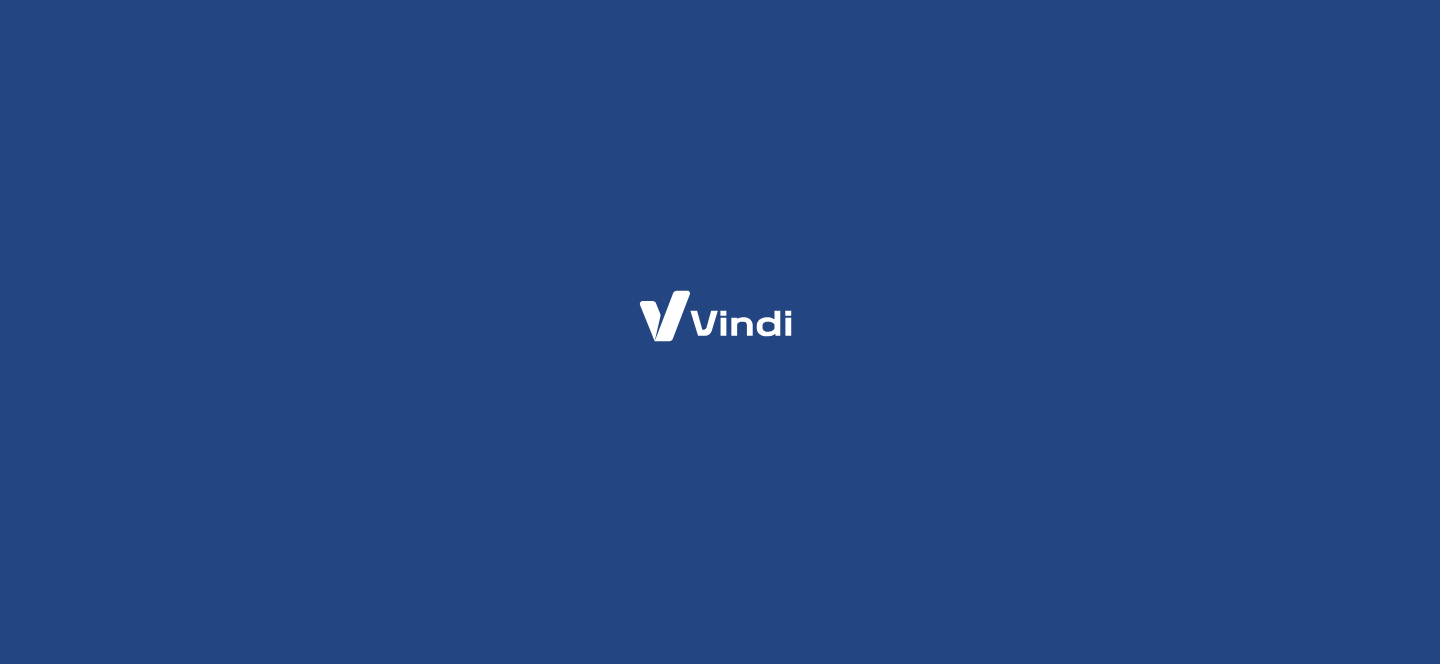 scroll, scrollTop: 0, scrollLeft: 0, axis: both 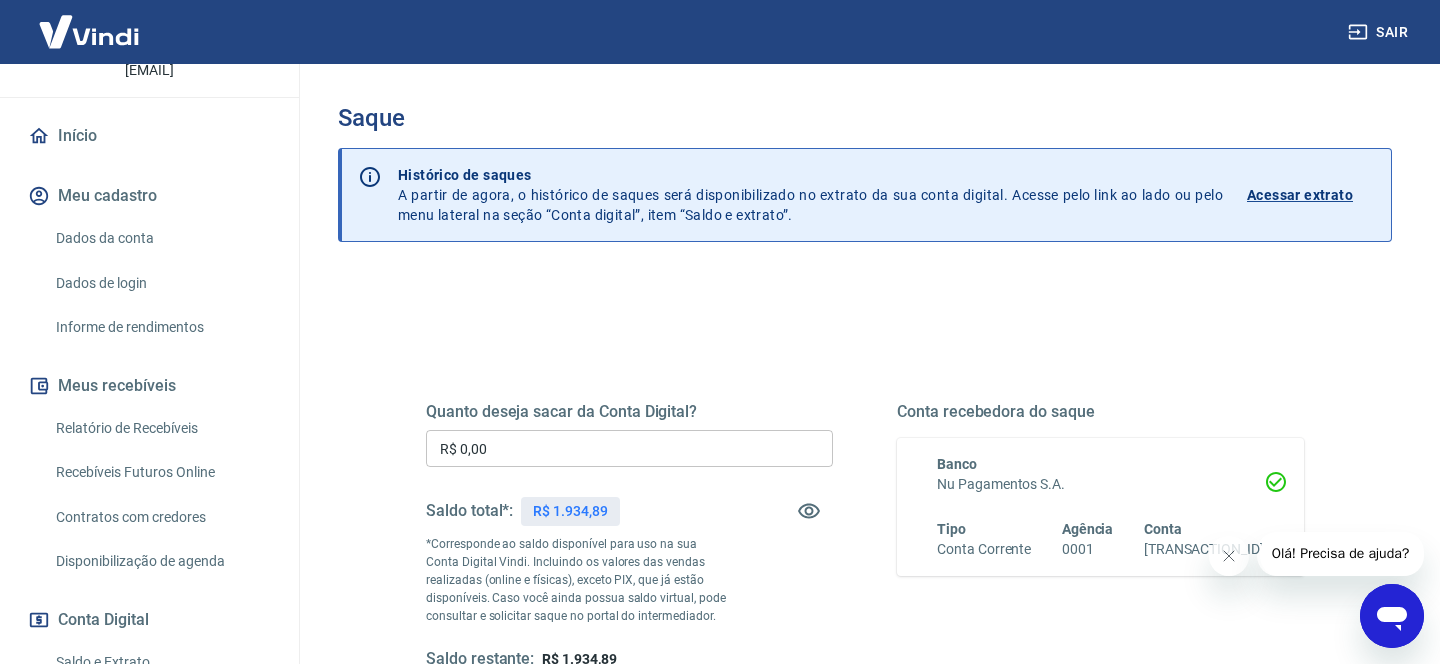 click on "Relatório de Recebíveis" at bounding box center (161, 428) 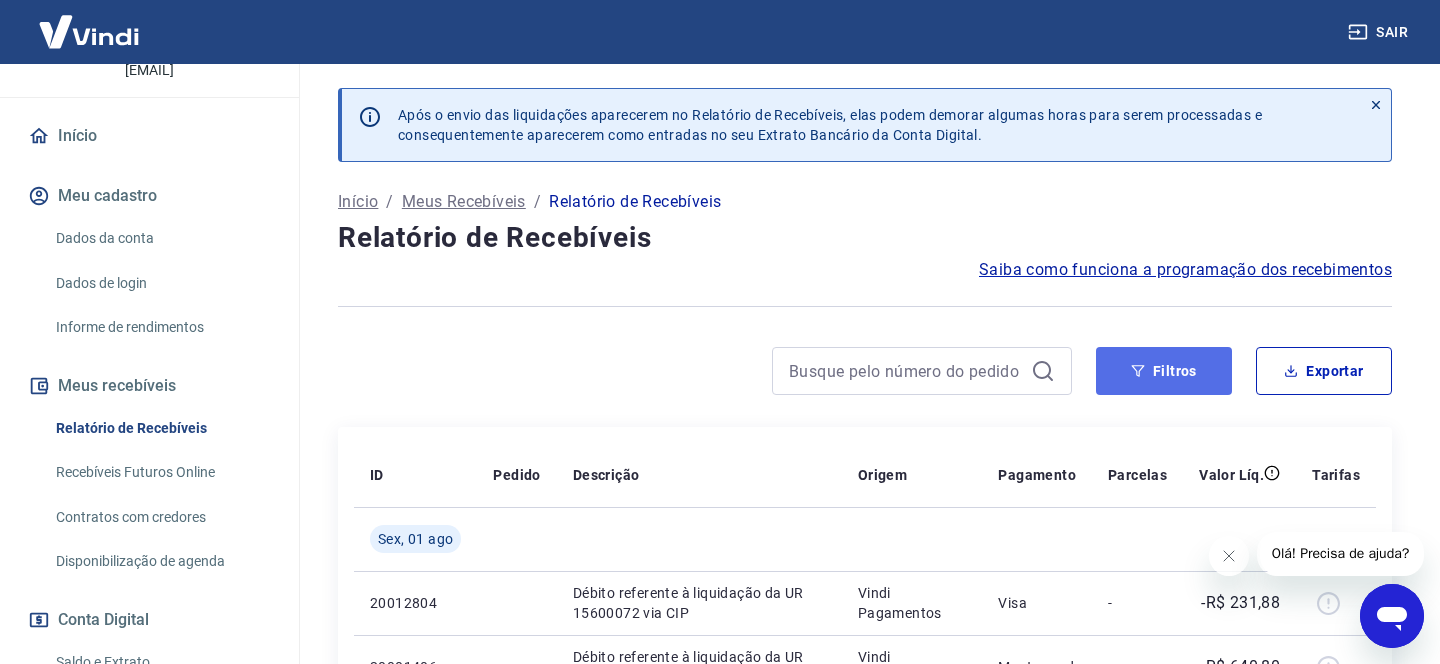 click 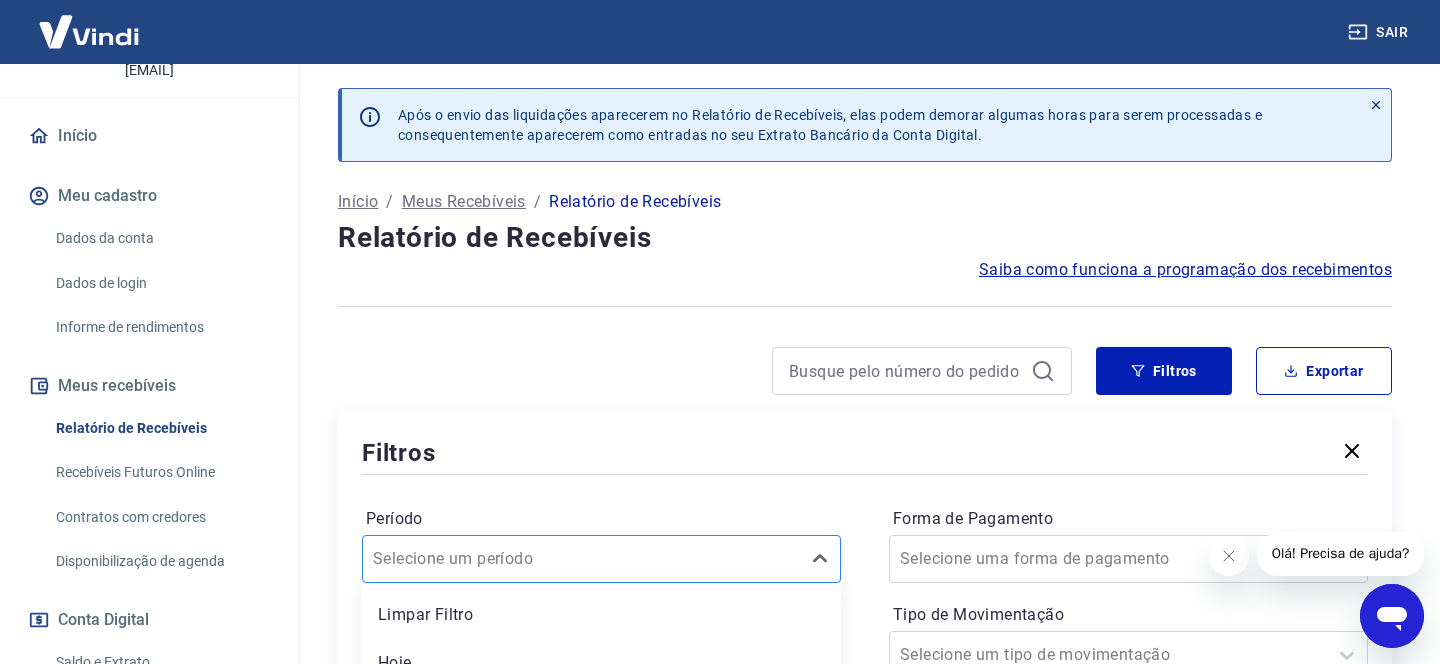 click on "option Últimos 15 dias focused, 4 of 7. 7 results available. Use Up and Down to choose options, press Enter to select the currently focused option, press Escape to exit the menu, press Tab to select the option and exit the menu. Selecione um período Limpar Filtro Hoje Última semana Últimos 15 dias Últimos 30 dias Últimos 90 dias Últimos 6 meses" at bounding box center [601, 559] 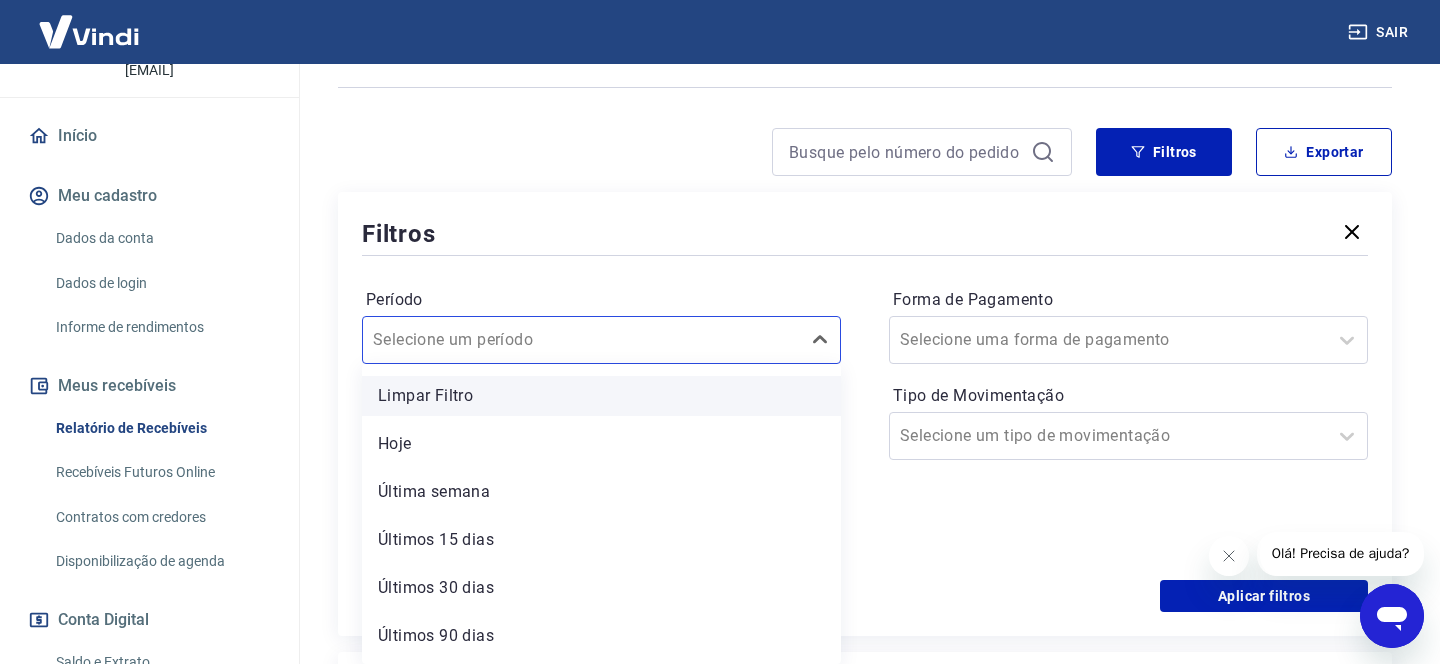 scroll, scrollTop: 44, scrollLeft: 0, axis: vertical 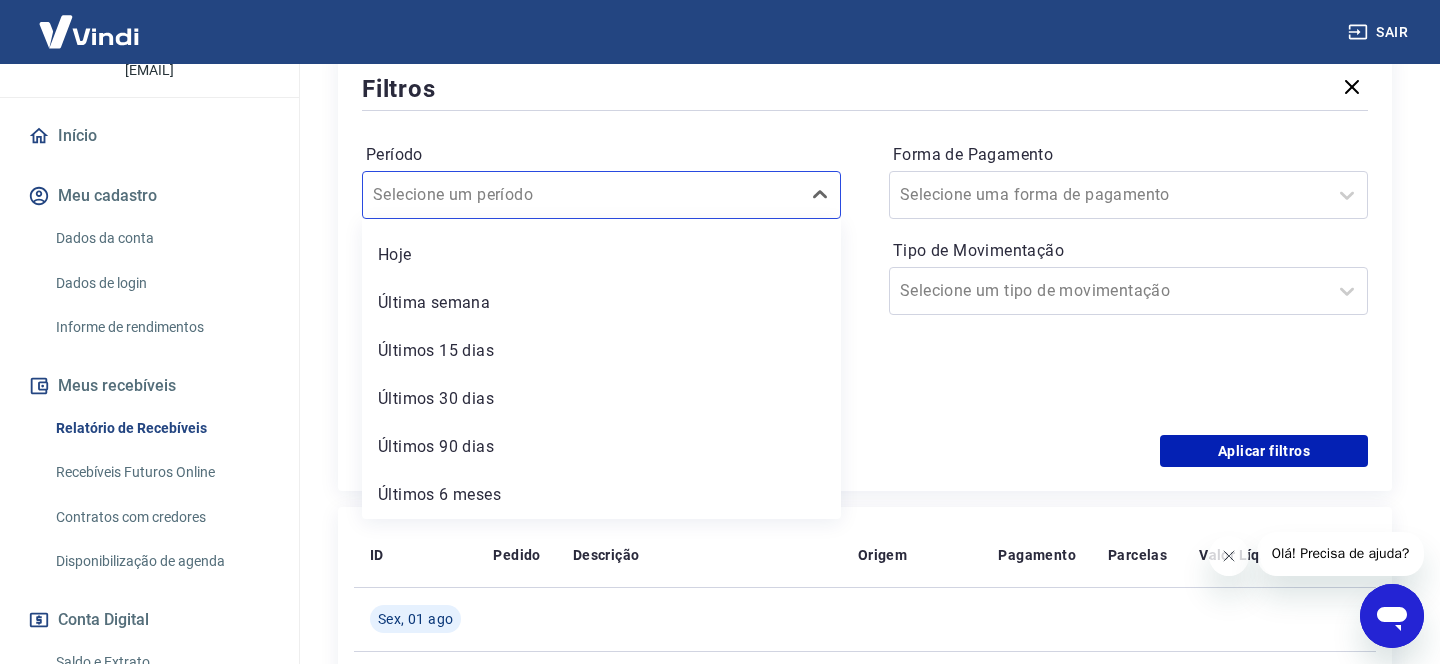 click on "Período option Última semana focused, 3 of 7. 7 results available. Use Up and Down to choose options, press Enter to select the currently focused option, press Escape to exit the menu, press Tab to select the option and exit the menu. Selecione um período Limpar Filtro Hoje Última semana Últimos 15 dias Últimos 30 dias Últimos 90 dias Últimos 6 meses Período personalizado Forma de Pagamento Selecione uma forma de pagamento Tipo de Movimentação Selecione um tipo de movimentação" at bounding box center (865, 275) 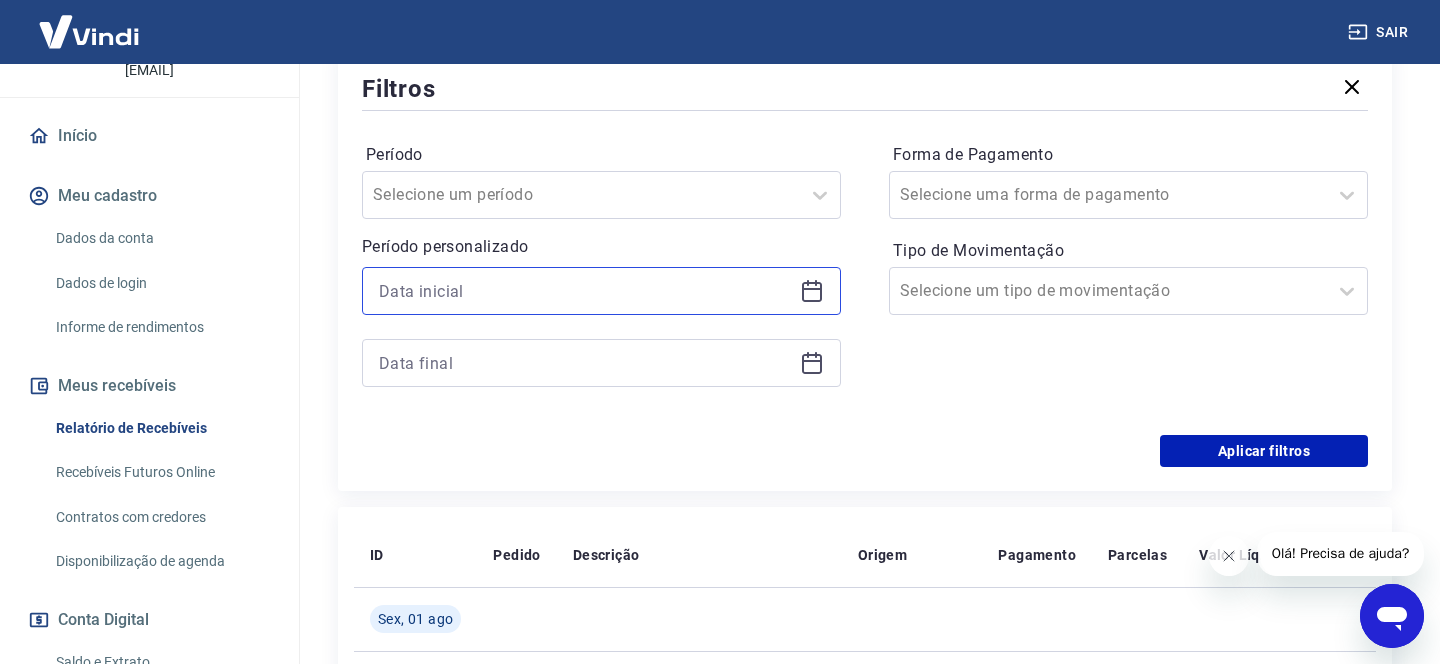click at bounding box center (585, 291) 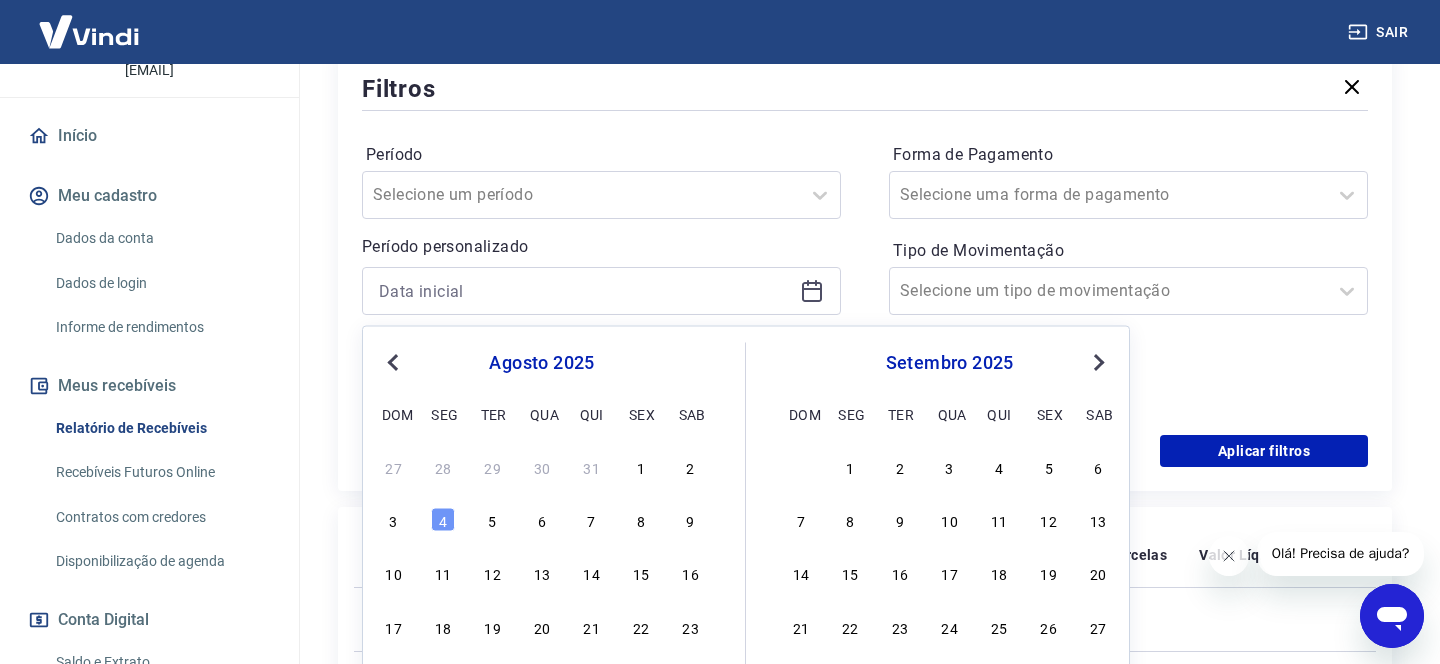 click on "Previous Month" at bounding box center (395, 361) 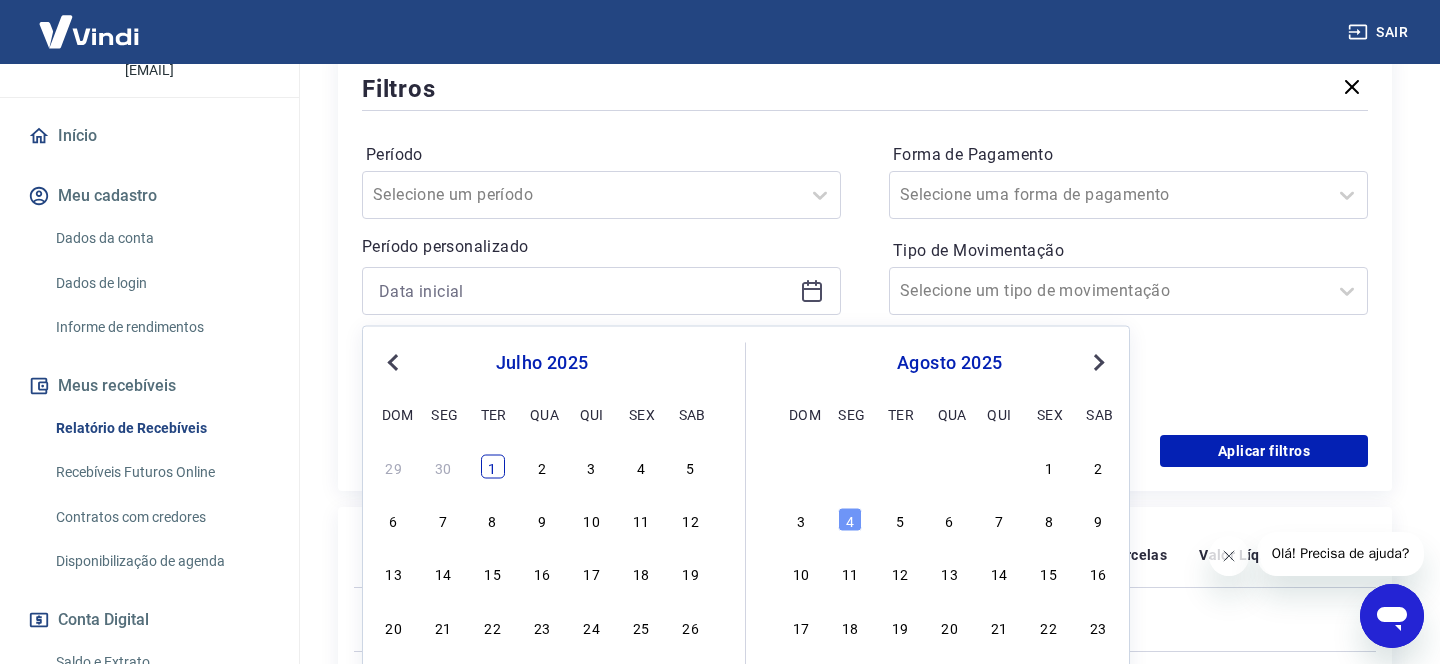 click on "1" at bounding box center (493, 466) 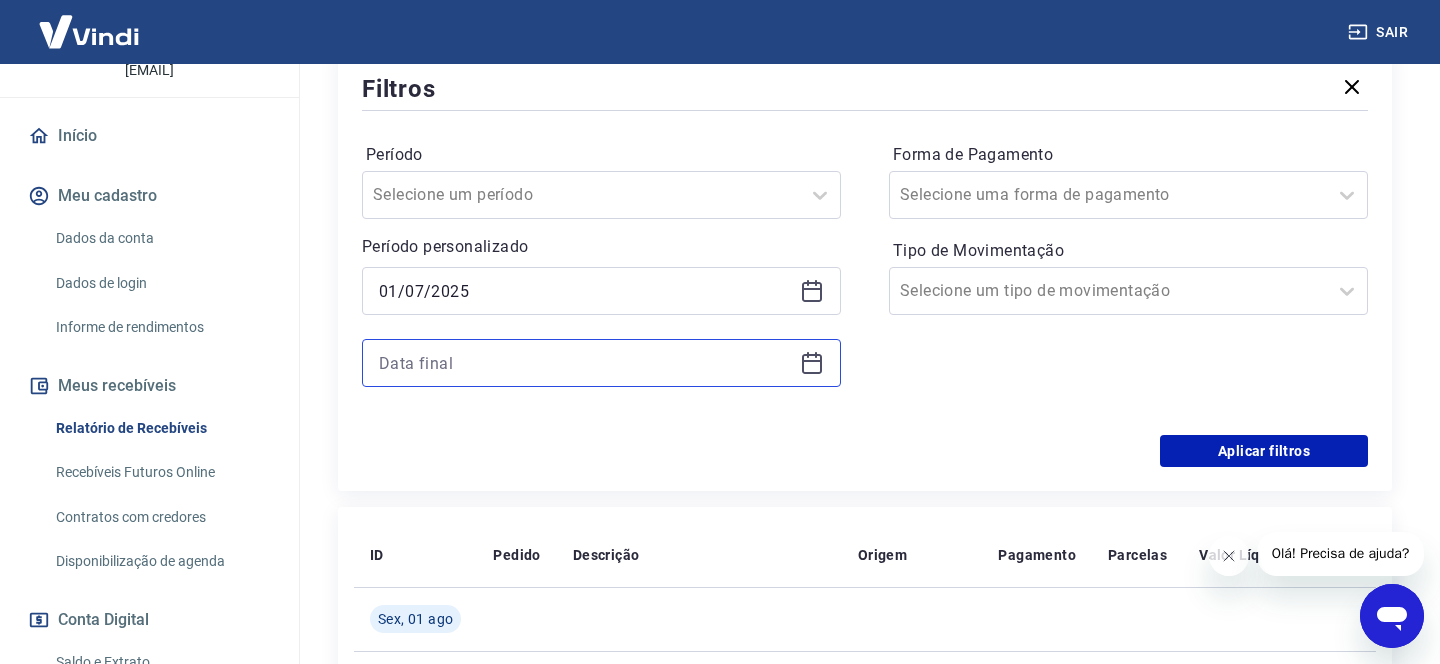 click at bounding box center (585, 363) 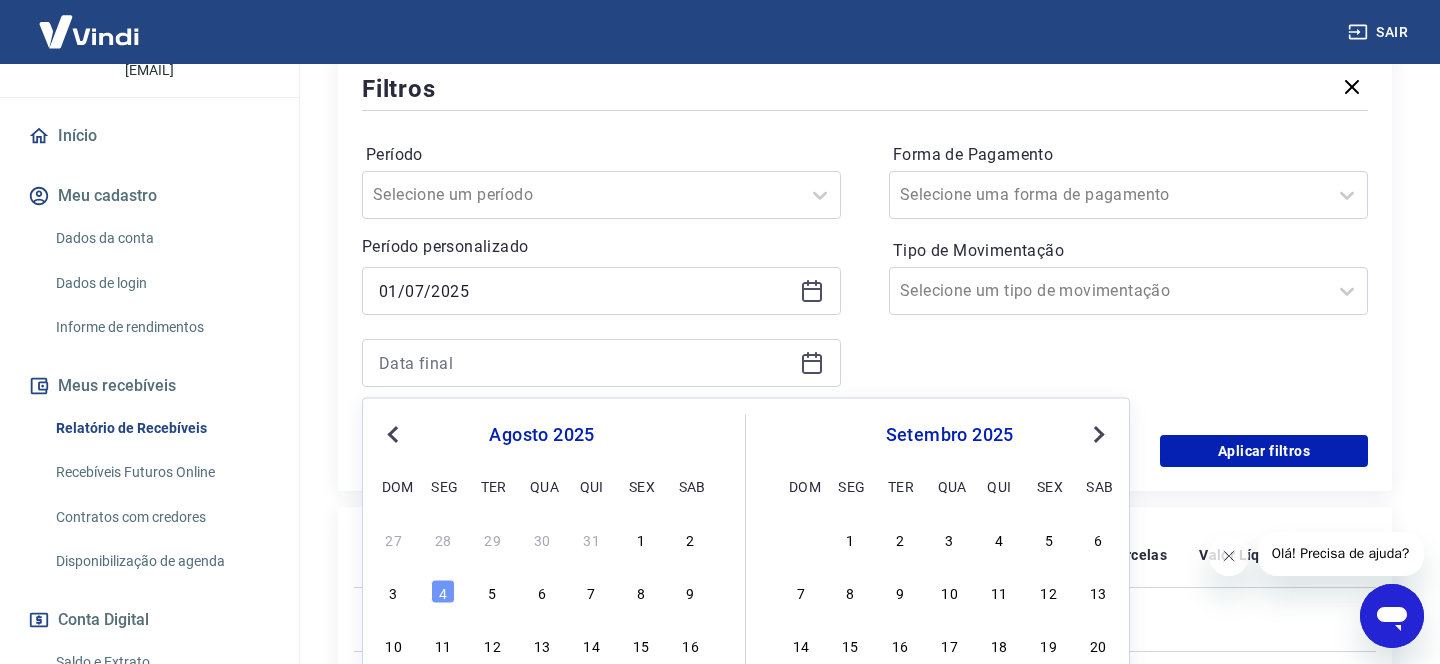 click on "Previous Month" at bounding box center (393, 435) 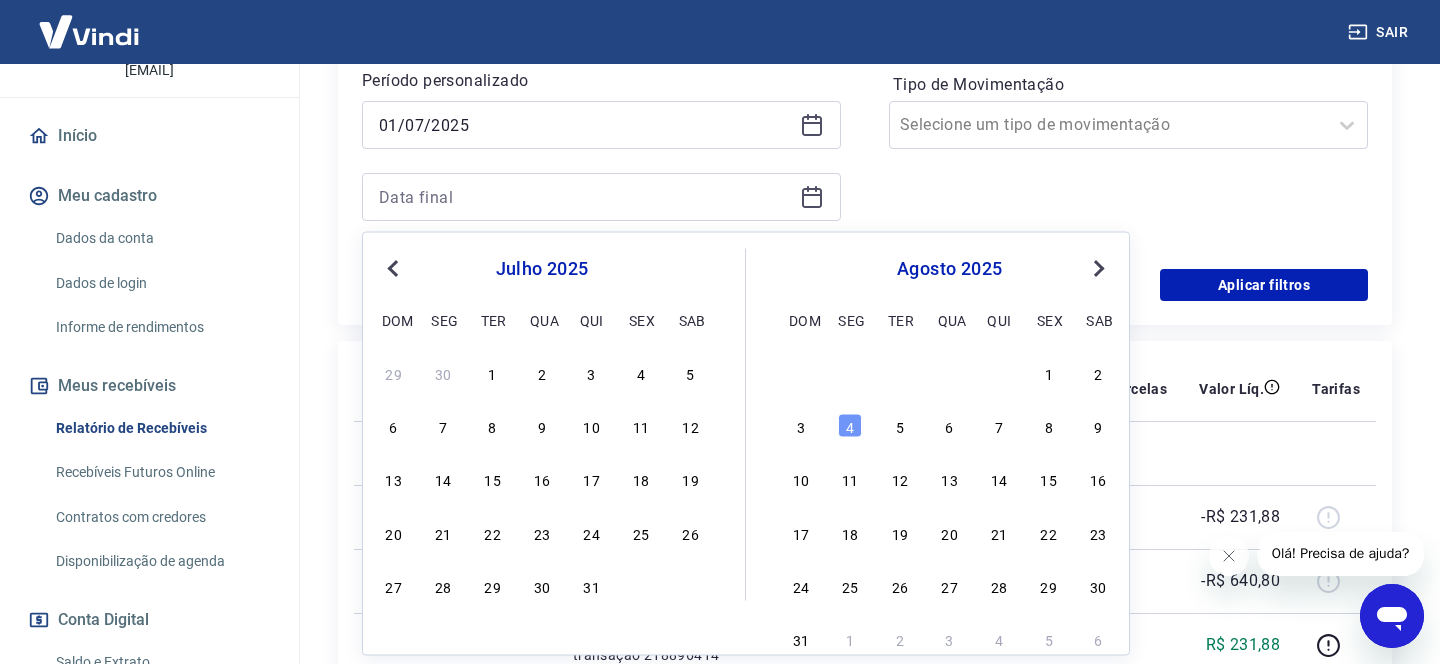 scroll, scrollTop: 532, scrollLeft: 0, axis: vertical 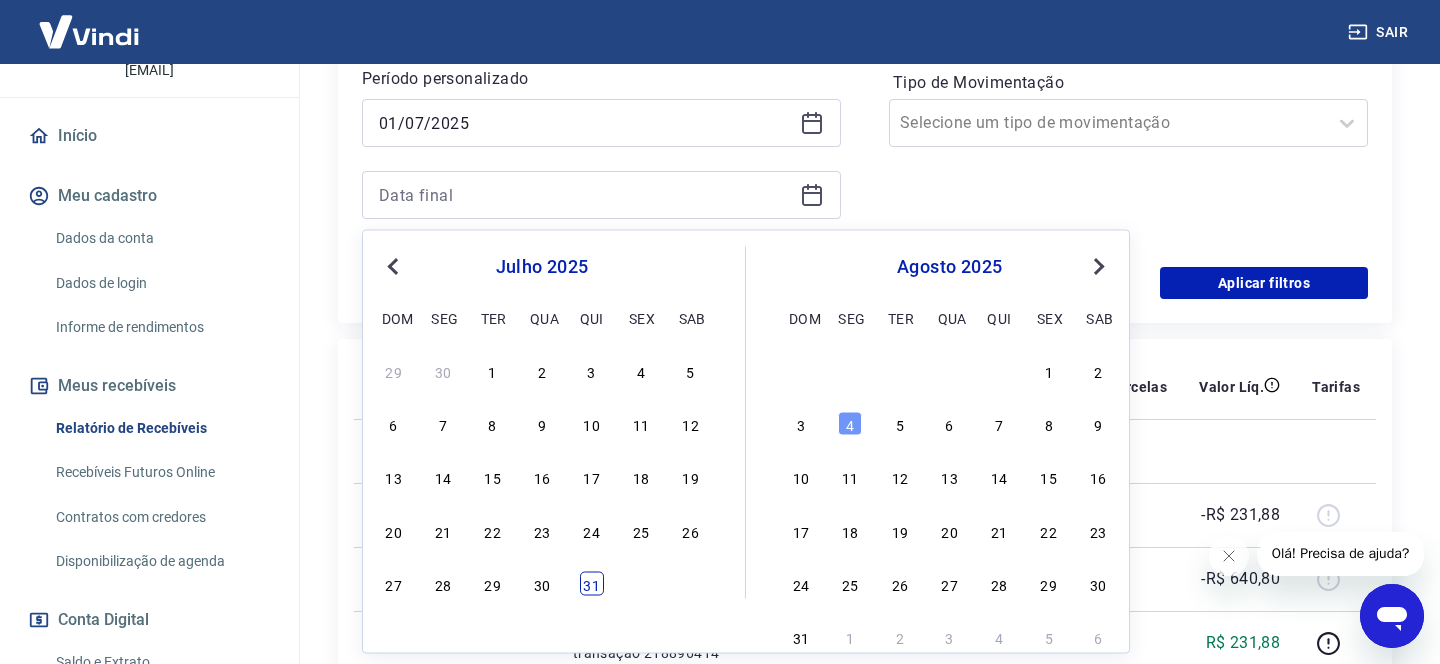 click on "31" at bounding box center (592, 584) 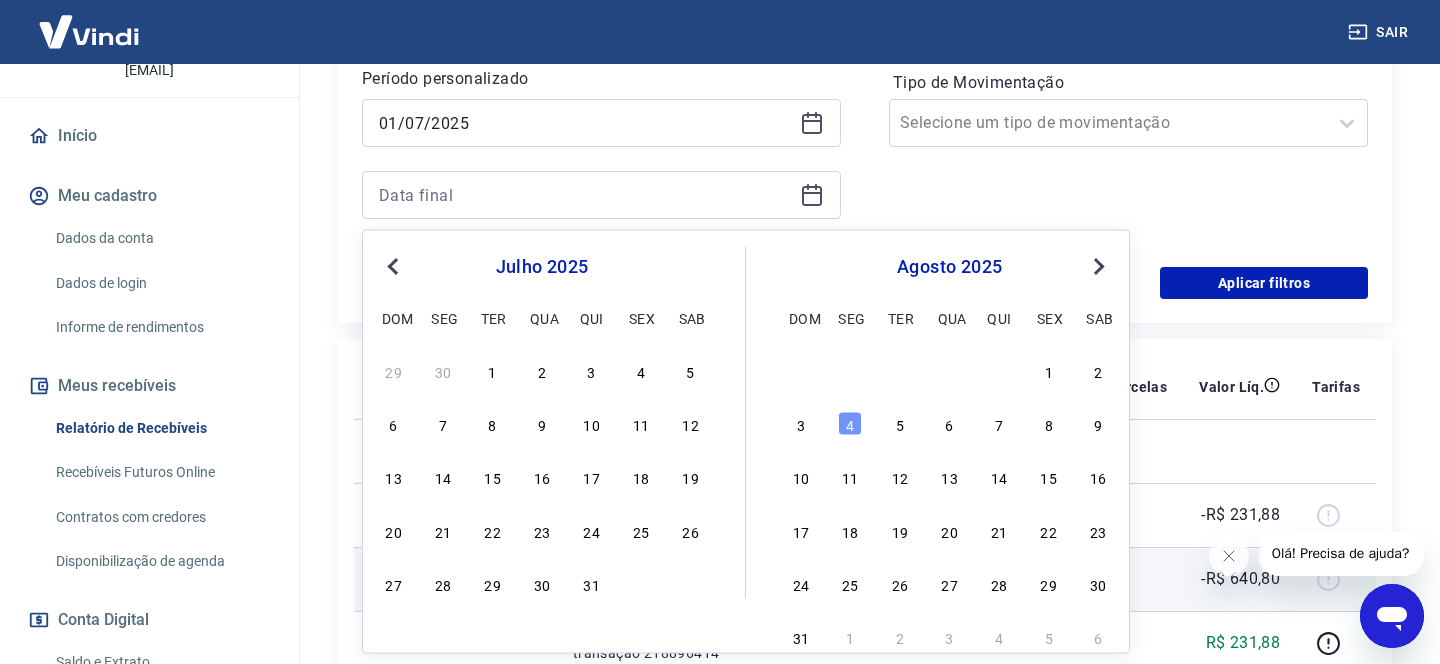 type on "31/07/2025" 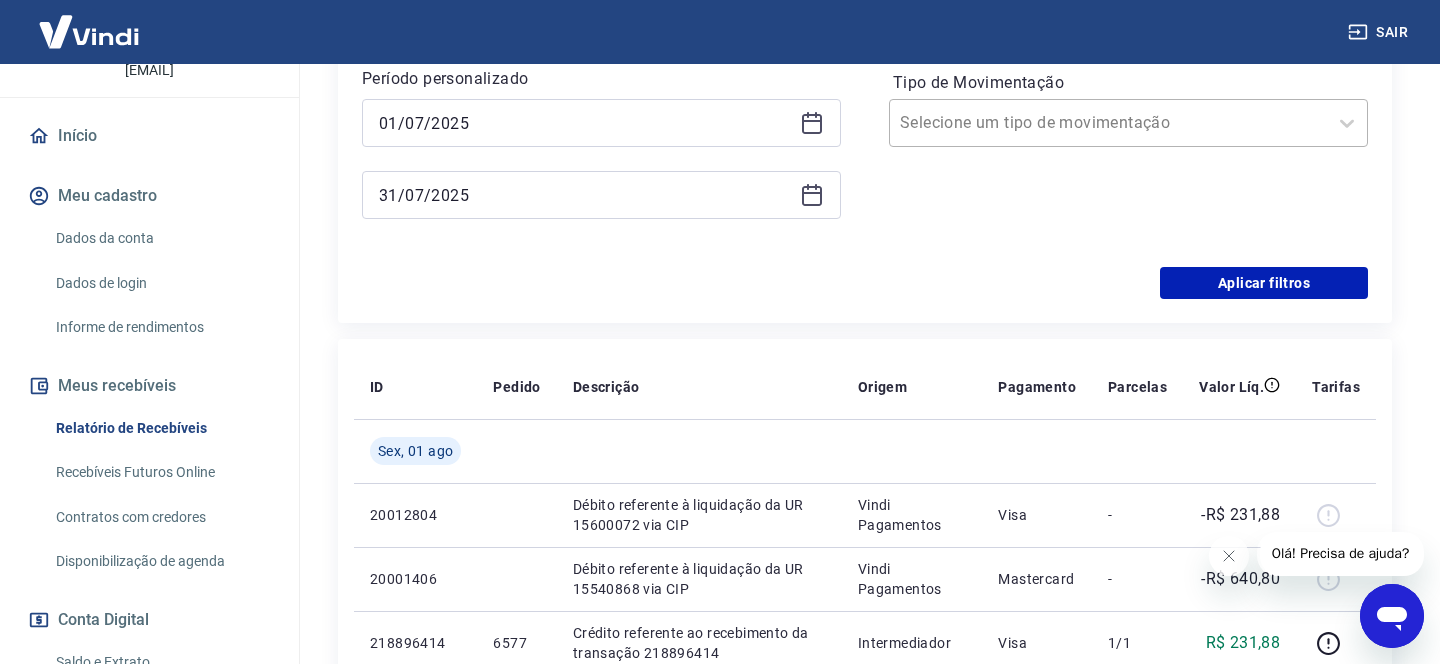 click at bounding box center (1108, 123) 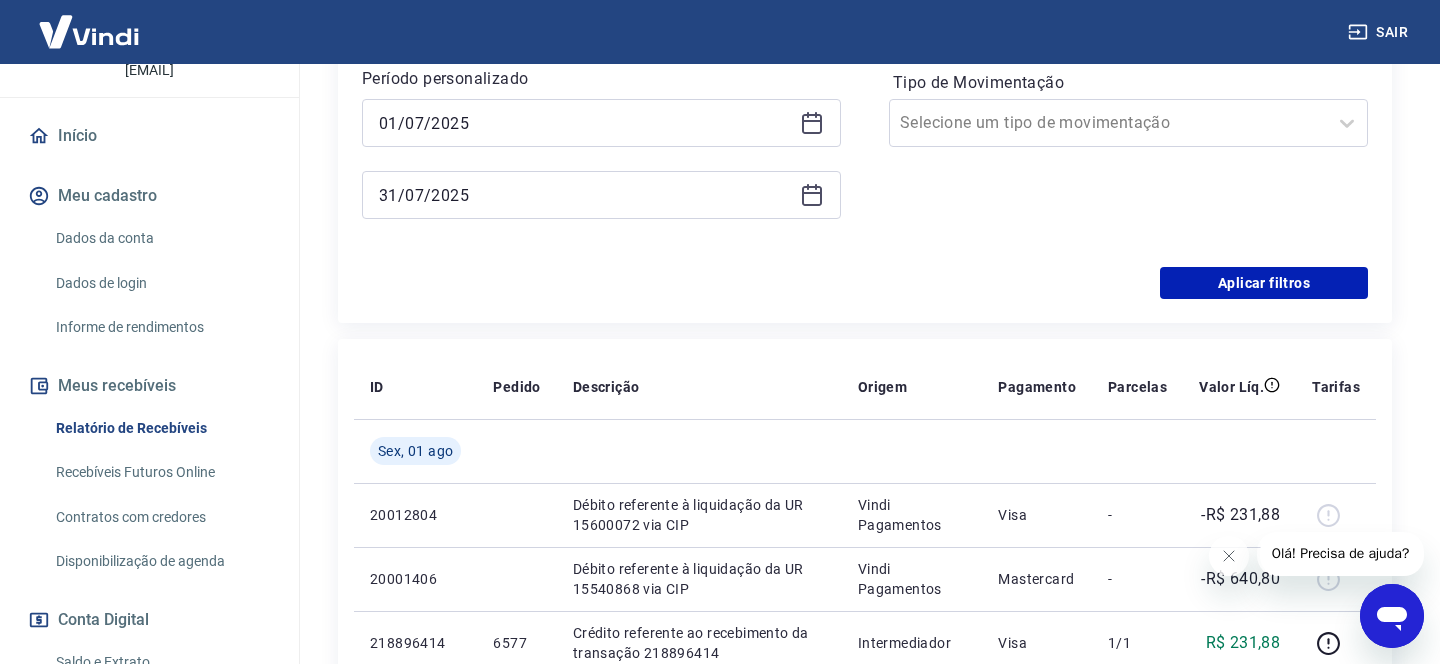 click on "Período Selecione um período Período personalizado Selected date: terça-feira, 1 de julho de 2025 01/07/2025 Selected date: quinta-feira, 31 de julho de 2025 31/07/2025 Forma de Pagamento Selecione uma forma de pagamento Tipo de Movimentação Selecione um tipo de movimentação" at bounding box center (865, 107) 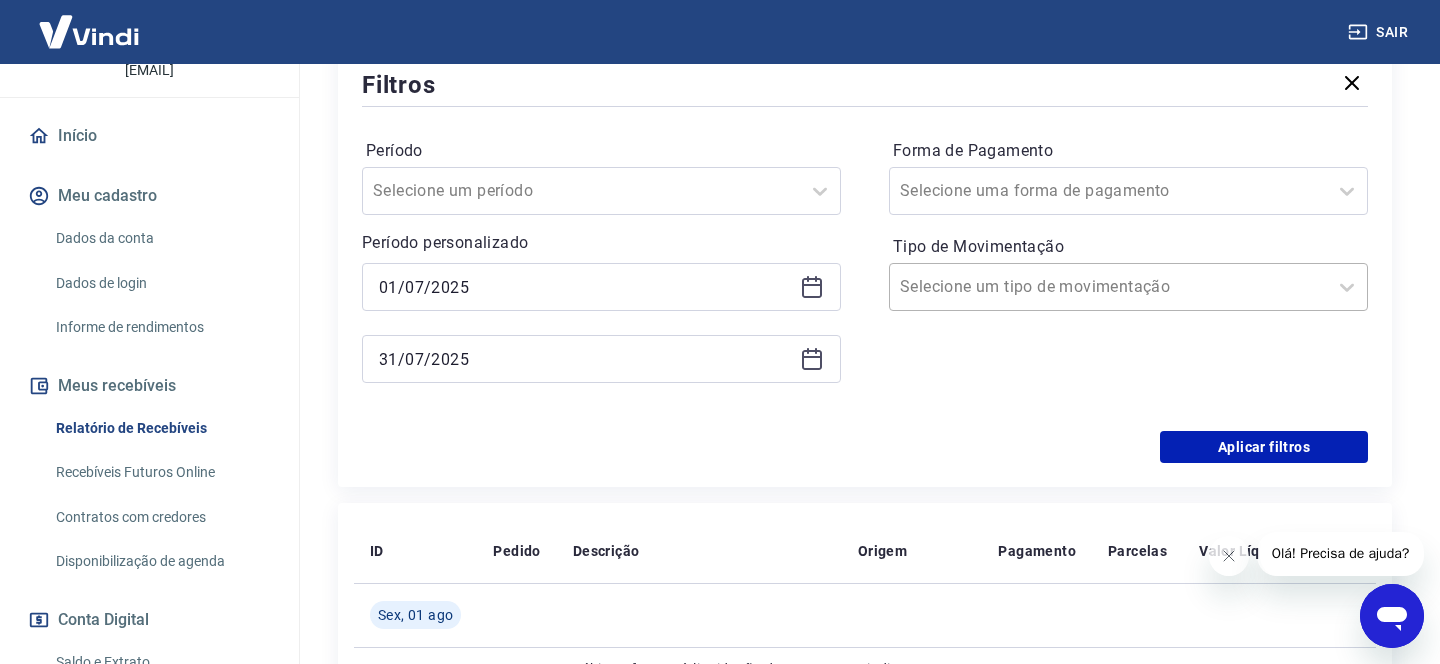 scroll, scrollTop: 367, scrollLeft: 0, axis: vertical 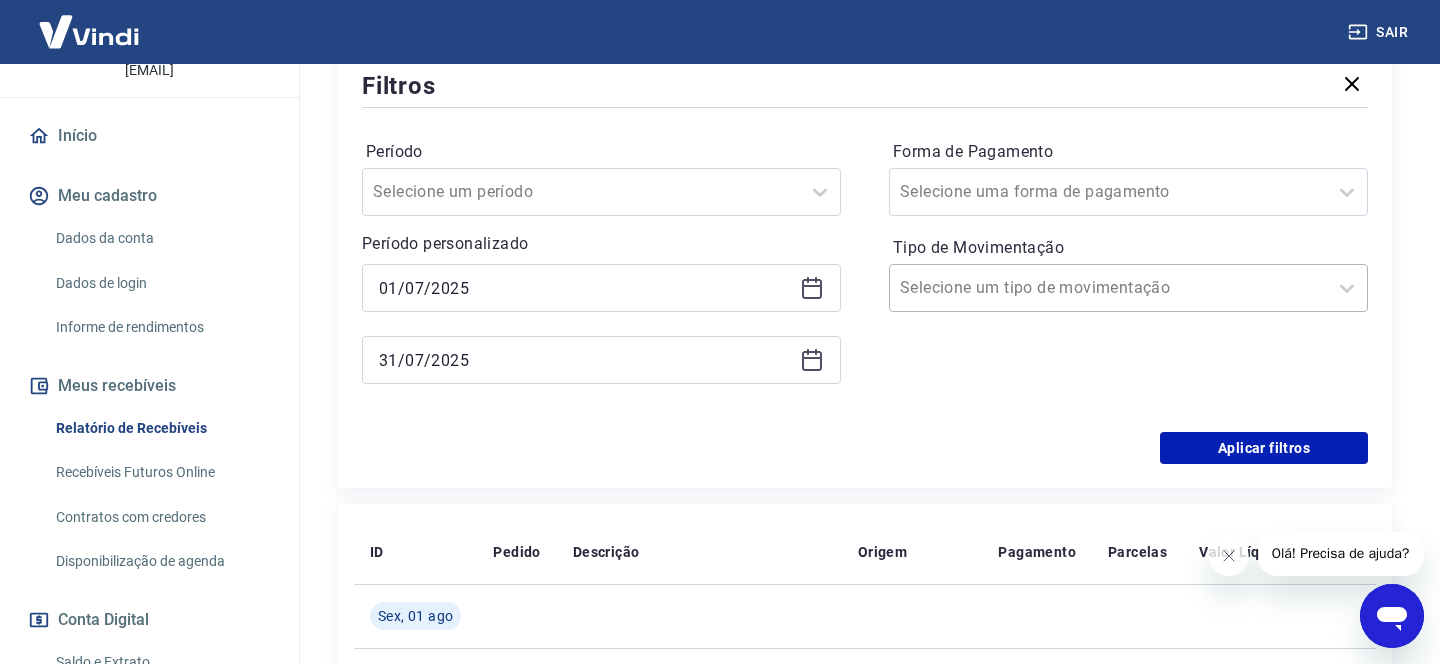 click at bounding box center [1108, 288] 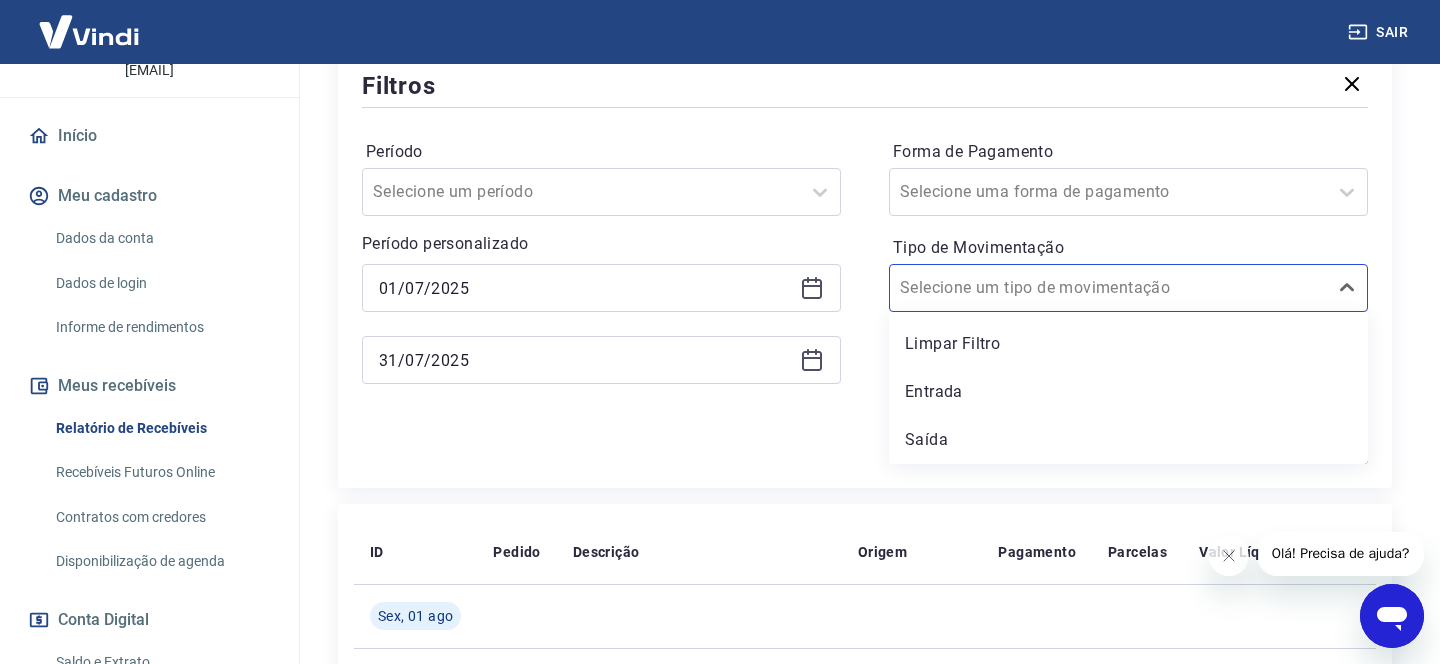 click on "Período Selecione um período Período personalizado Selected date: terça-feira, 1 de julho de 2025 01/07/2025 Selected date: quinta-feira, 31 de julho de 2025 31/07/2025 Forma de Pagamento Selecione uma forma de pagamento Tipo de Movimentação option Saída focused, 3 of 3. 3 results available. Use Up and Down to choose options, press Enter to select the currently focused option, press Escape to exit the menu, press Tab to select the option and exit the menu. Selecione um tipo de movimentação Limpar Filtro Entrada Saída" at bounding box center (865, 272) 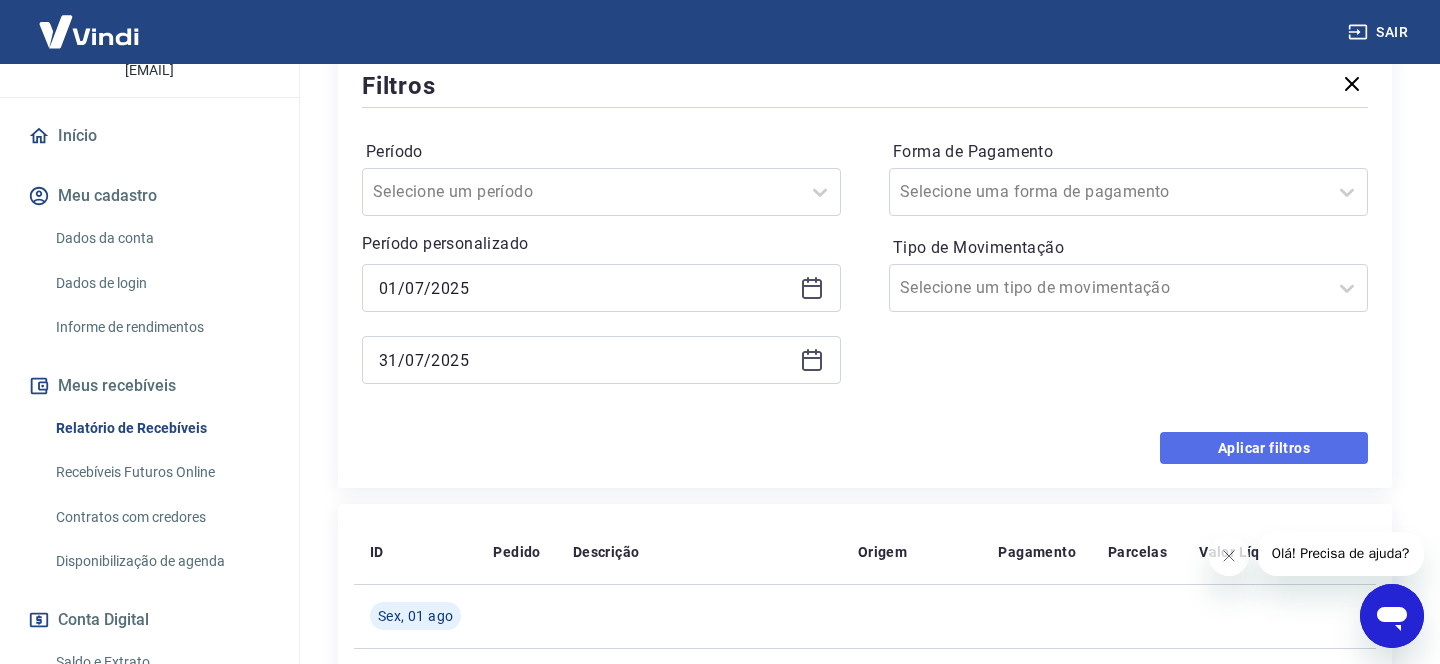 click on "Aplicar filtros" at bounding box center [1264, 448] 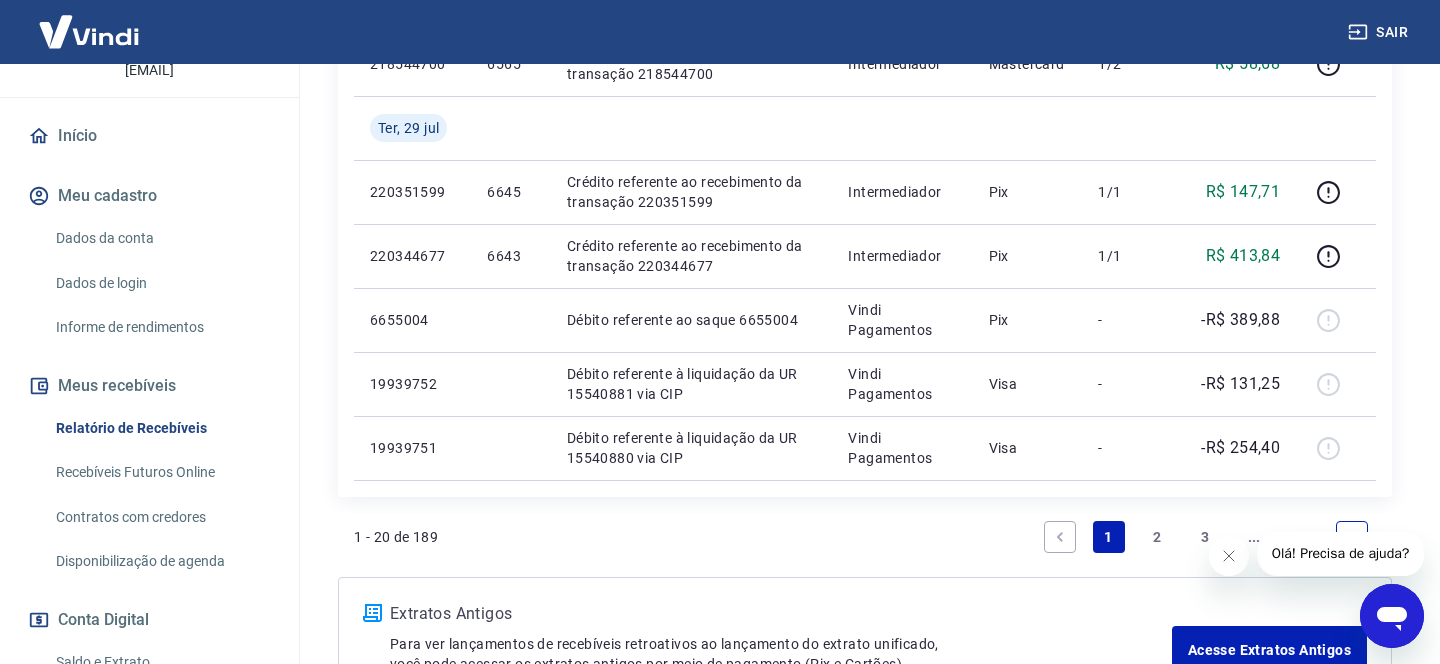 scroll, scrollTop: 1504, scrollLeft: 0, axis: vertical 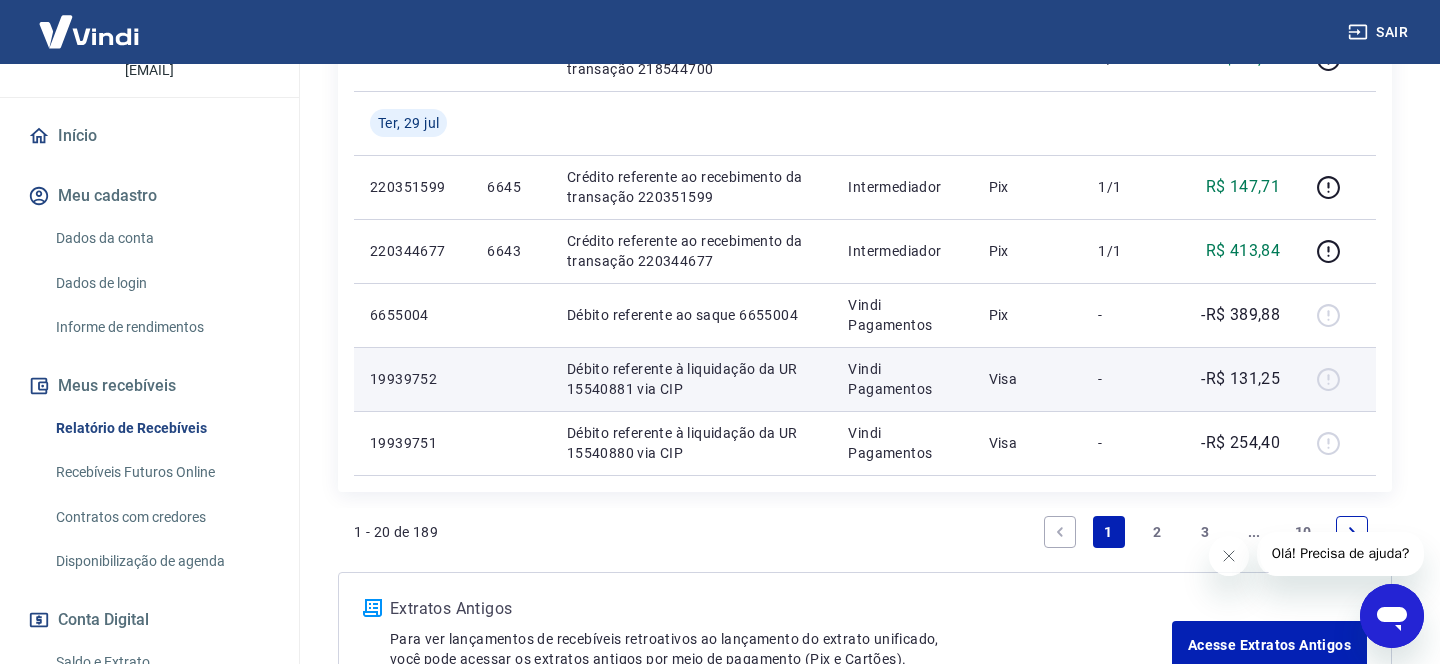 click on "Vindi Pagamentos" at bounding box center (902, 379) 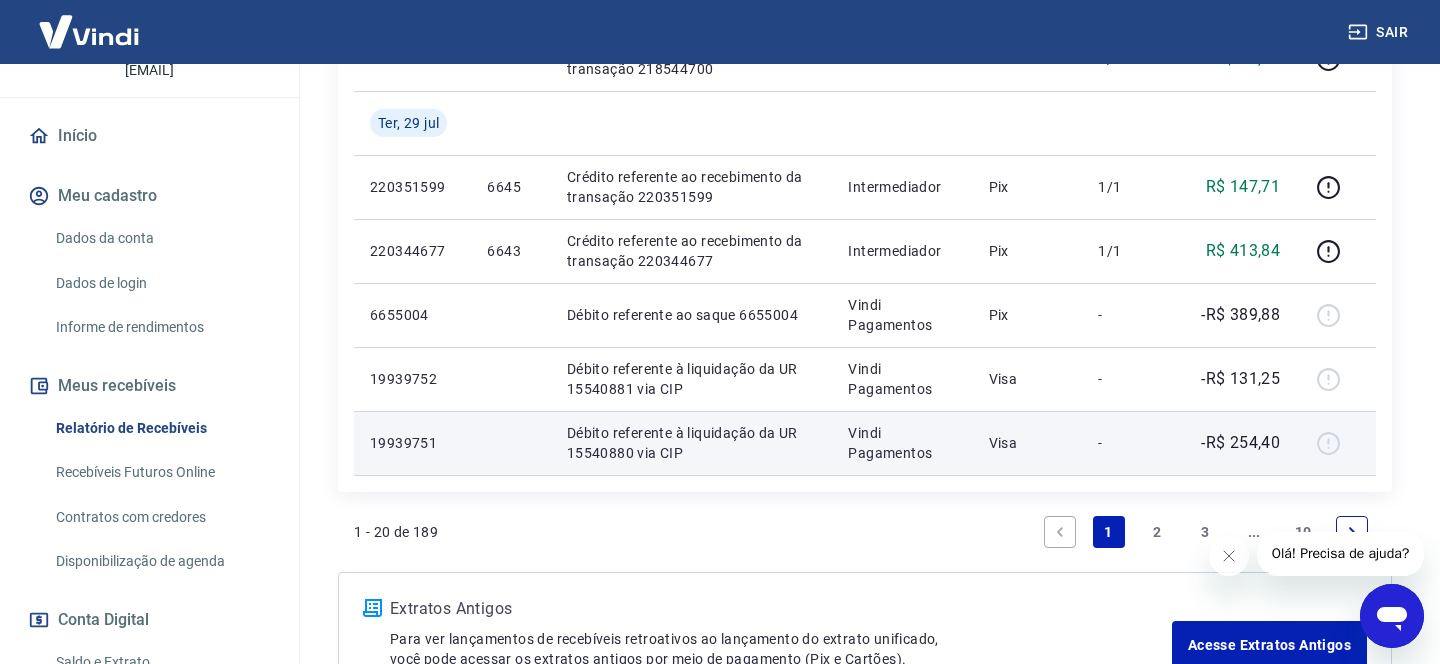 scroll, scrollTop: 1643, scrollLeft: 0, axis: vertical 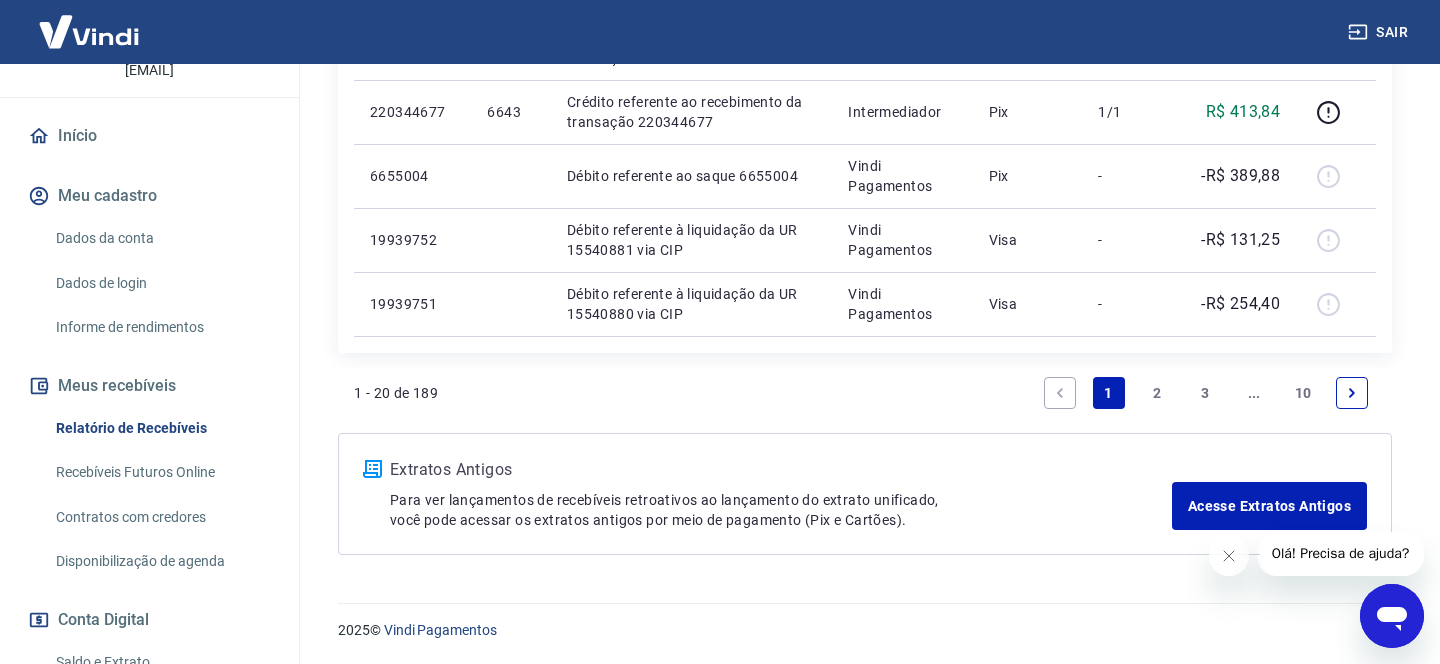 click on "2" at bounding box center [1157, 393] 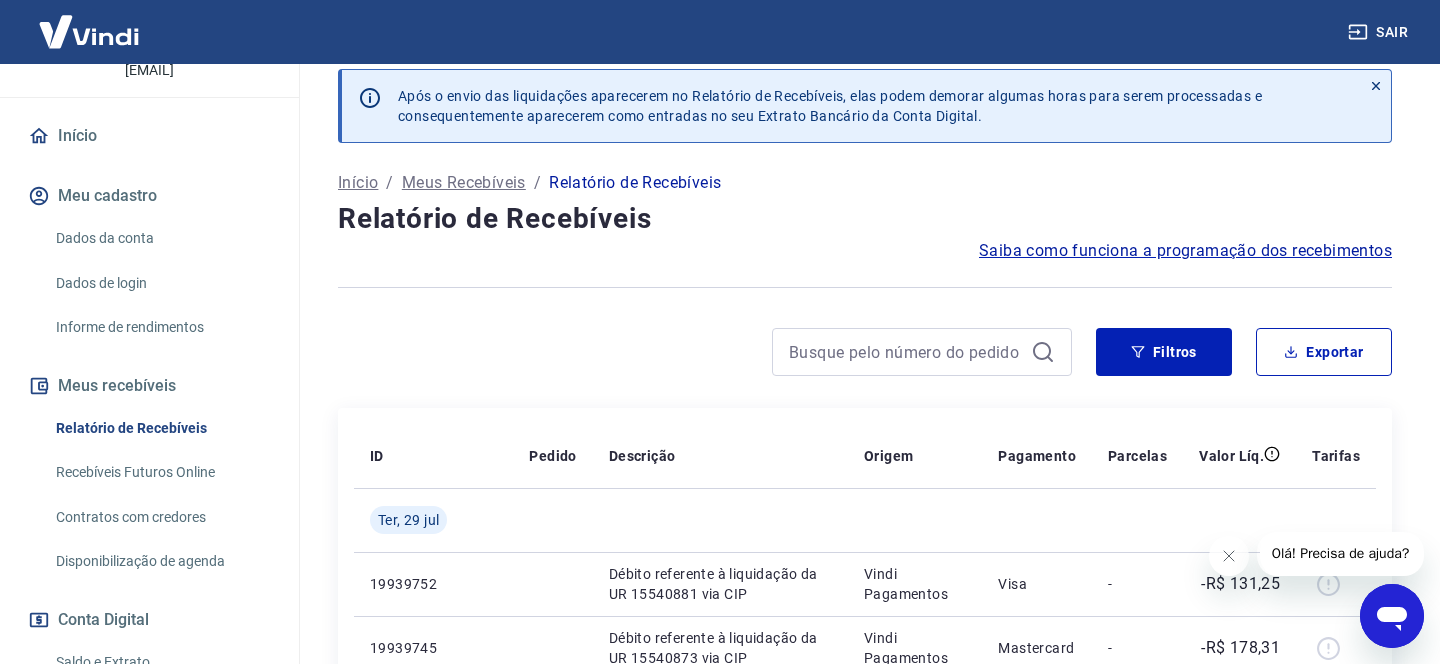 scroll, scrollTop: 1579, scrollLeft: 0, axis: vertical 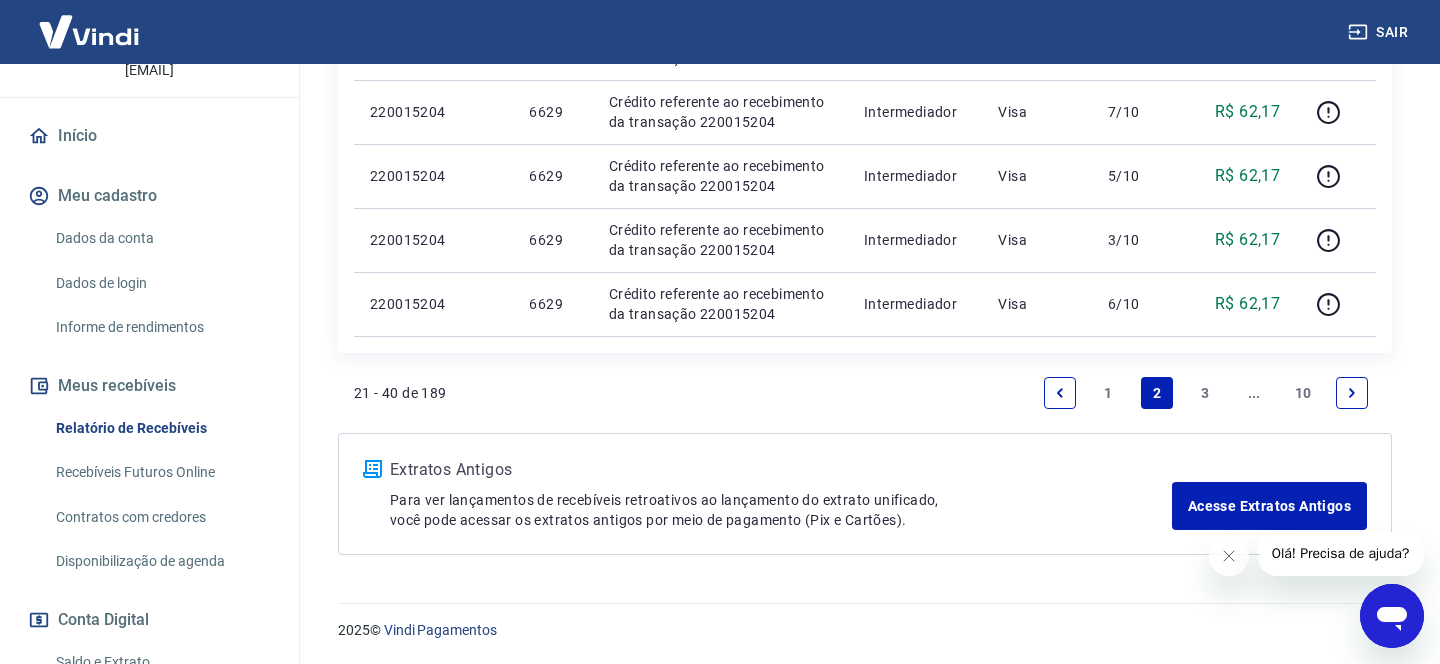 click on "3" at bounding box center (1206, 393) 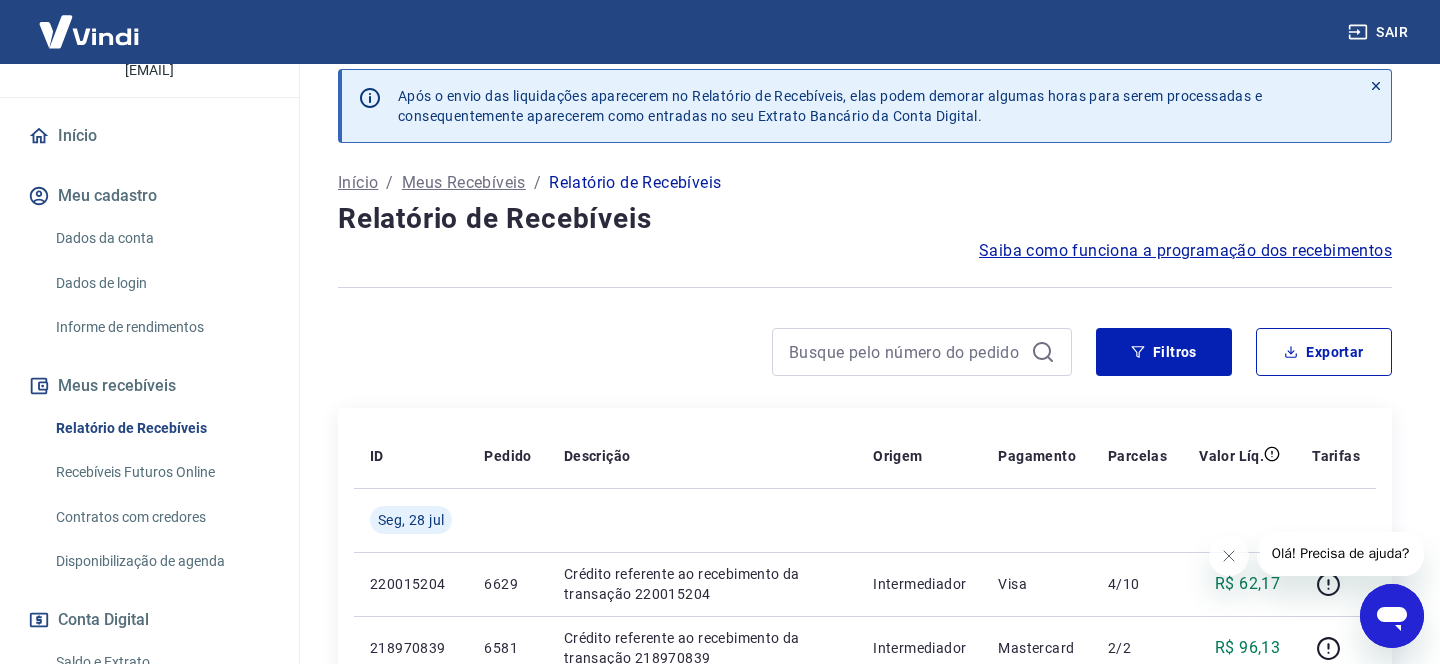 scroll, scrollTop: 1515, scrollLeft: 0, axis: vertical 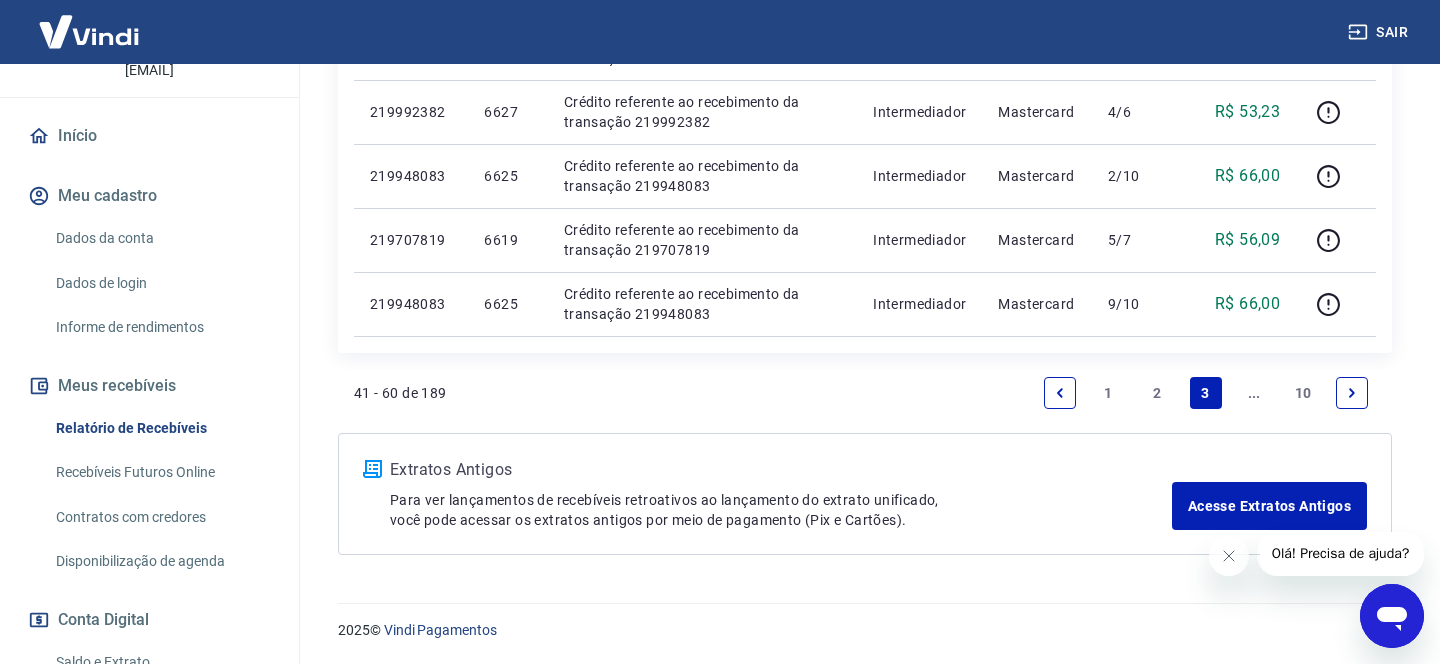 click at bounding box center (1352, 393) 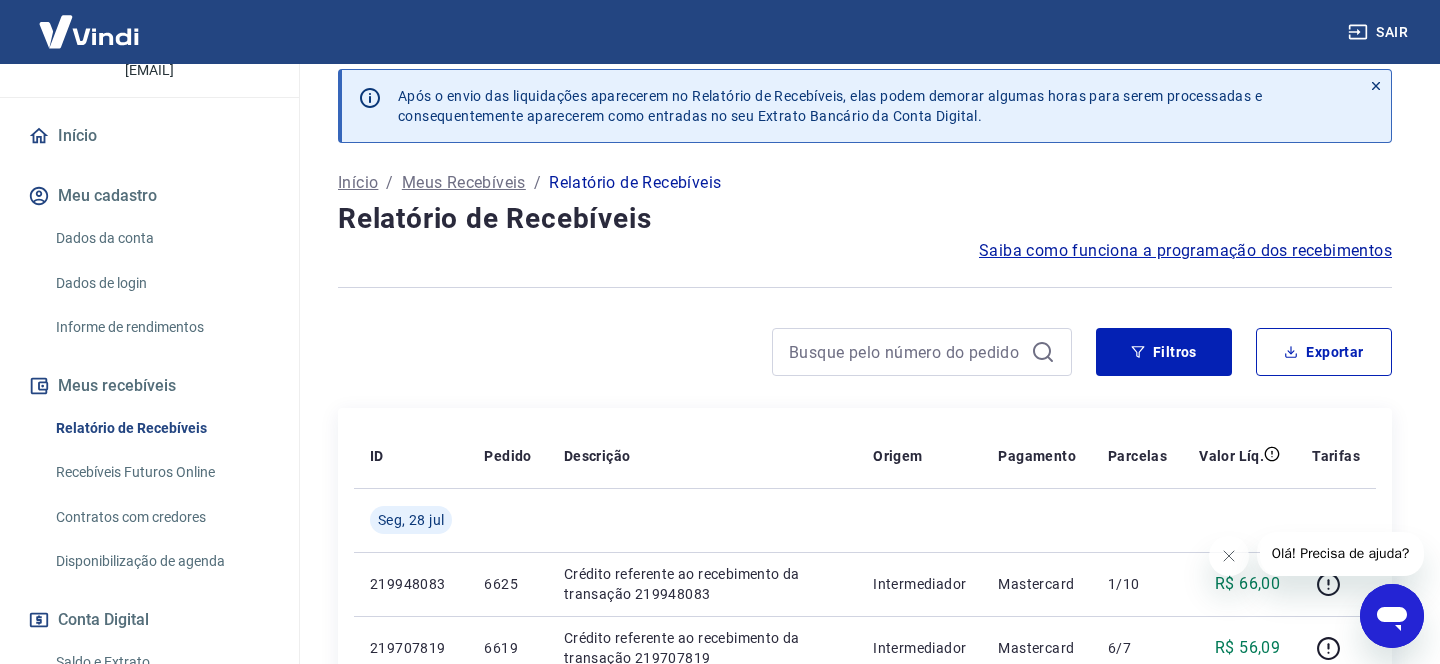 scroll, scrollTop: 1515, scrollLeft: 0, axis: vertical 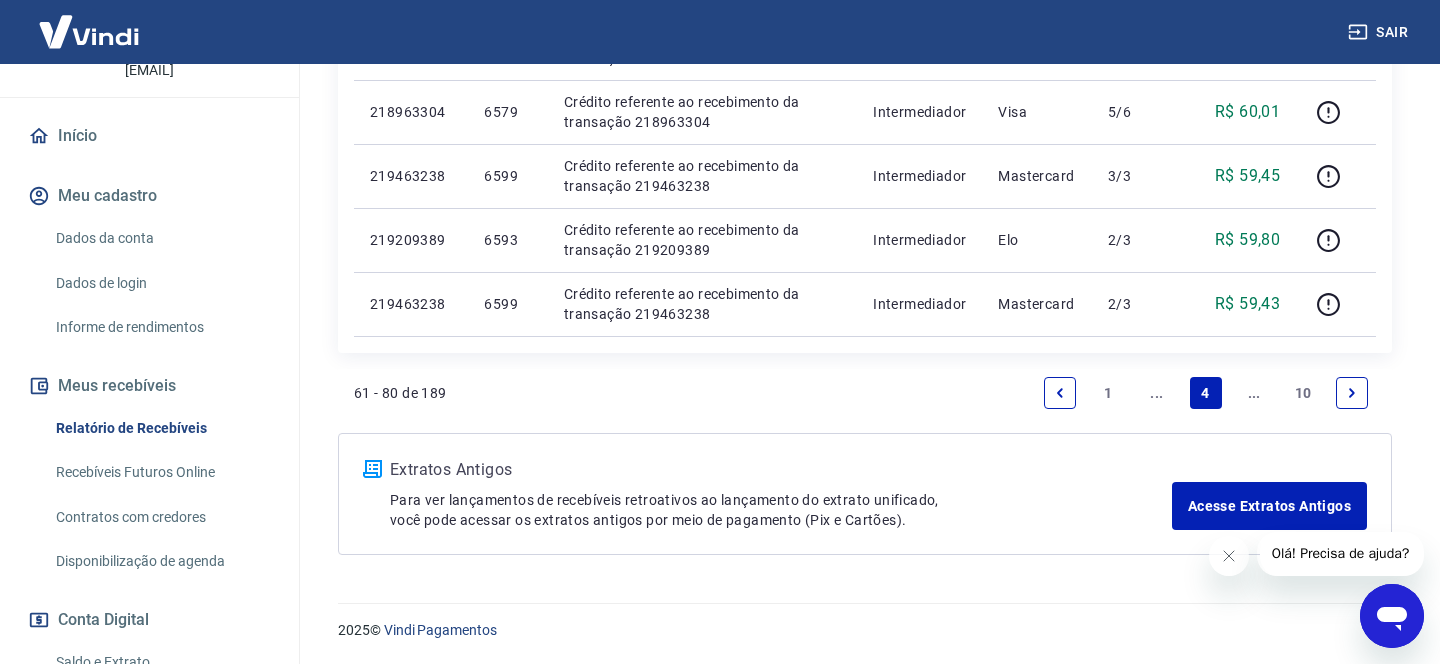 click at bounding box center [1352, 393] 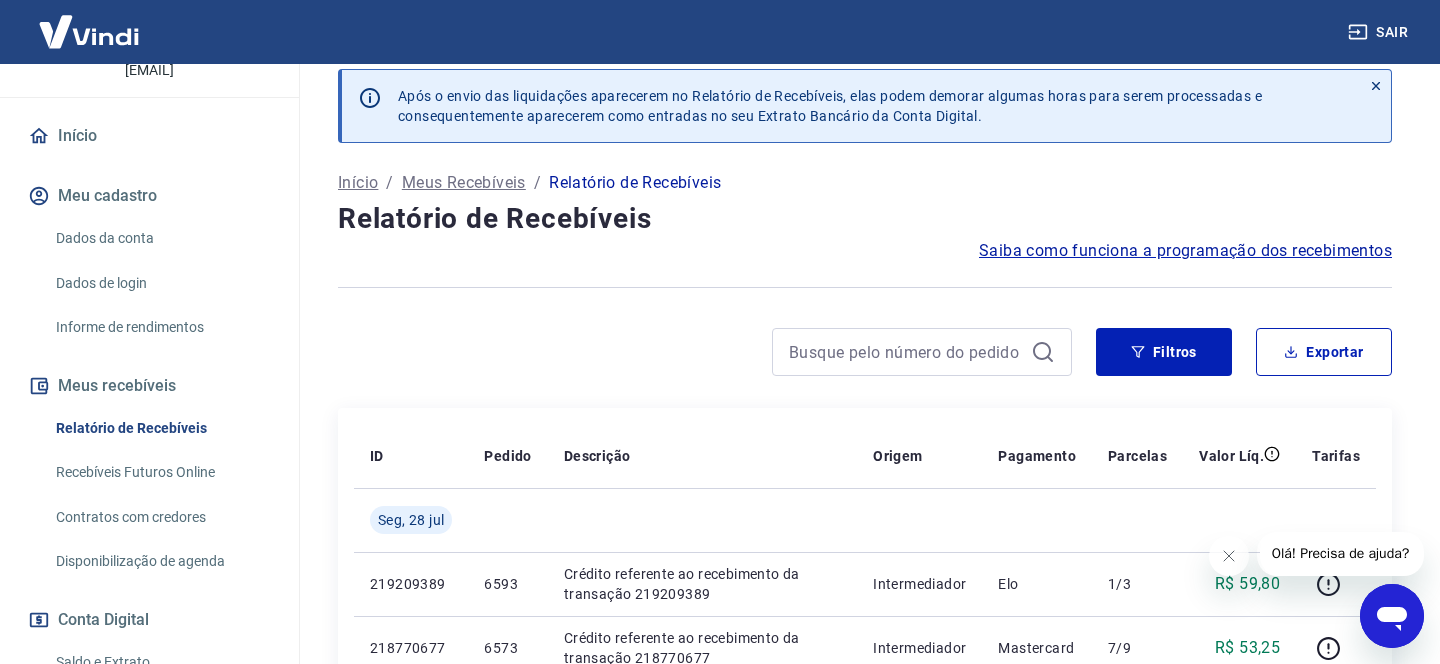 scroll, scrollTop: 1515, scrollLeft: 0, axis: vertical 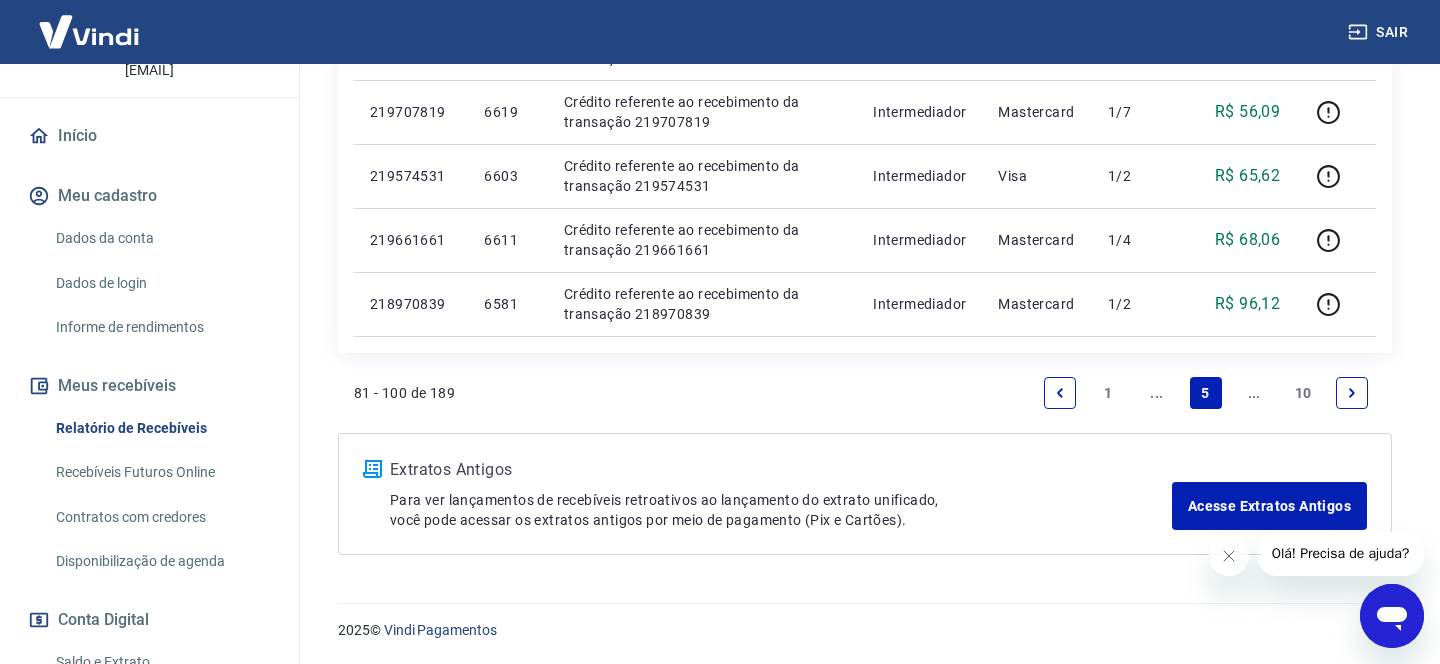 click at bounding box center (1352, 393) 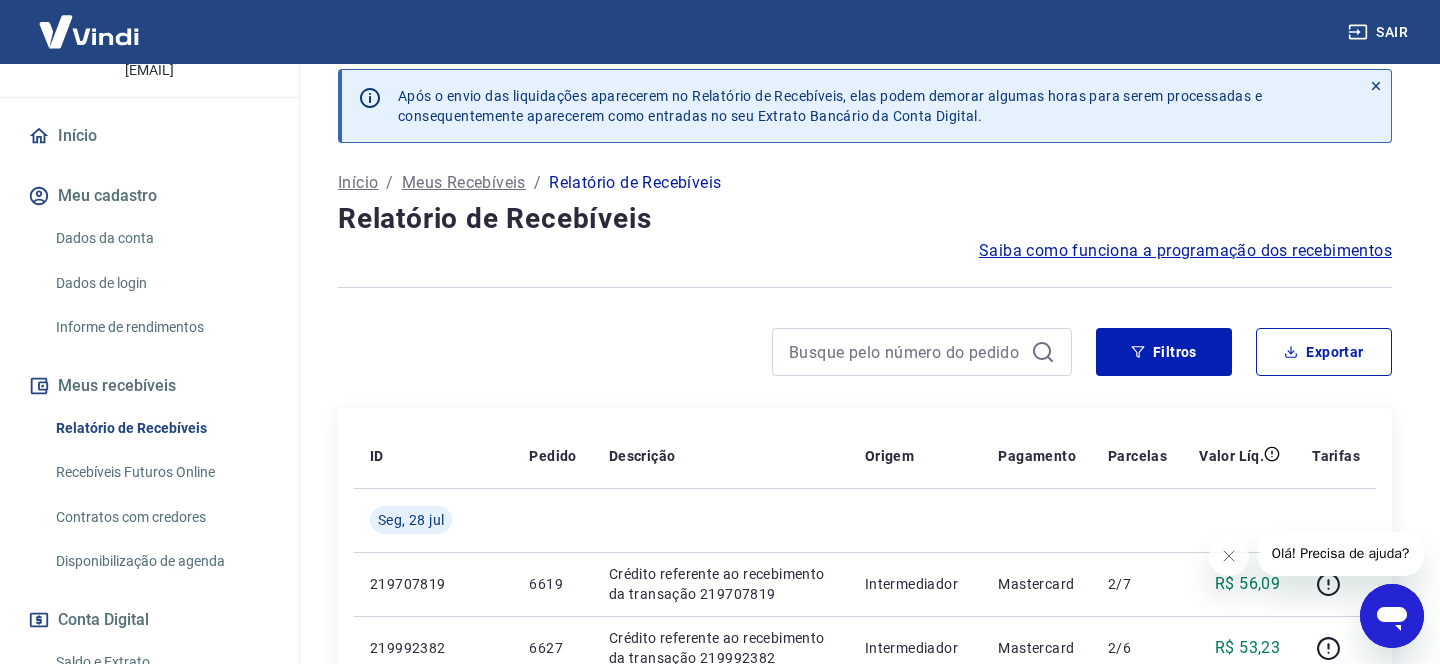 scroll, scrollTop: 1643, scrollLeft: 0, axis: vertical 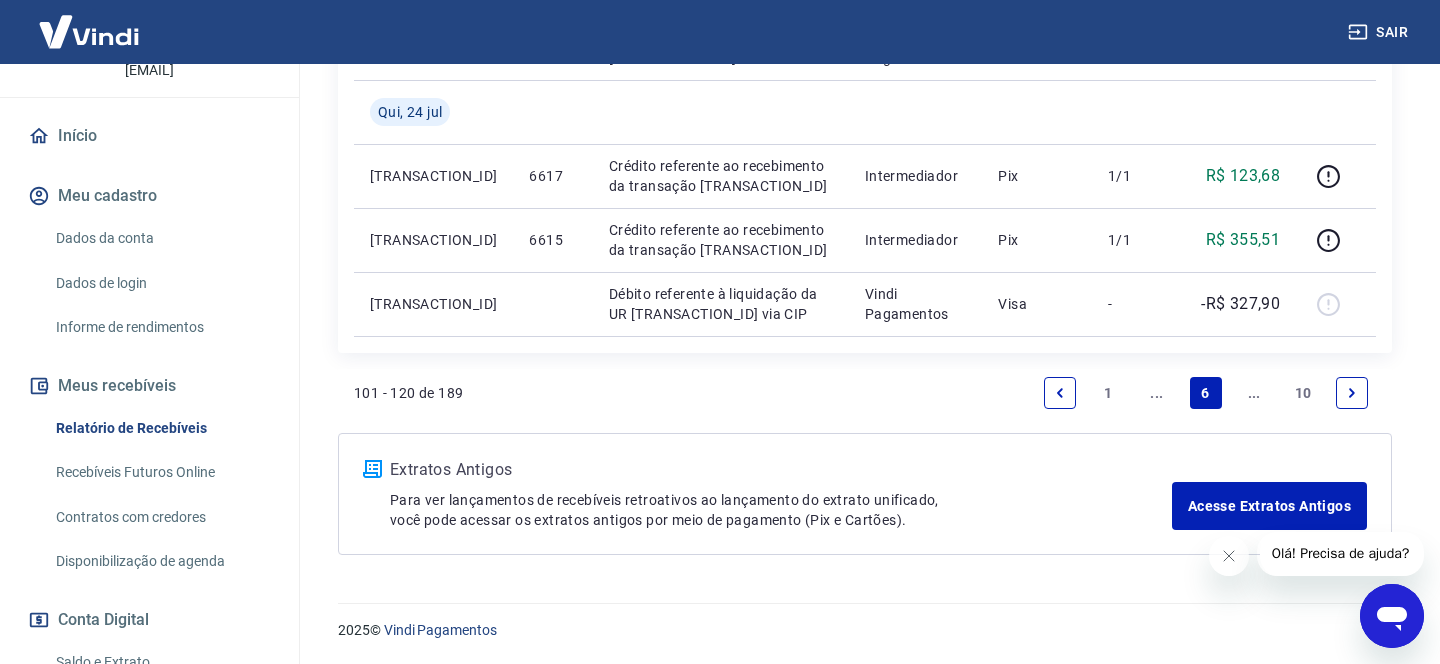 click at bounding box center [1352, 393] 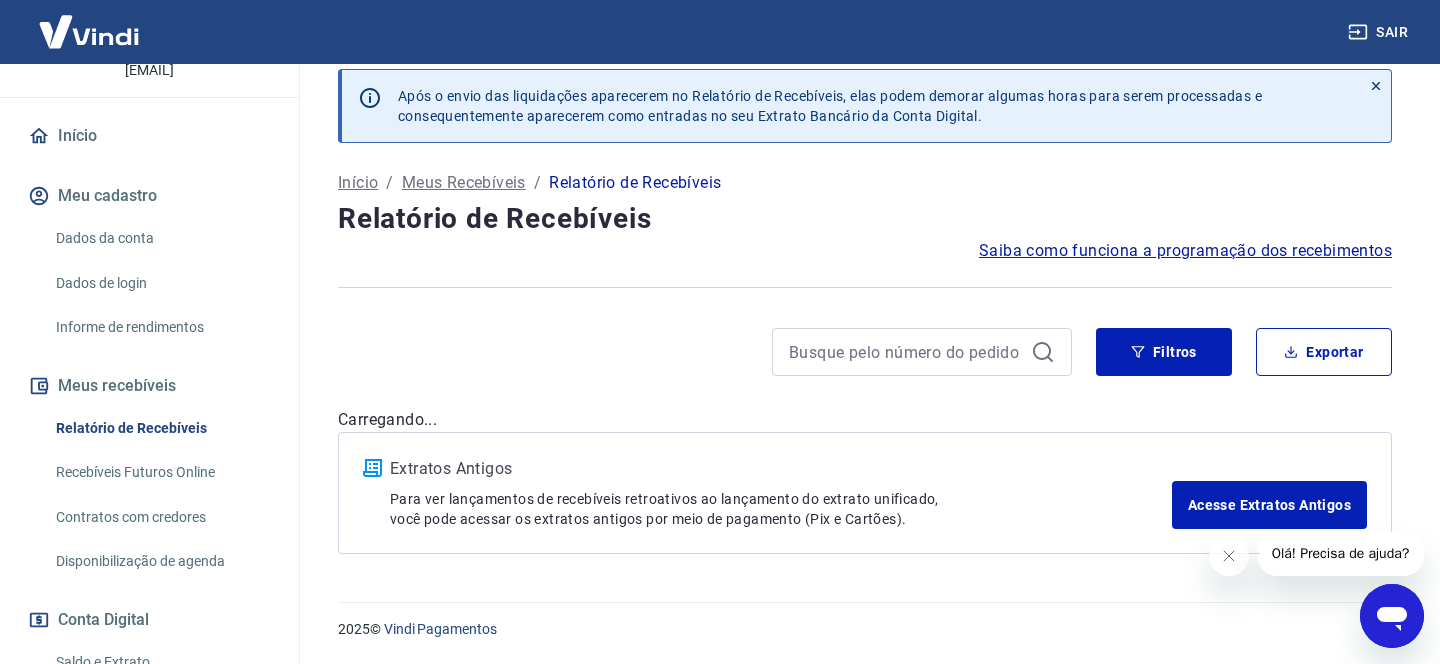 scroll, scrollTop: 1643, scrollLeft: 0, axis: vertical 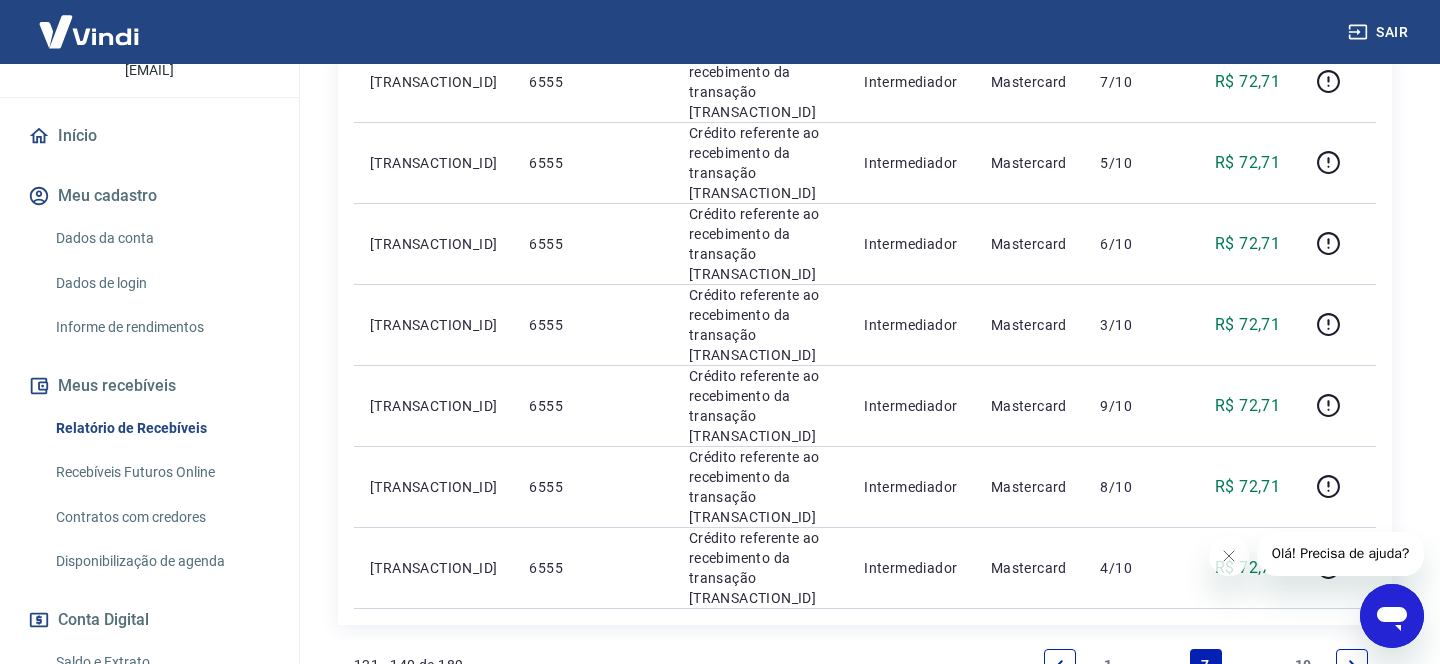 click at bounding box center (1352, 665) 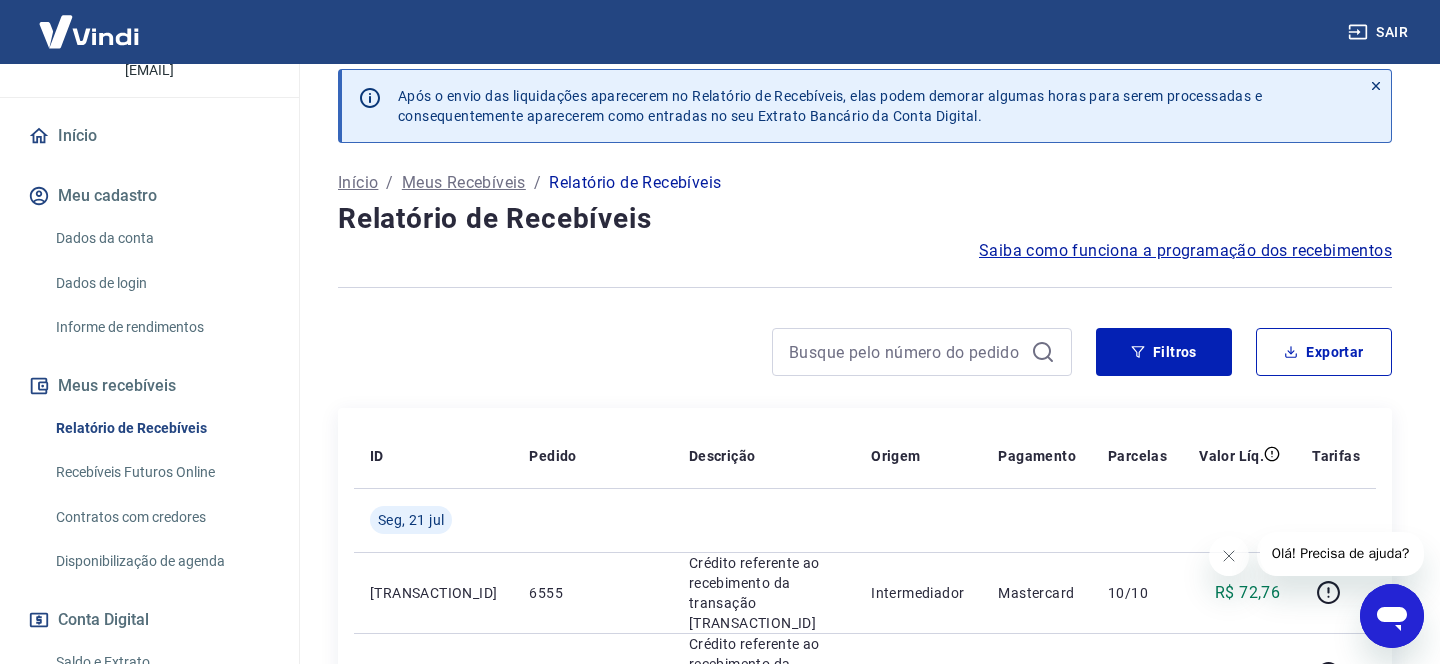 scroll, scrollTop: 1707, scrollLeft: 0, axis: vertical 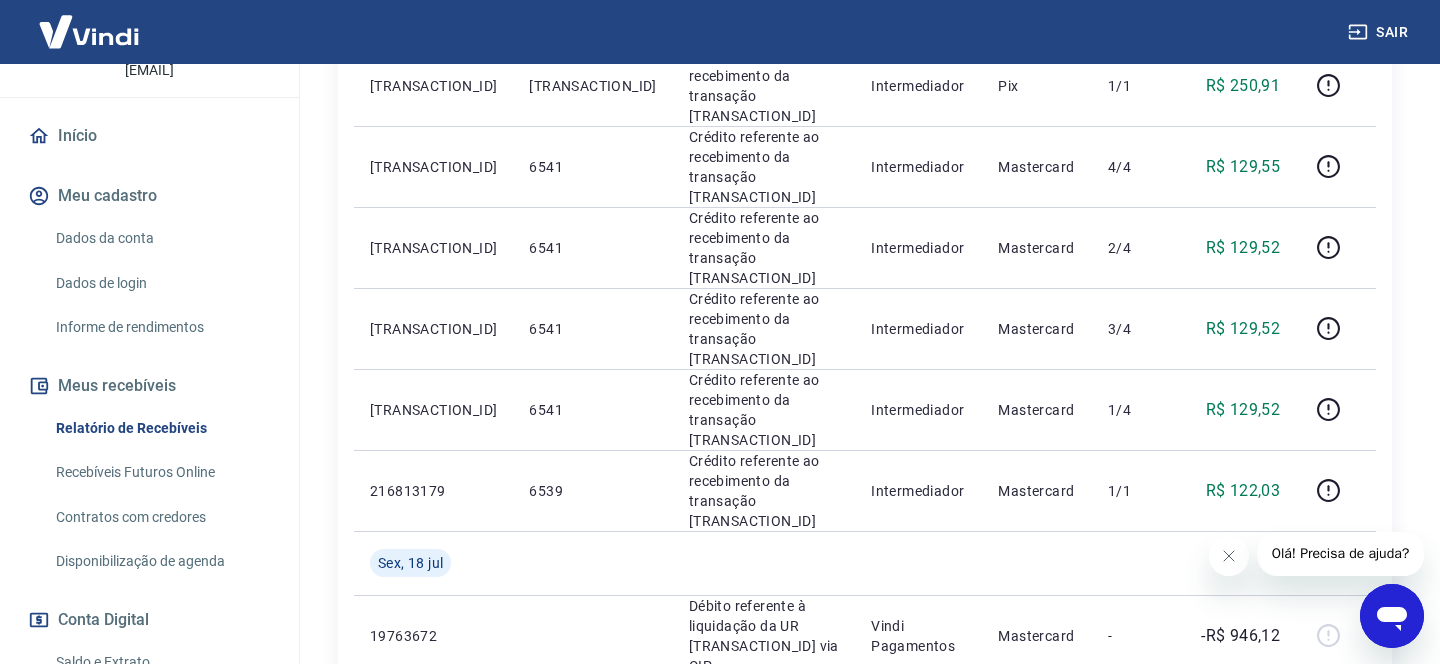 click at bounding box center [1352, 733] 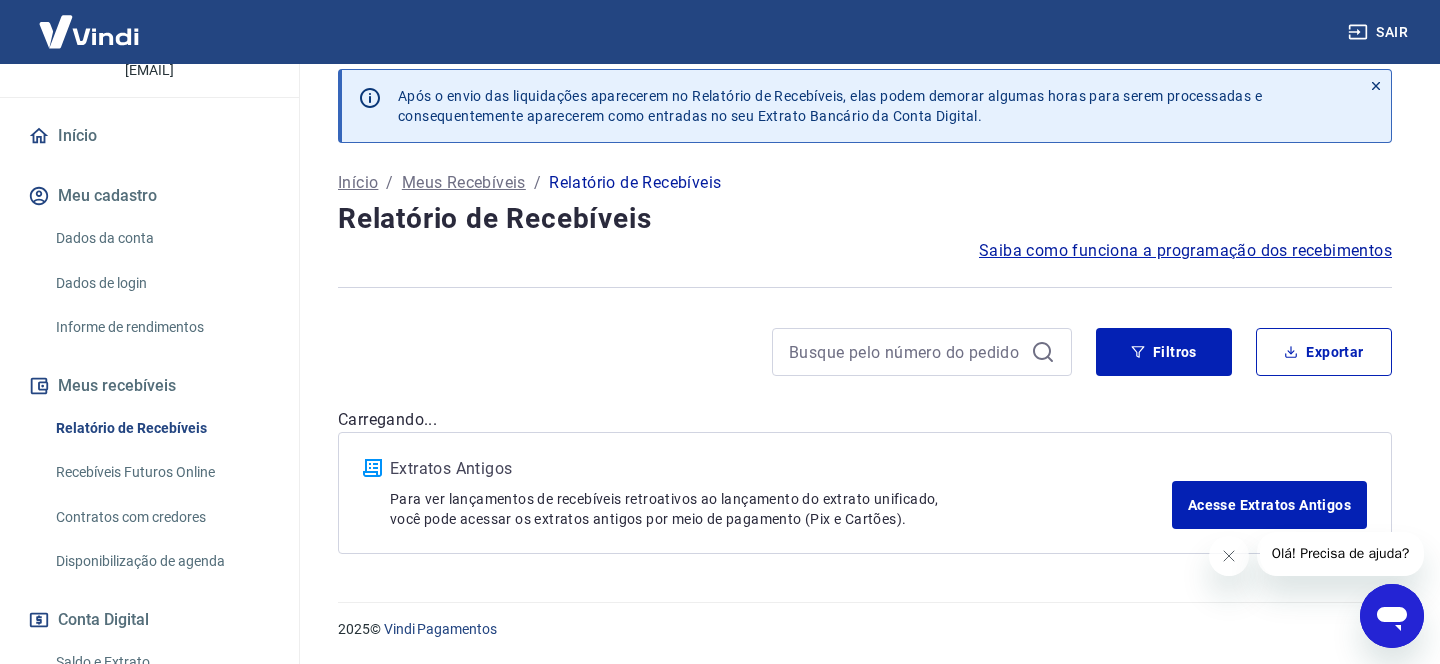 scroll, scrollTop: 1771, scrollLeft: 0, axis: vertical 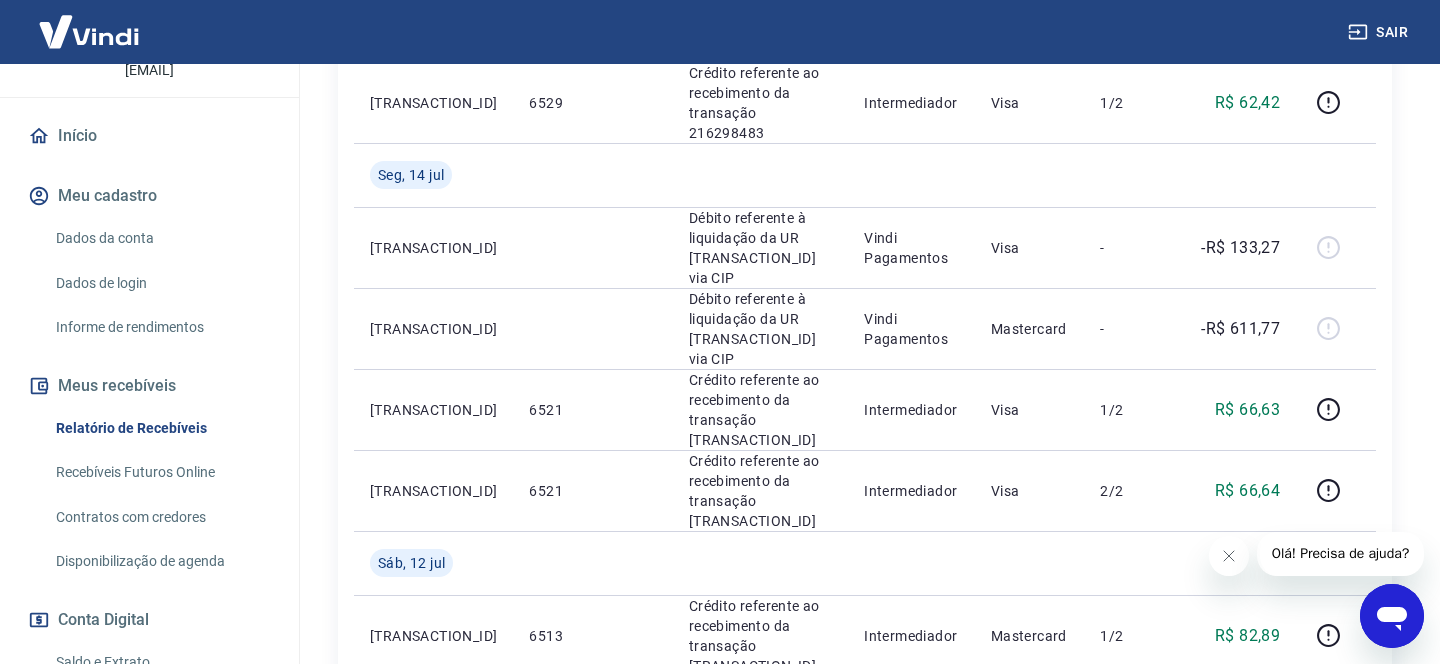 click 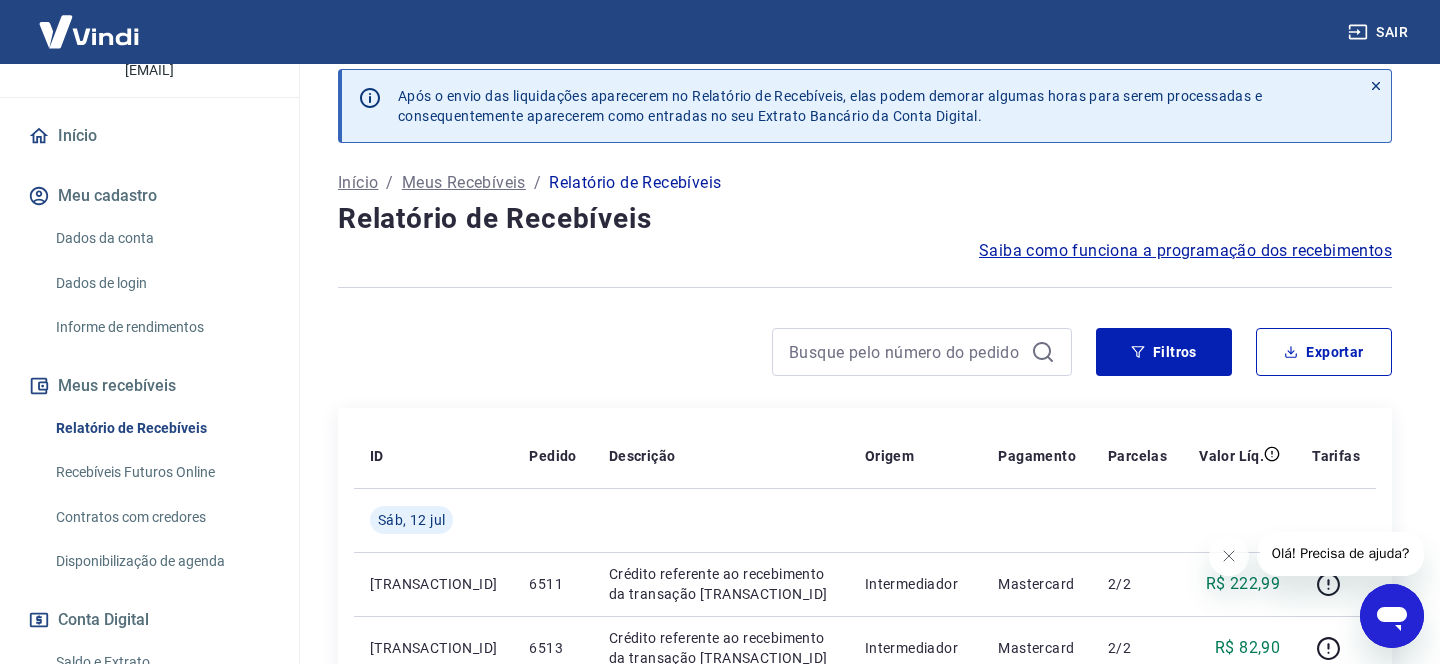 scroll, scrollTop: 1003, scrollLeft: 0, axis: vertical 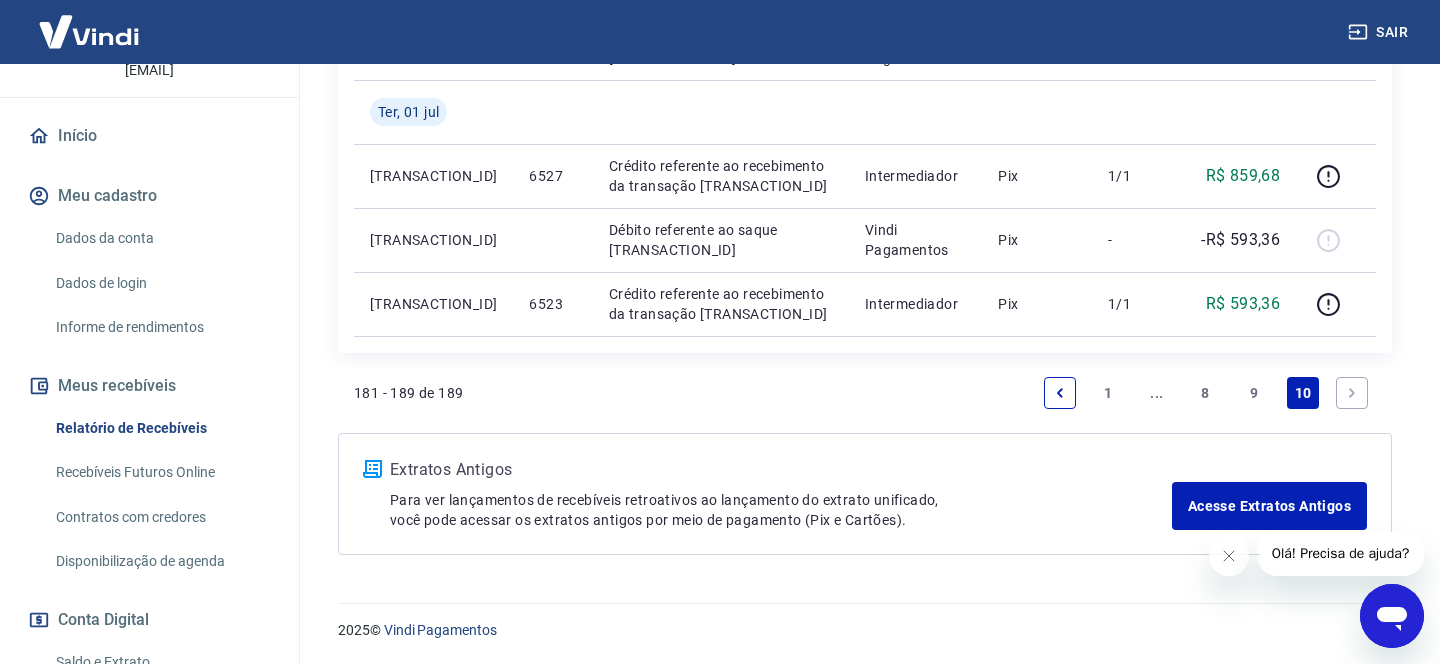 click 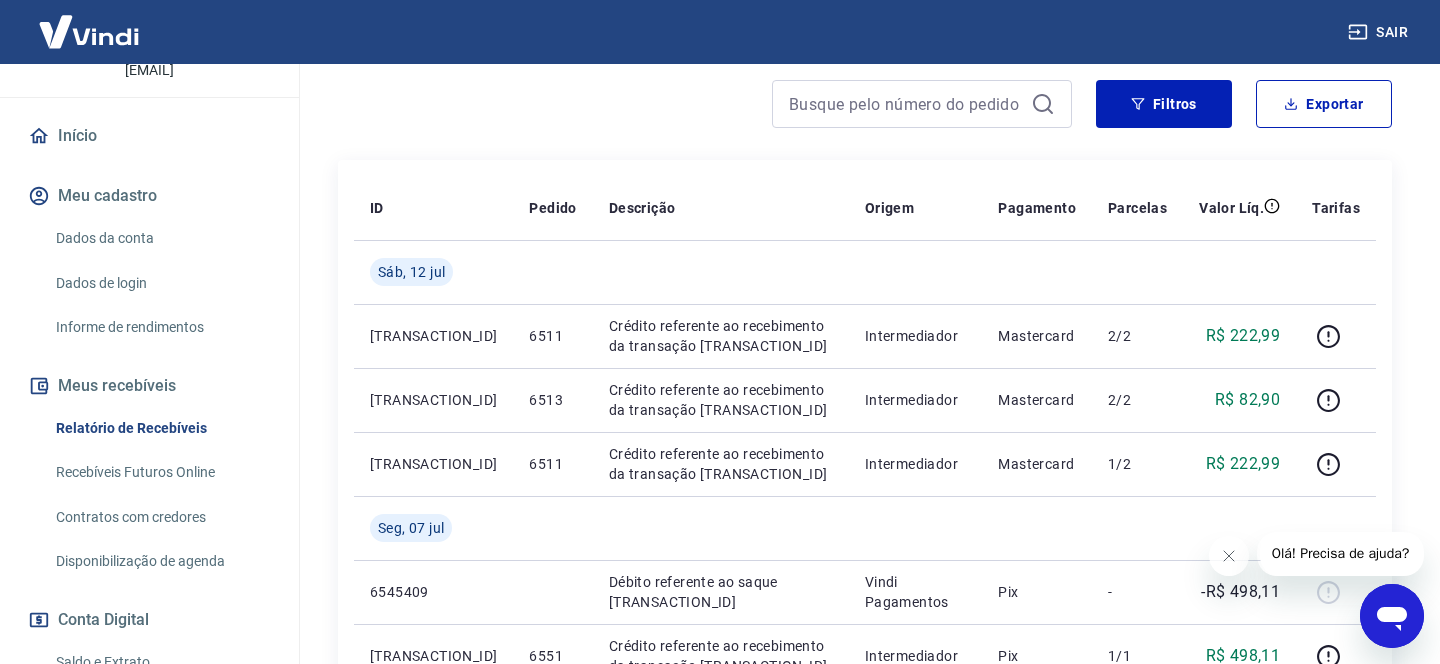 scroll, scrollTop: 0, scrollLeft: 0, axis: both 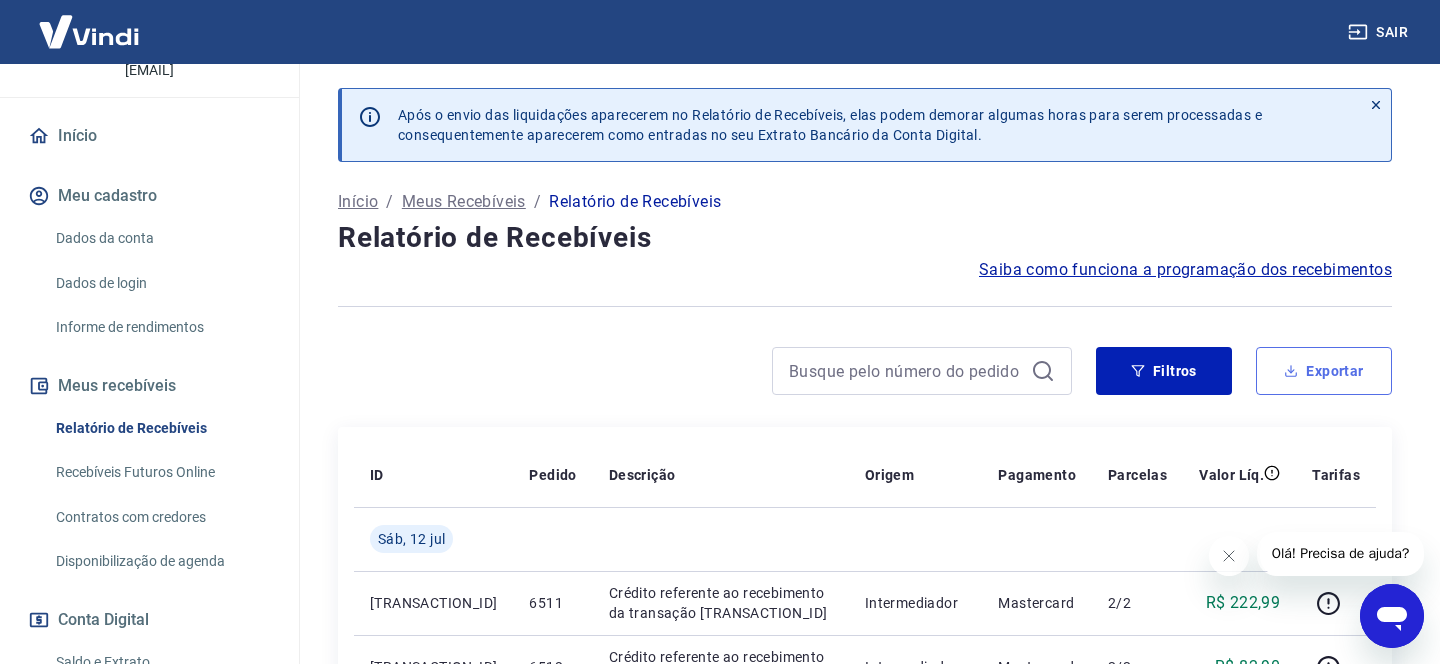 click on "Exportar" at bounding box center (1324, 371) 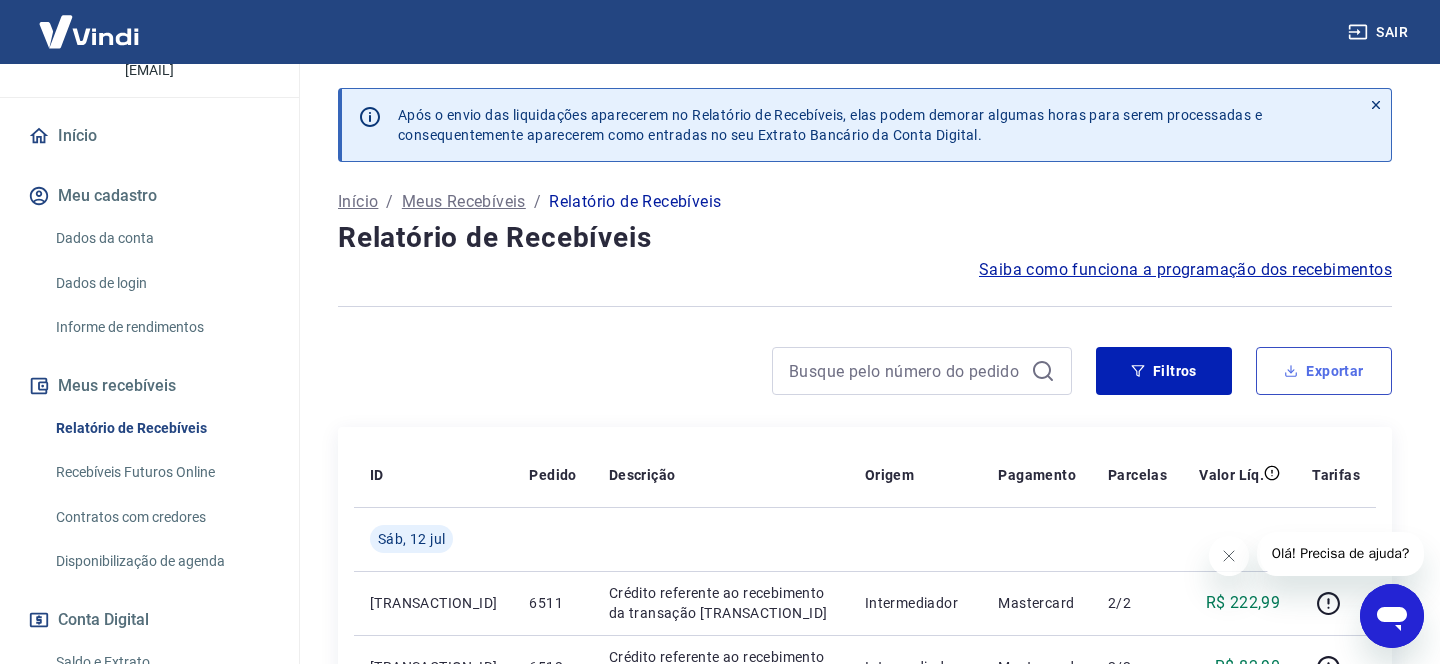 type on "01/07/2025" 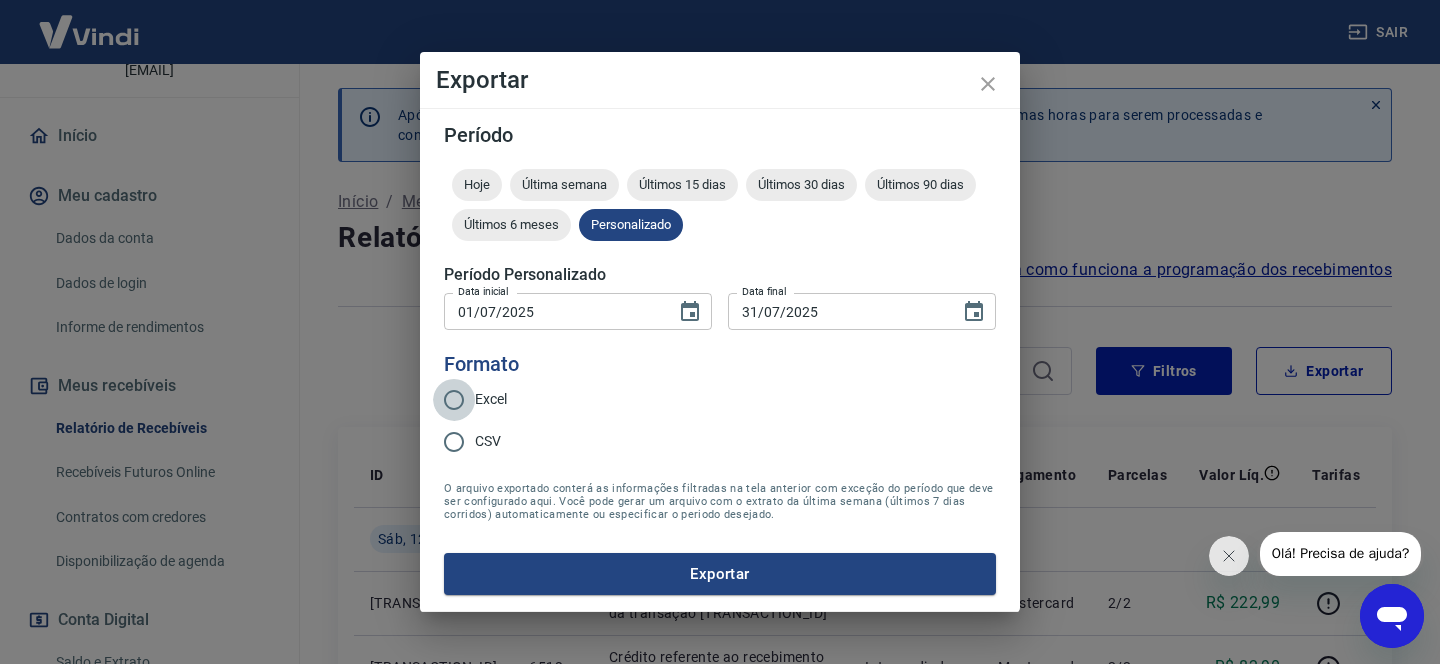click on "Excel" at bounding box center (454, 400) 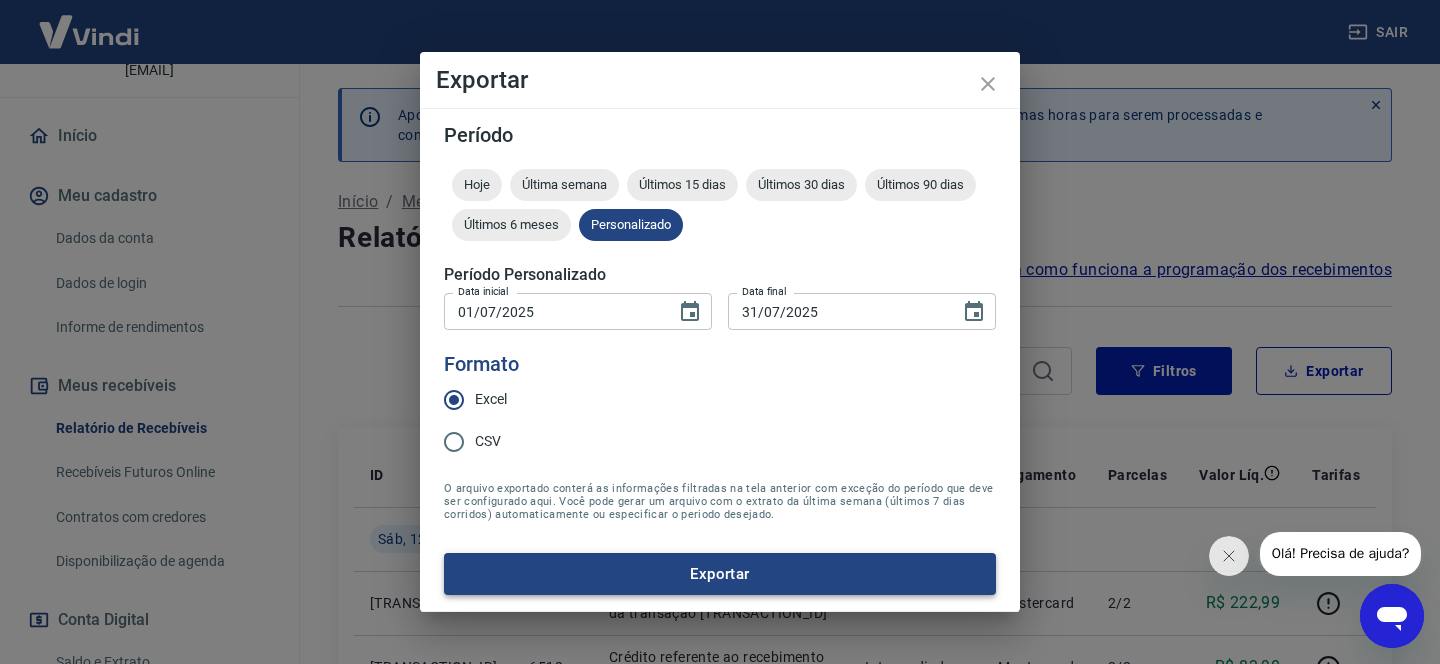 click on "Exportar" at bounding box center (720, 574) 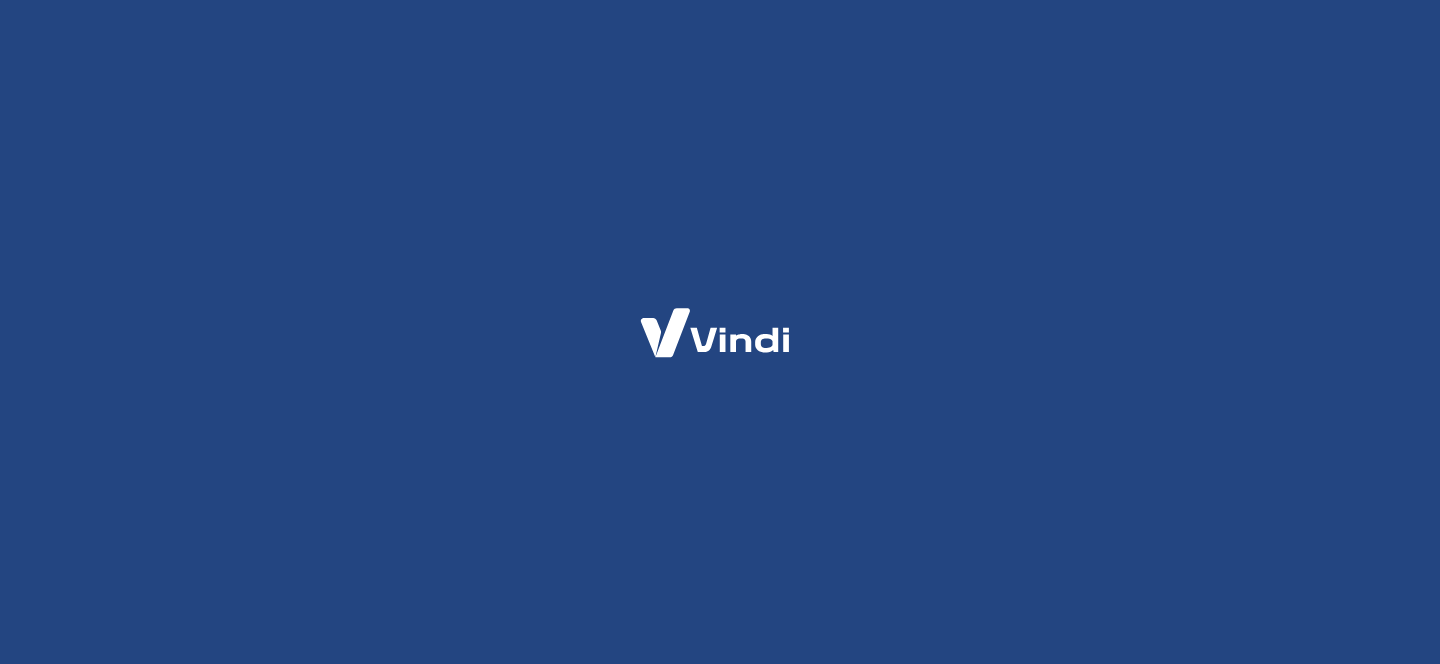 scroll, scrollTop: 0, scrollLeft: 0, axis: both 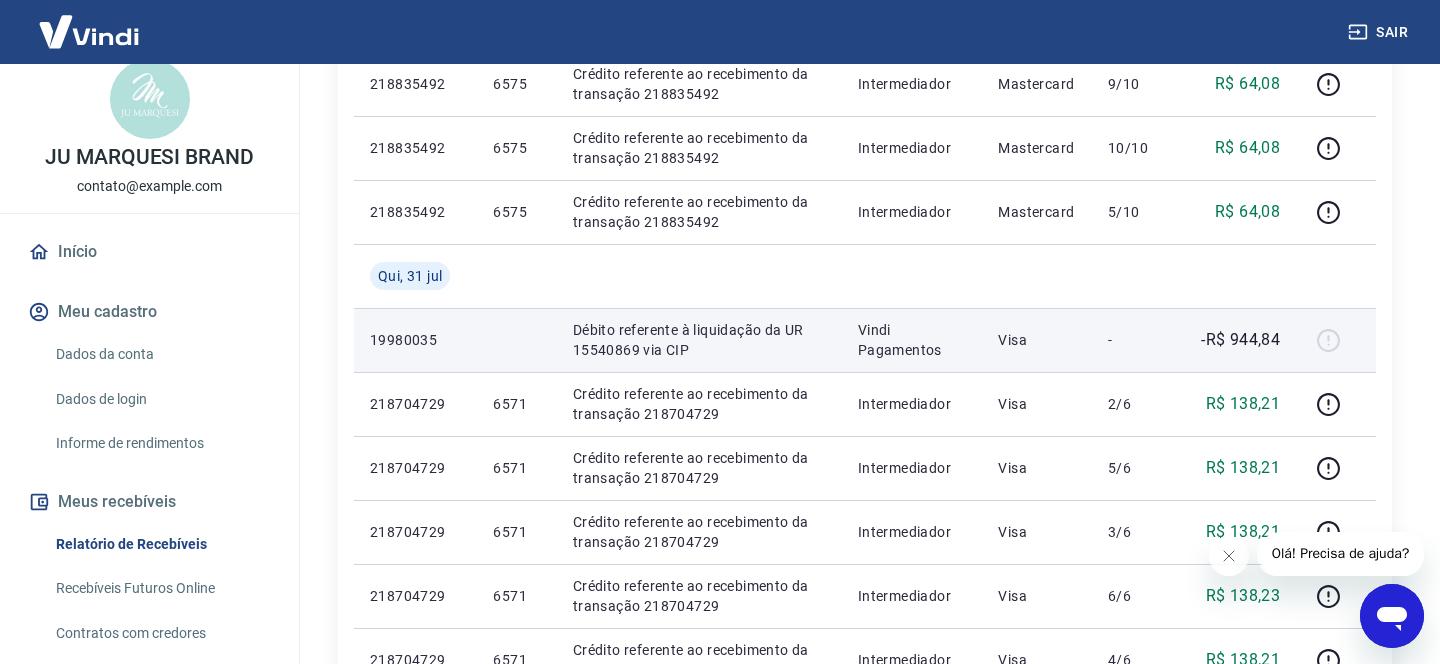 click on "Débito referente à liquidação da UR 15540869 via CIP" at bounding box center (699, 340) 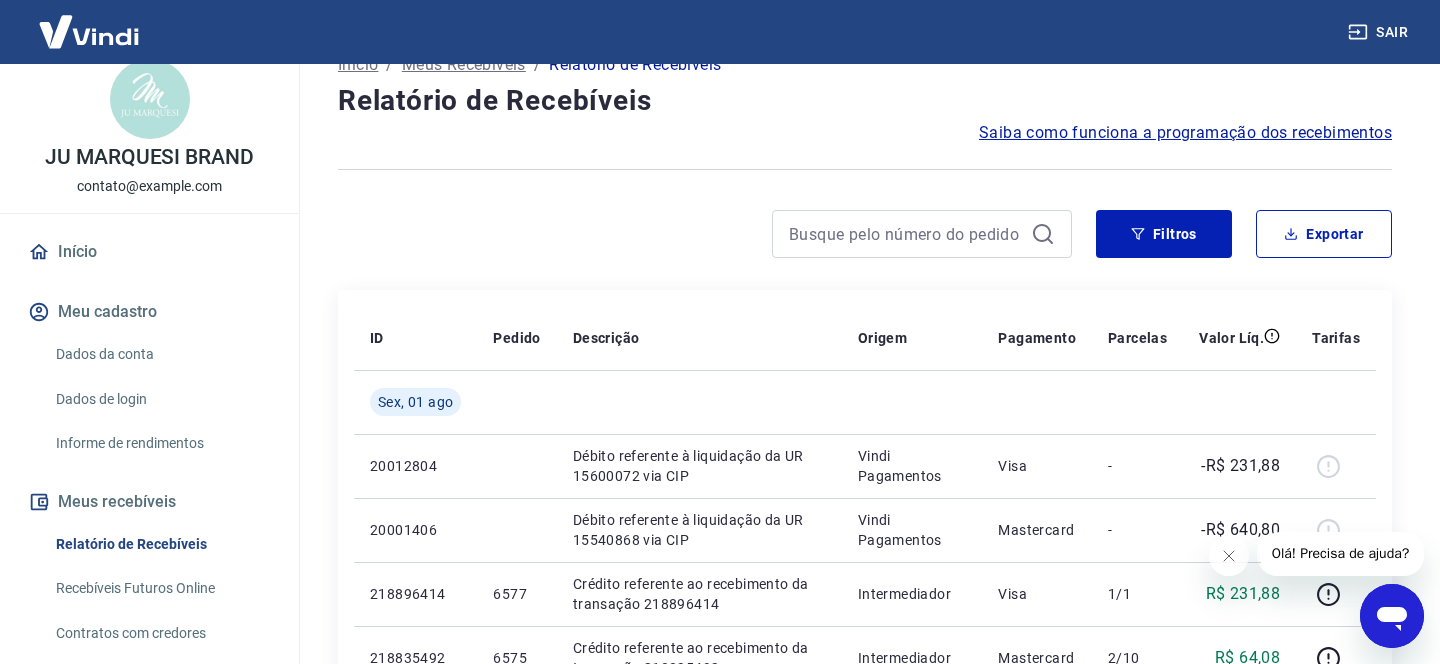 scroll, scrollTop: 45, scrollLeft: 0, axis: vertical 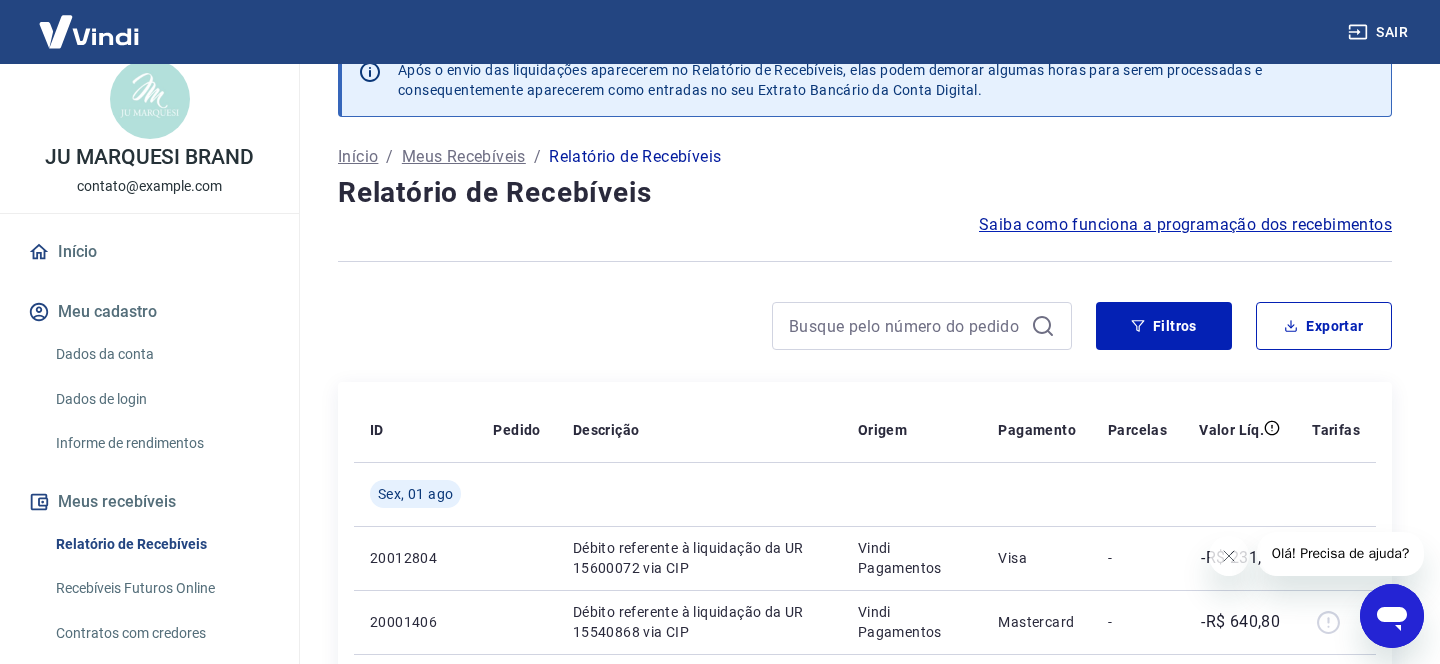 click on "Recebíveis Futuros Online" at bounding box center (161, 588) 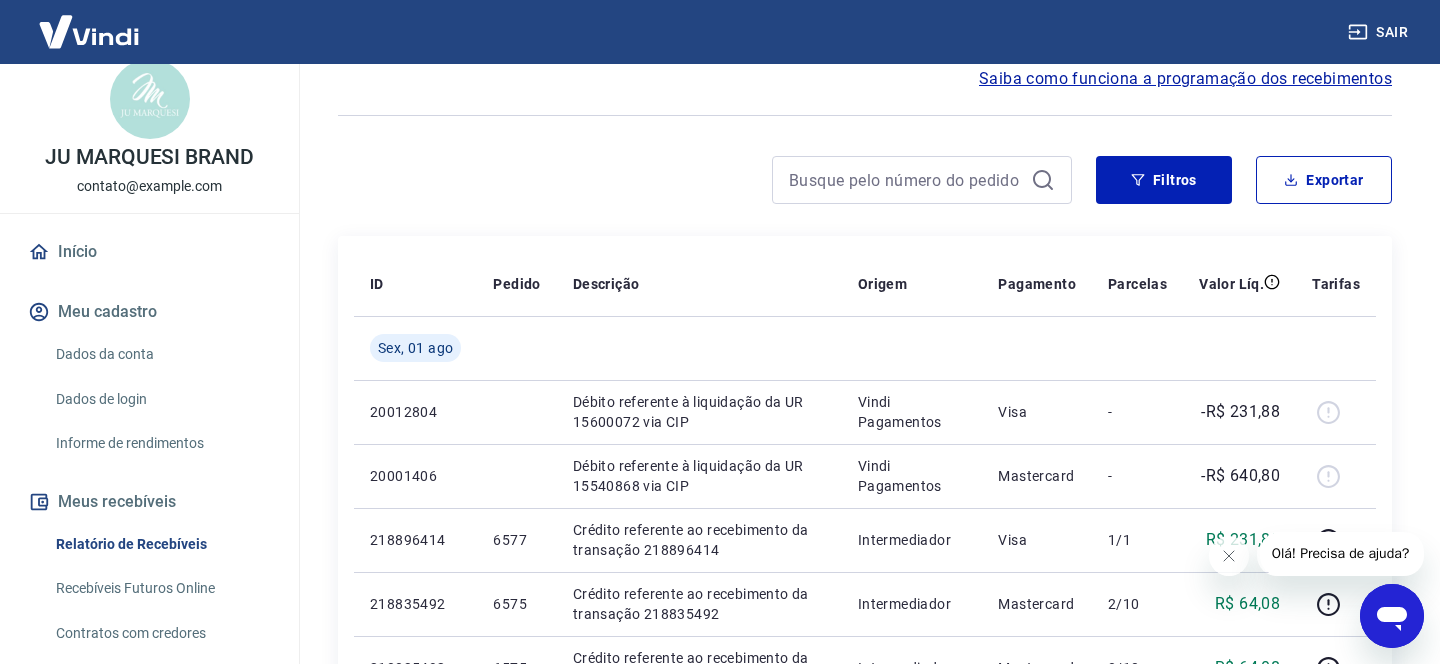 scroll, scrollTop: 194, scrollLeft: 0, axis: vertical 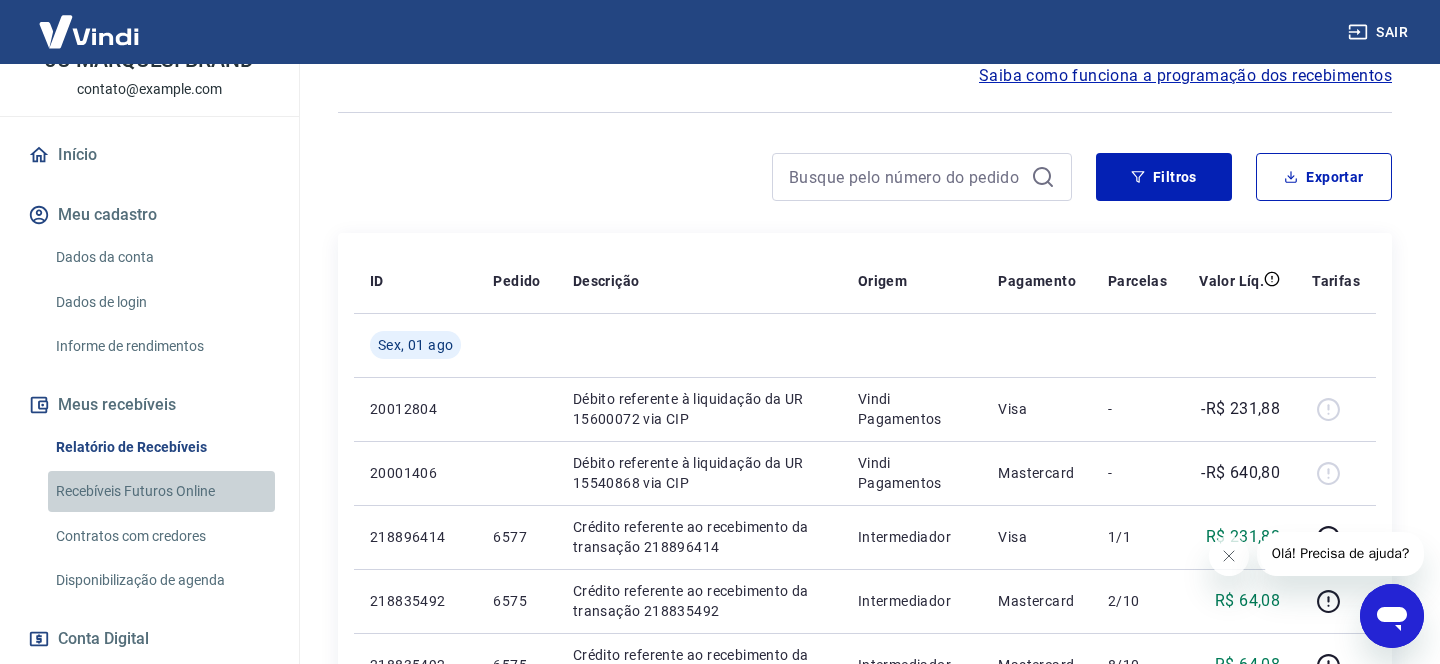 click on "Recebíveis Futuros Online" at bounding box center (161, 491) 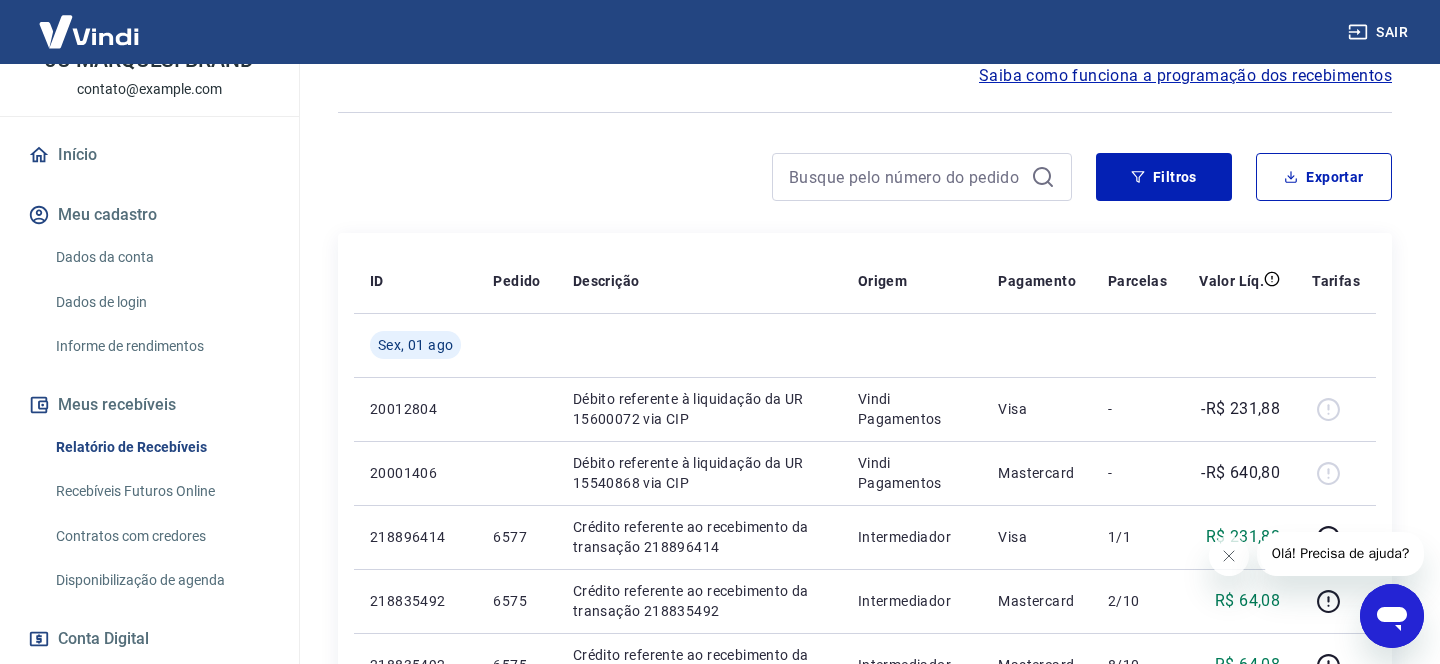scroll, scrollTop: 119, scrollLeft: 0, axis: vertical 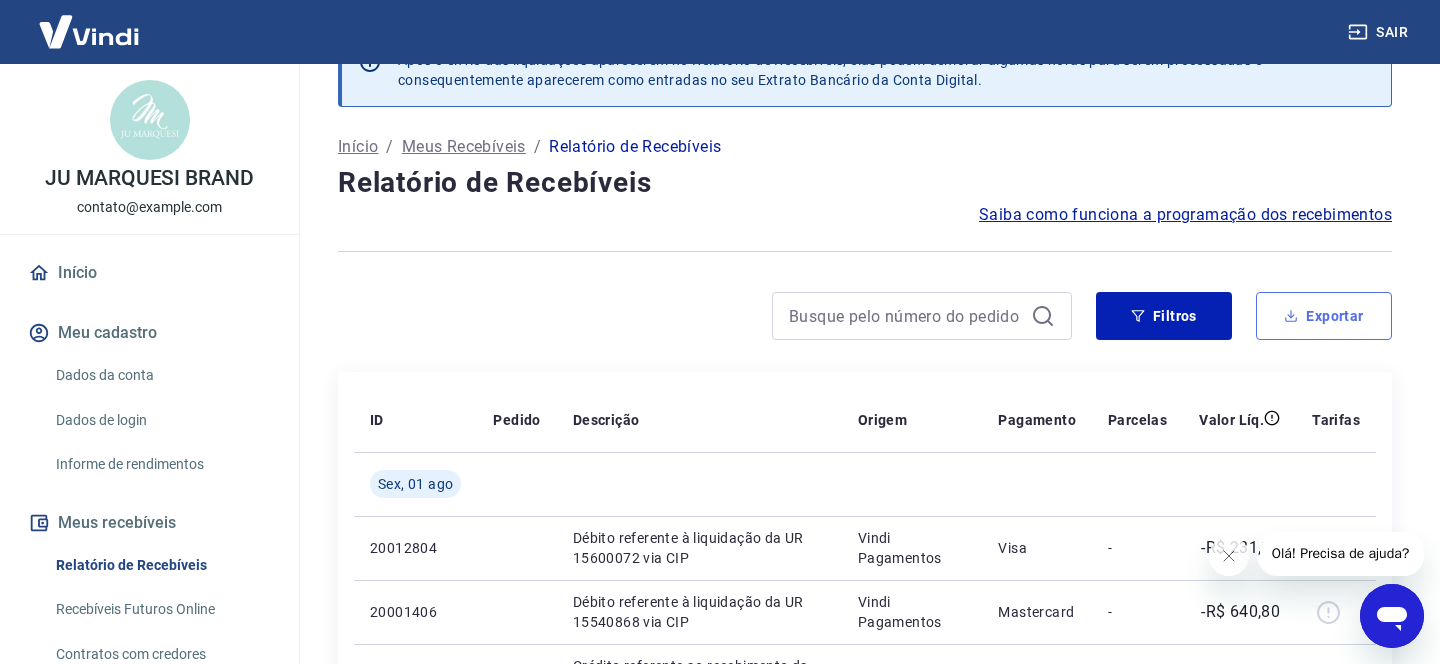 click on "Exportar" at bounding box center [1324, 316] 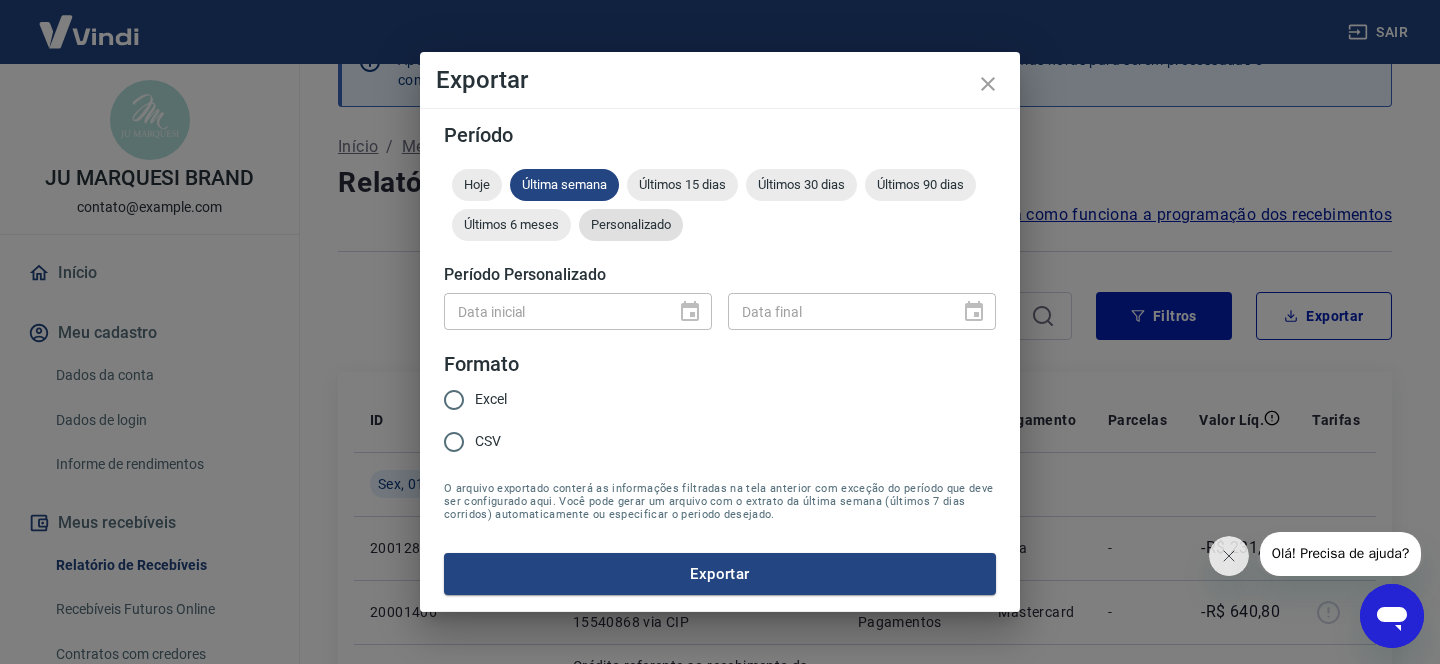 click on "Personalizado" at bounding box center [631, 224] 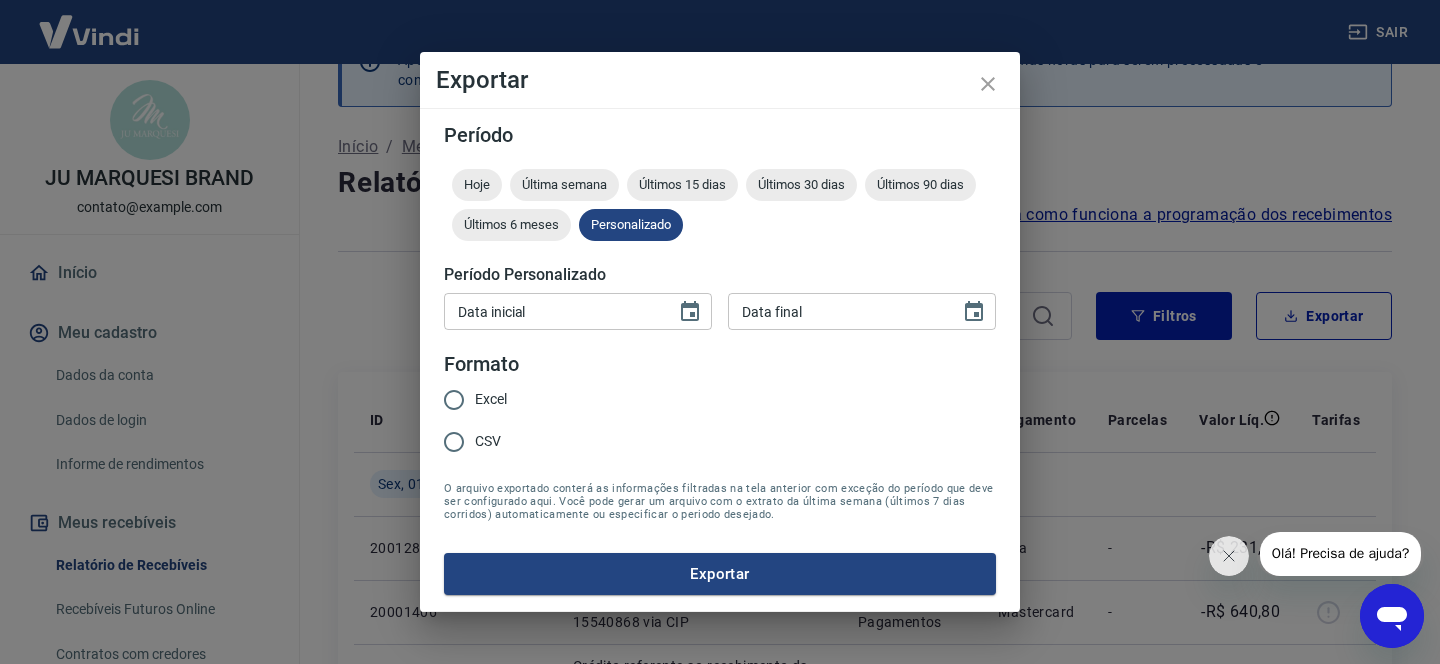 type on "DD/MM/YYYY" 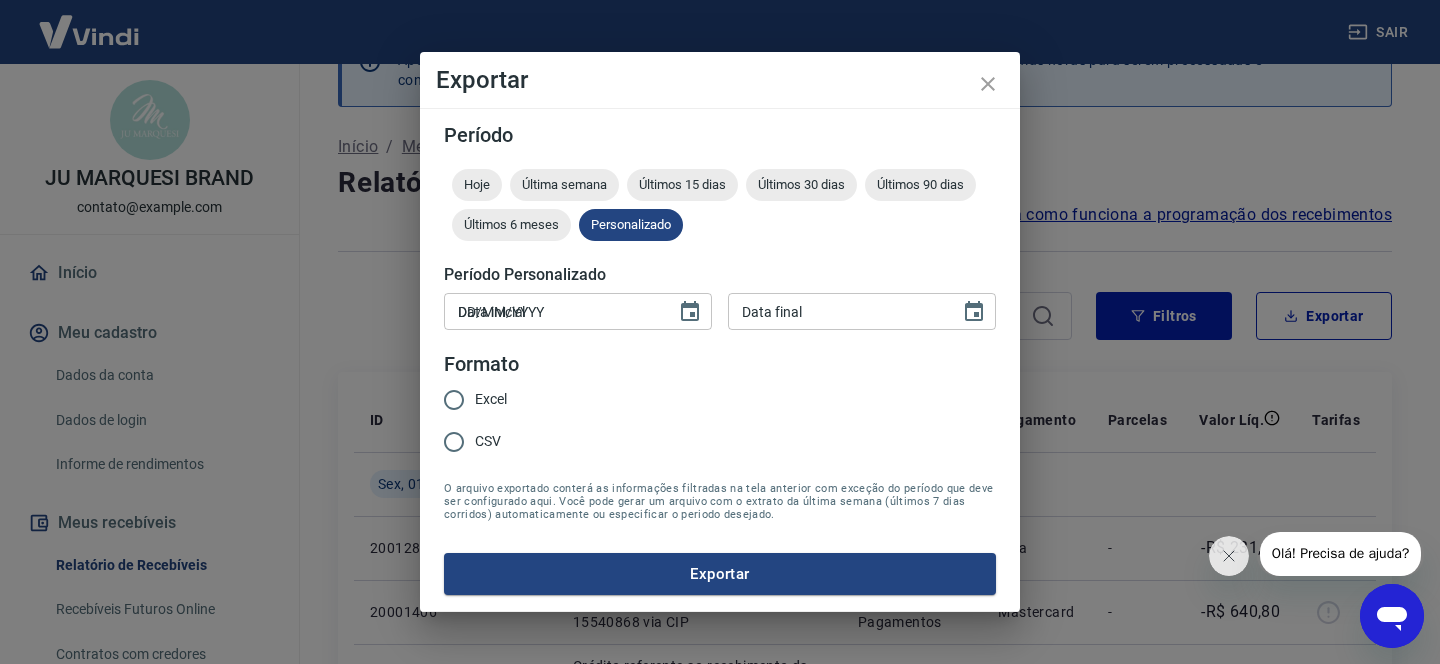 click on "DD/MM/YYYY" at bounding box center [553, 311] 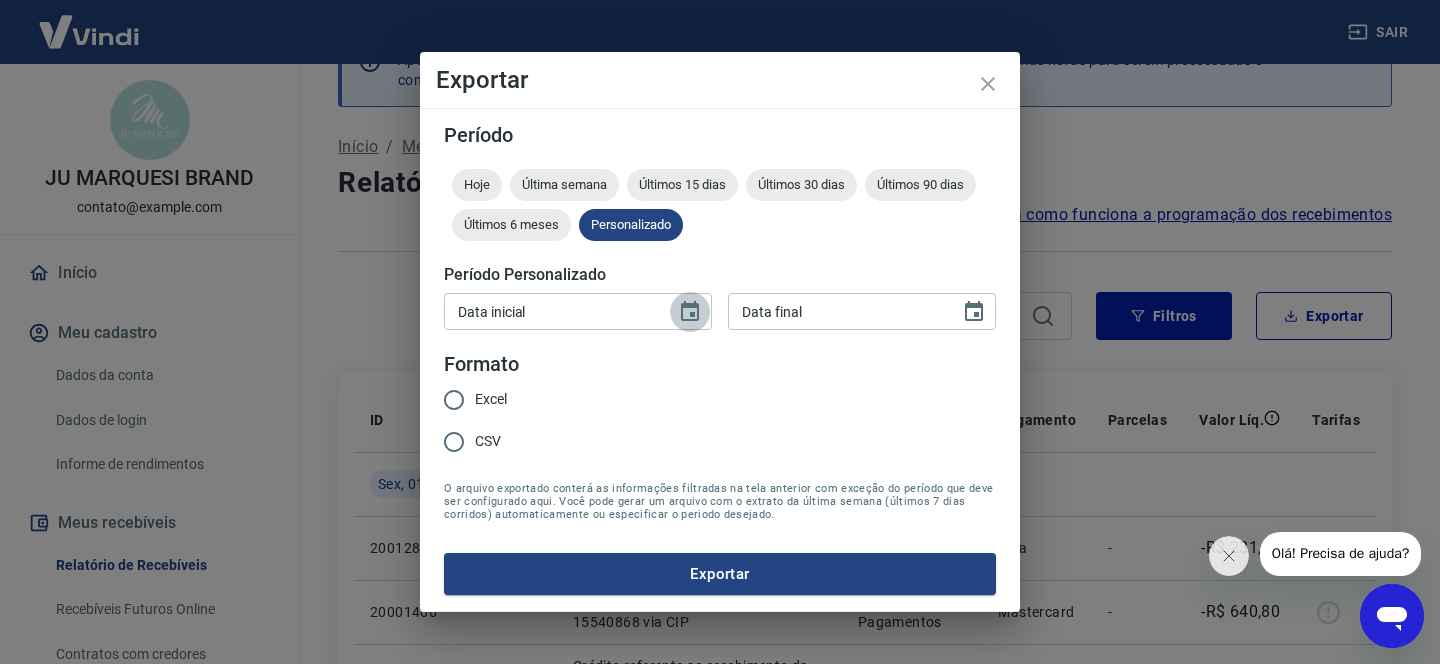 click 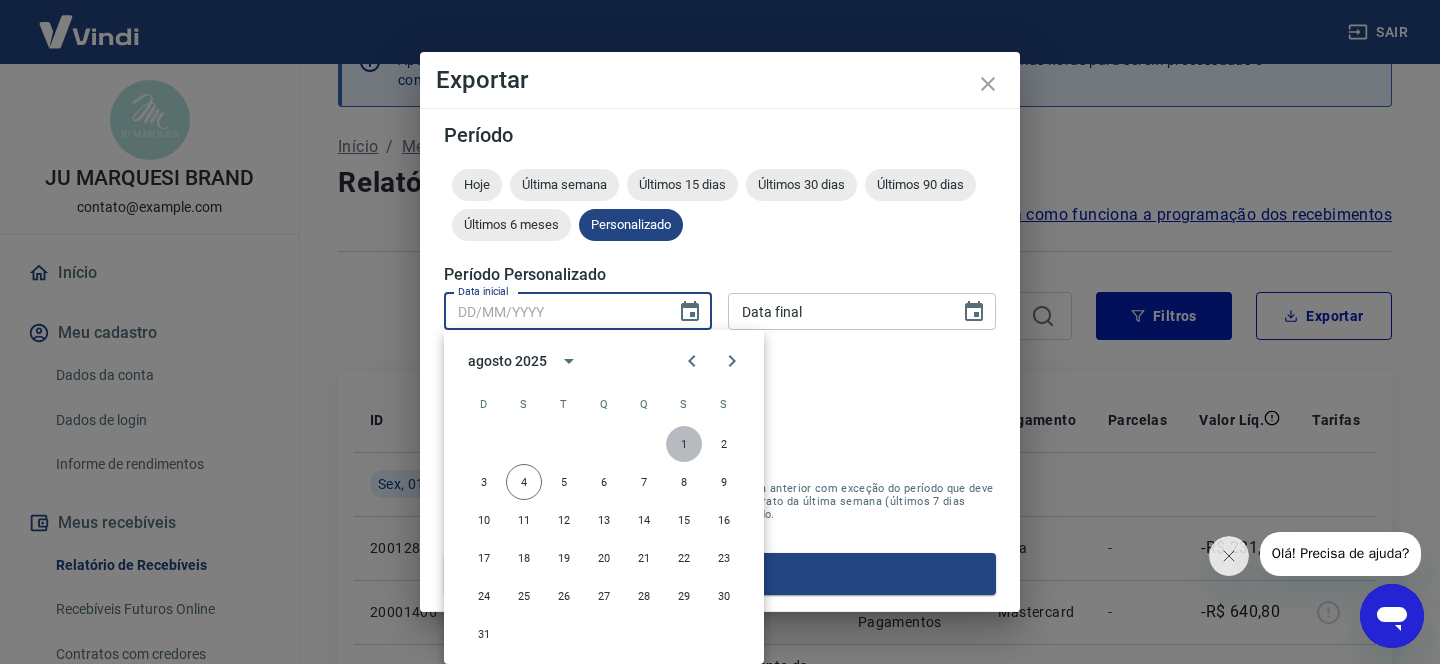 click on "1" at bounding box center [684, 444] 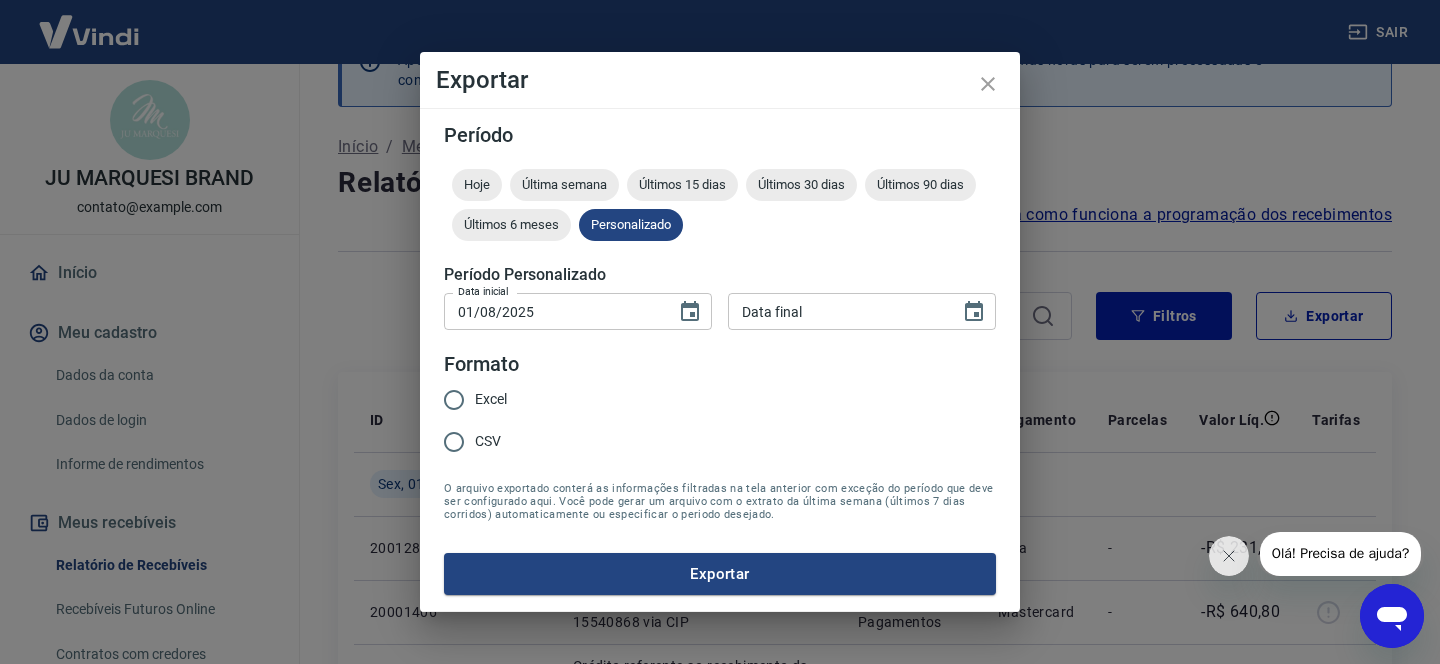 type on "DD/MM/YYYY" 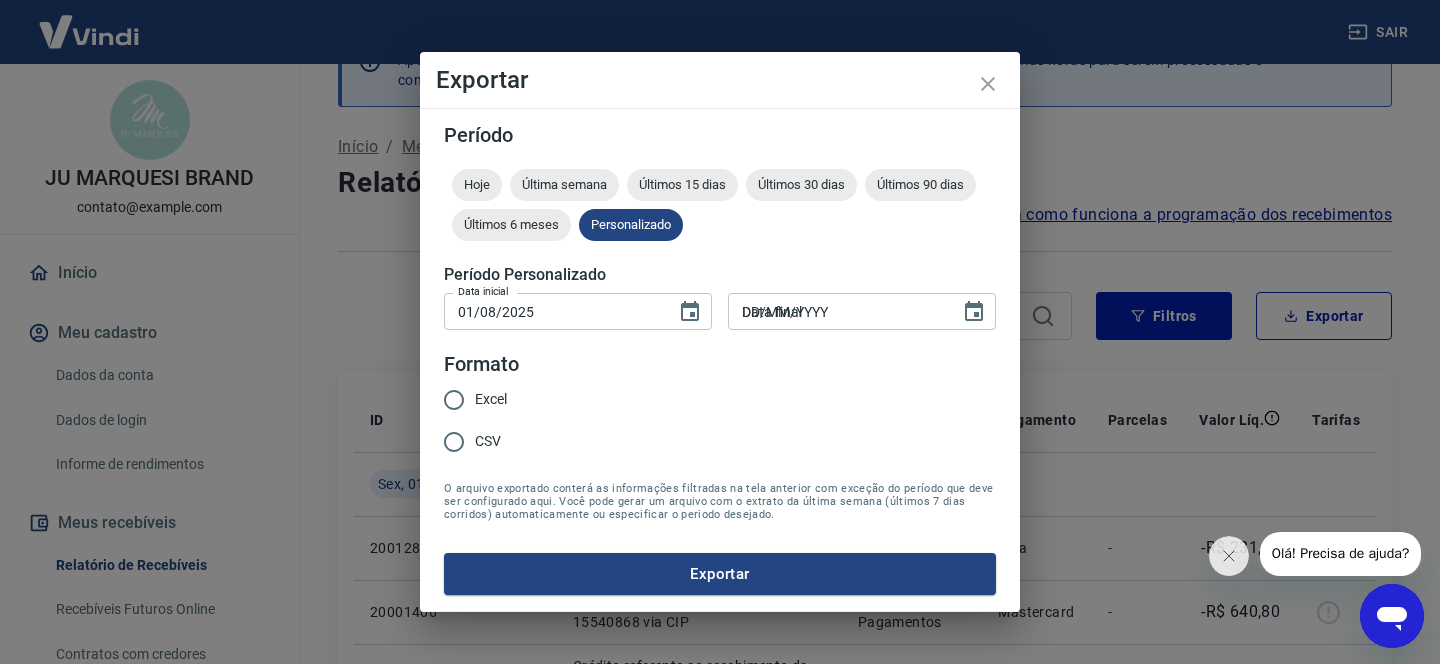 click on "DD/MM/YYYY" at bounding box center (837, 311) 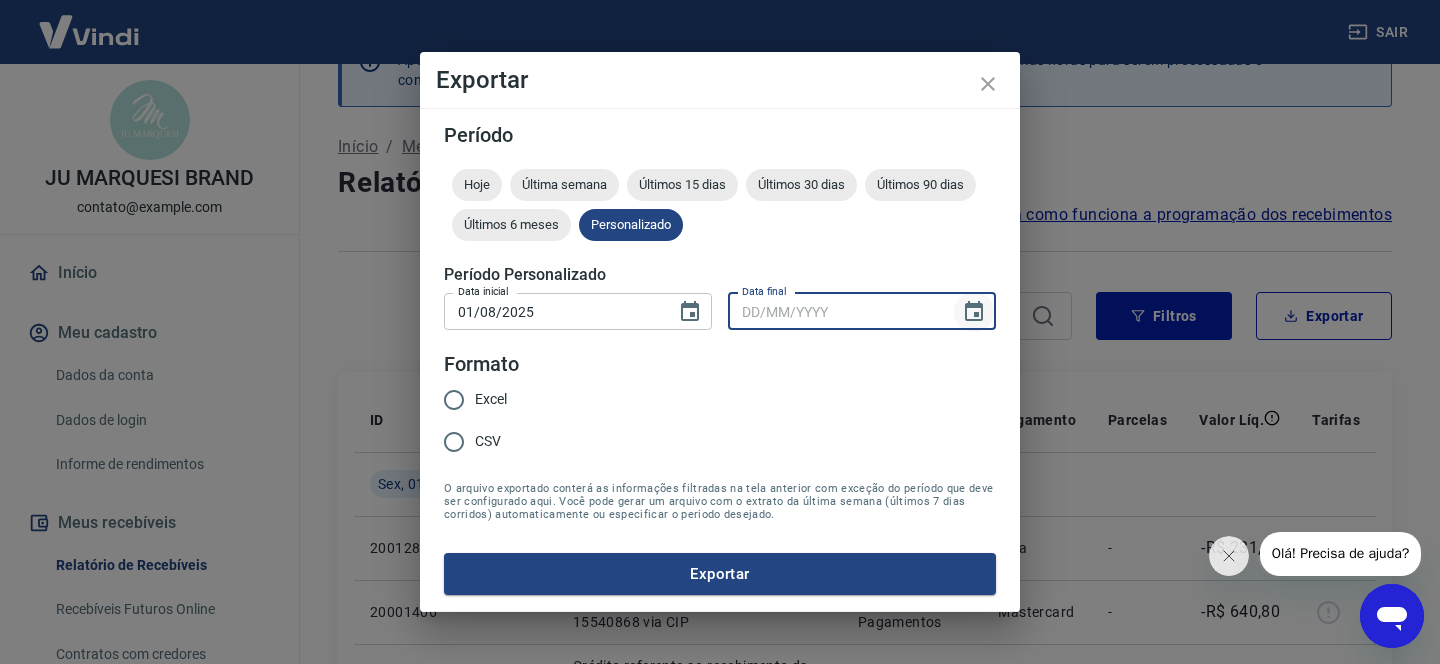 click 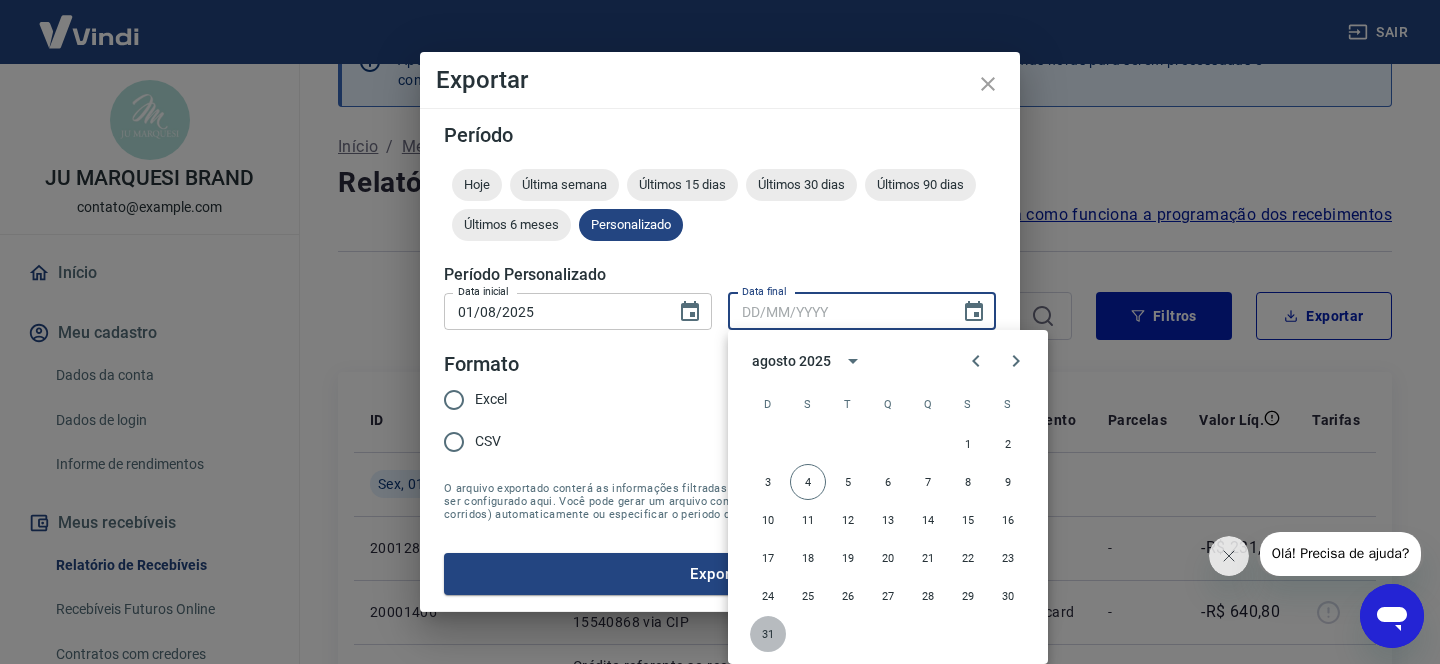 click on "31" at bounding box center [768, 634] 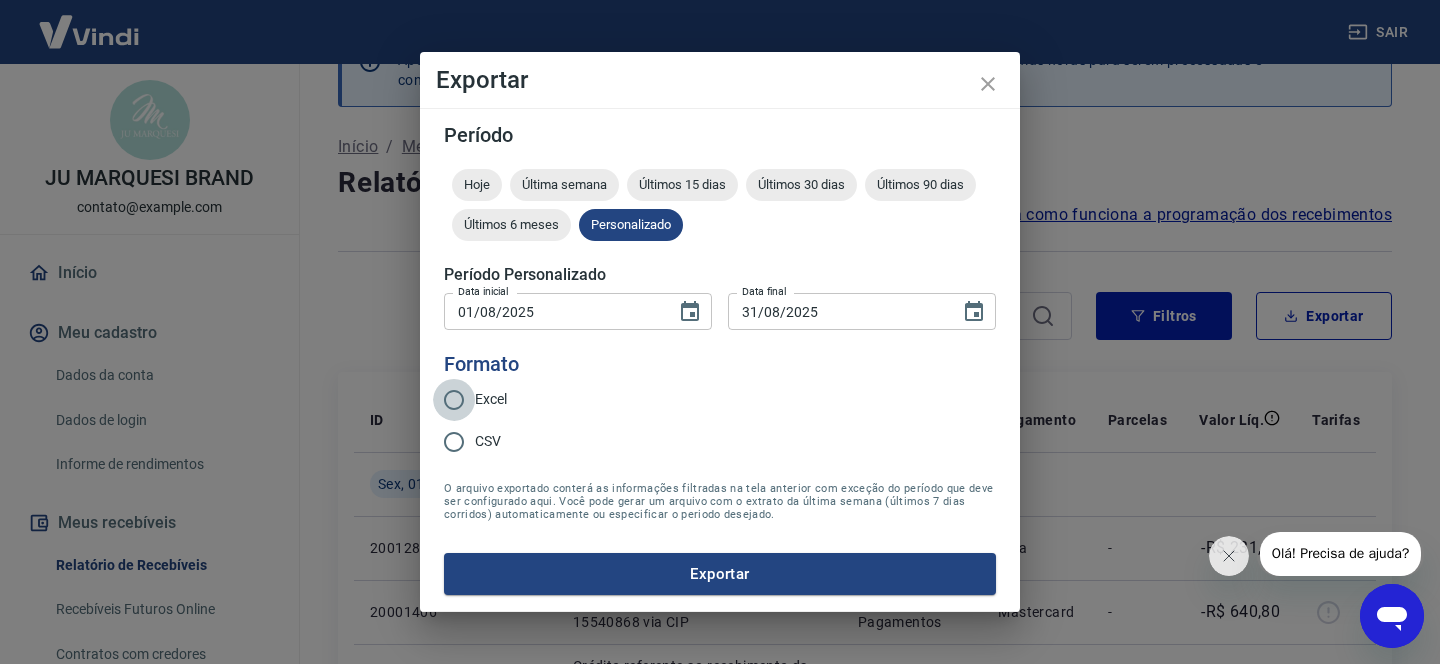 click on "Excel" at bounding box center [454, 400] 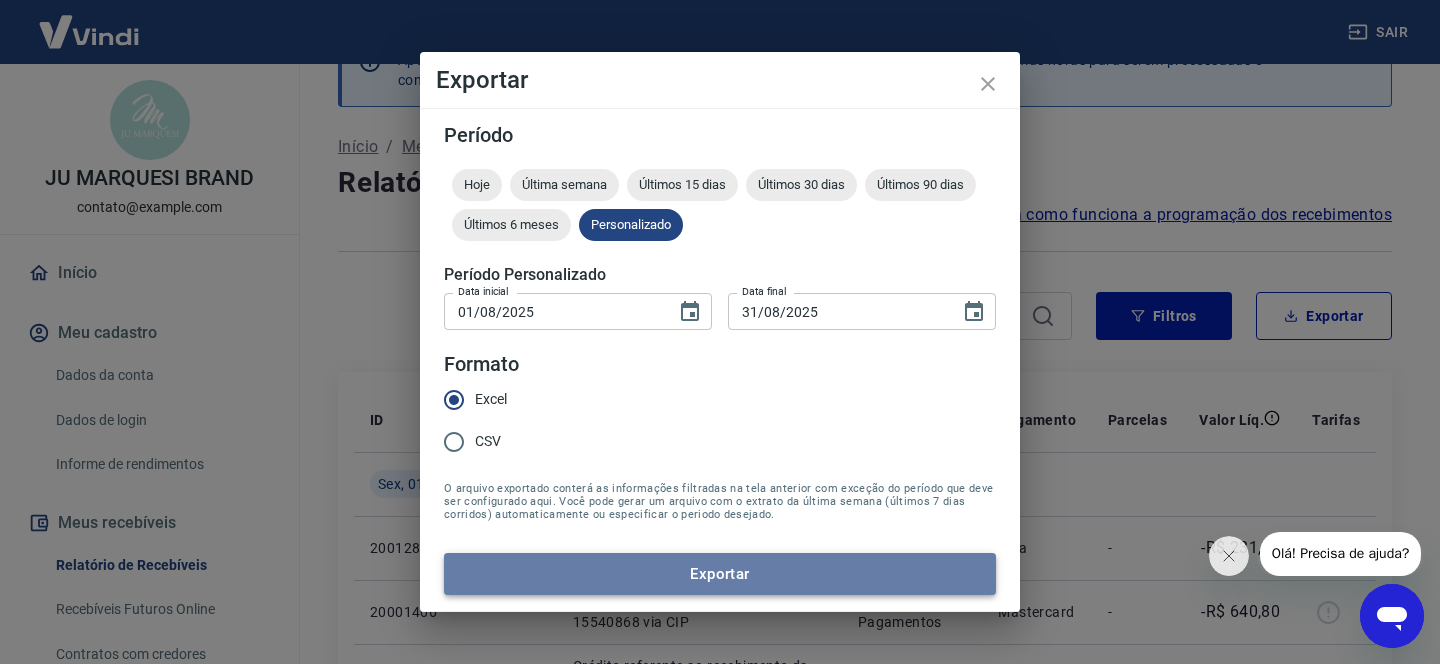 click on "Exportar" at bounding box center [720, 574] 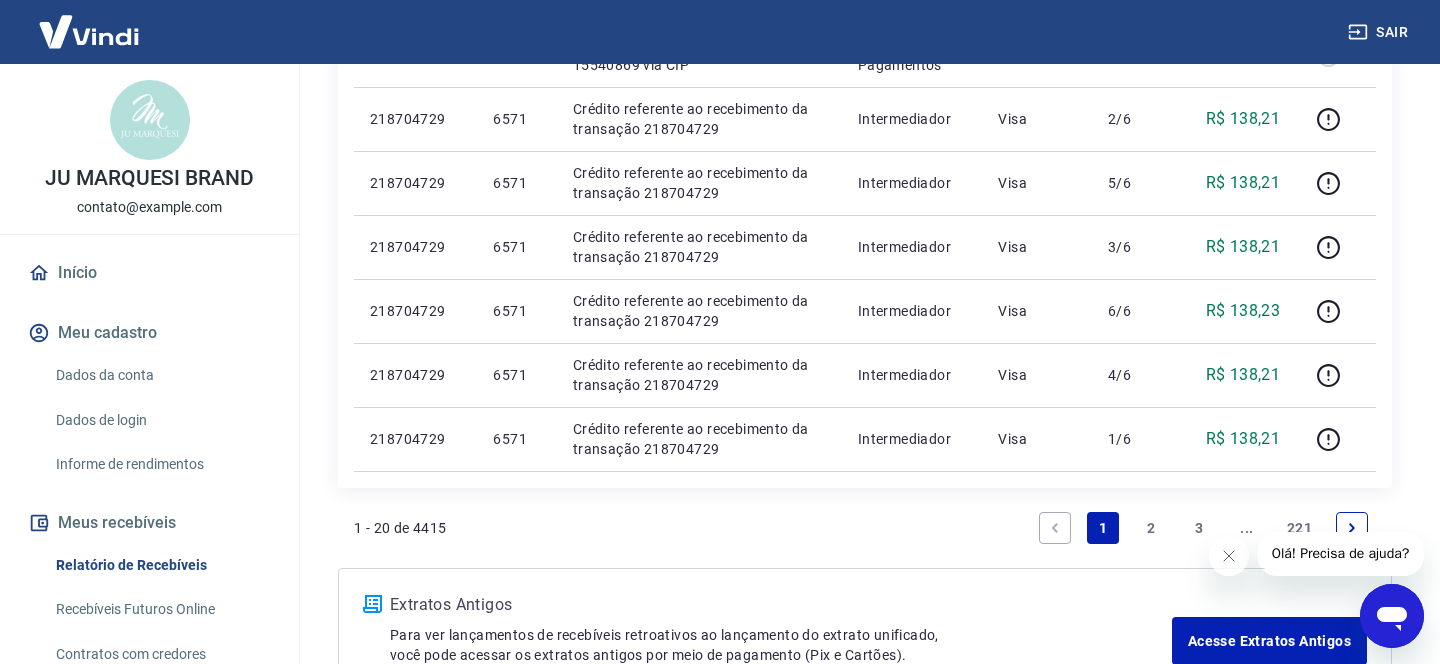 scroll, scrollTop: 1579, scrollLeft: 0, axis: vertical 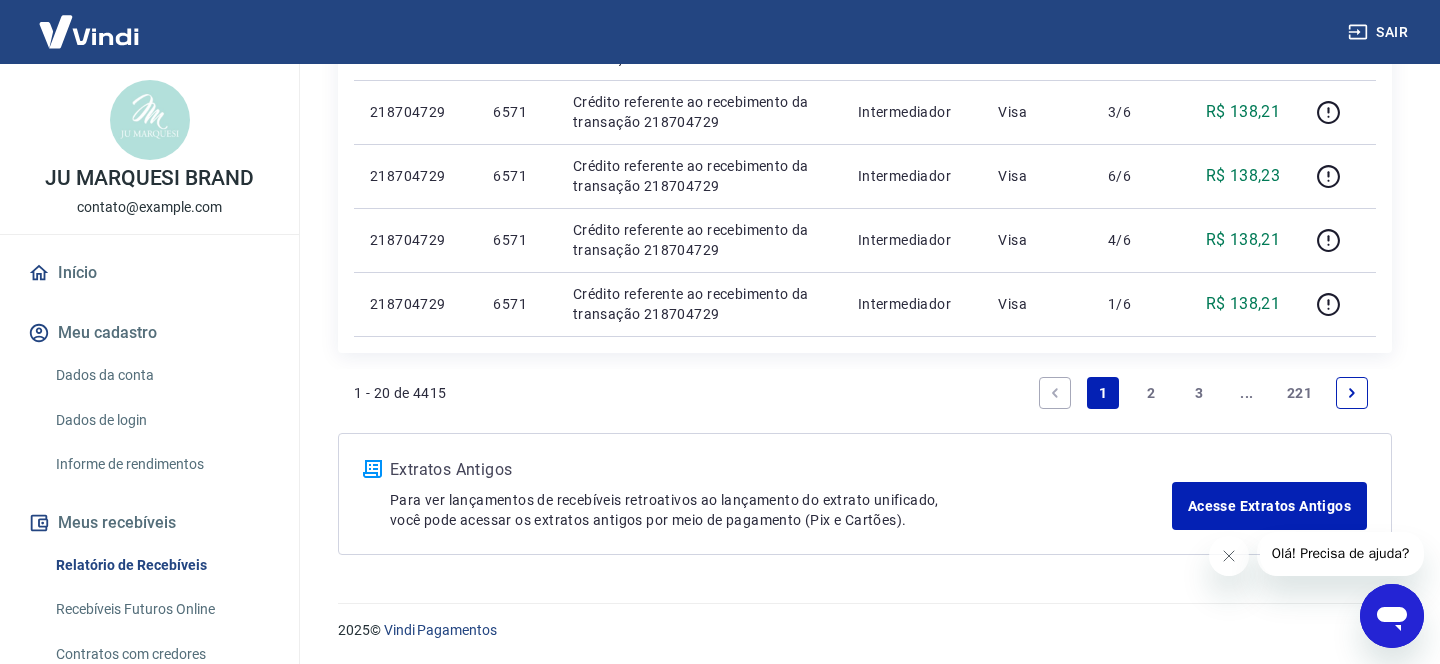 click on "2" at bounding box center (1151, 393) 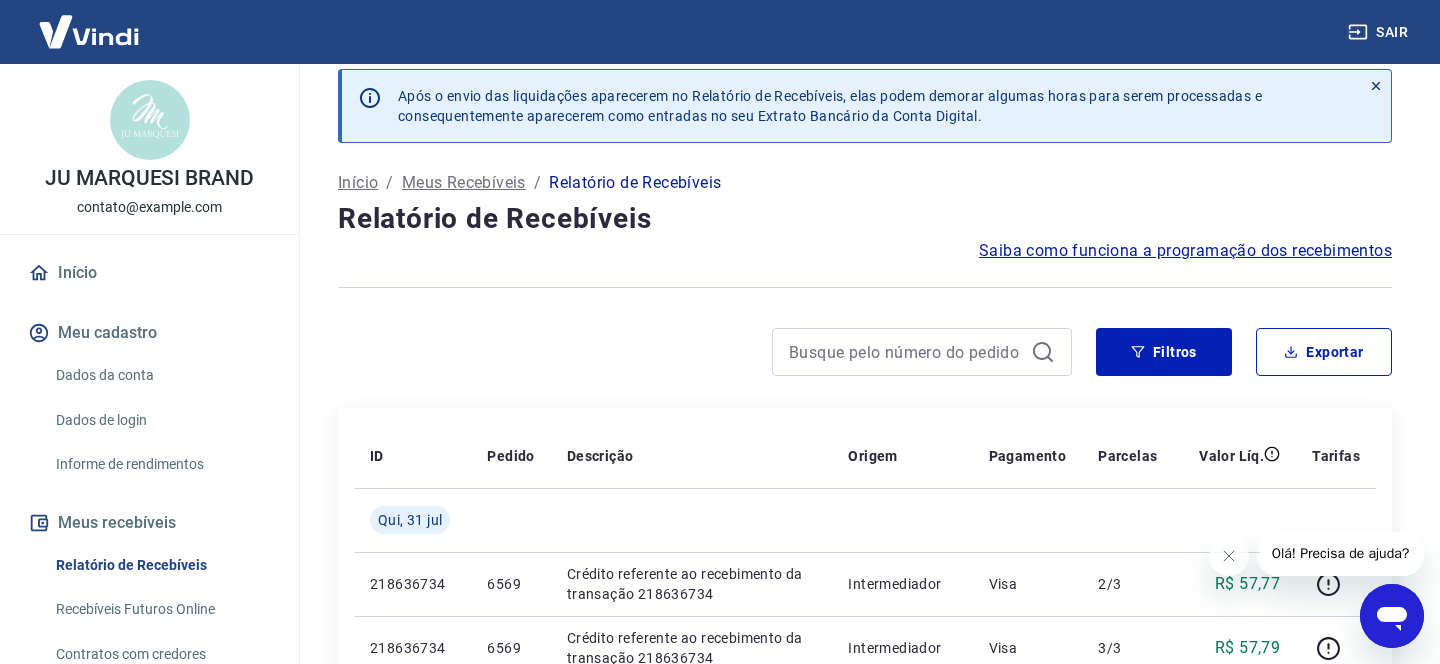 scroll, scrollTop: 1643, scrollLeft: 0, axis: vertical 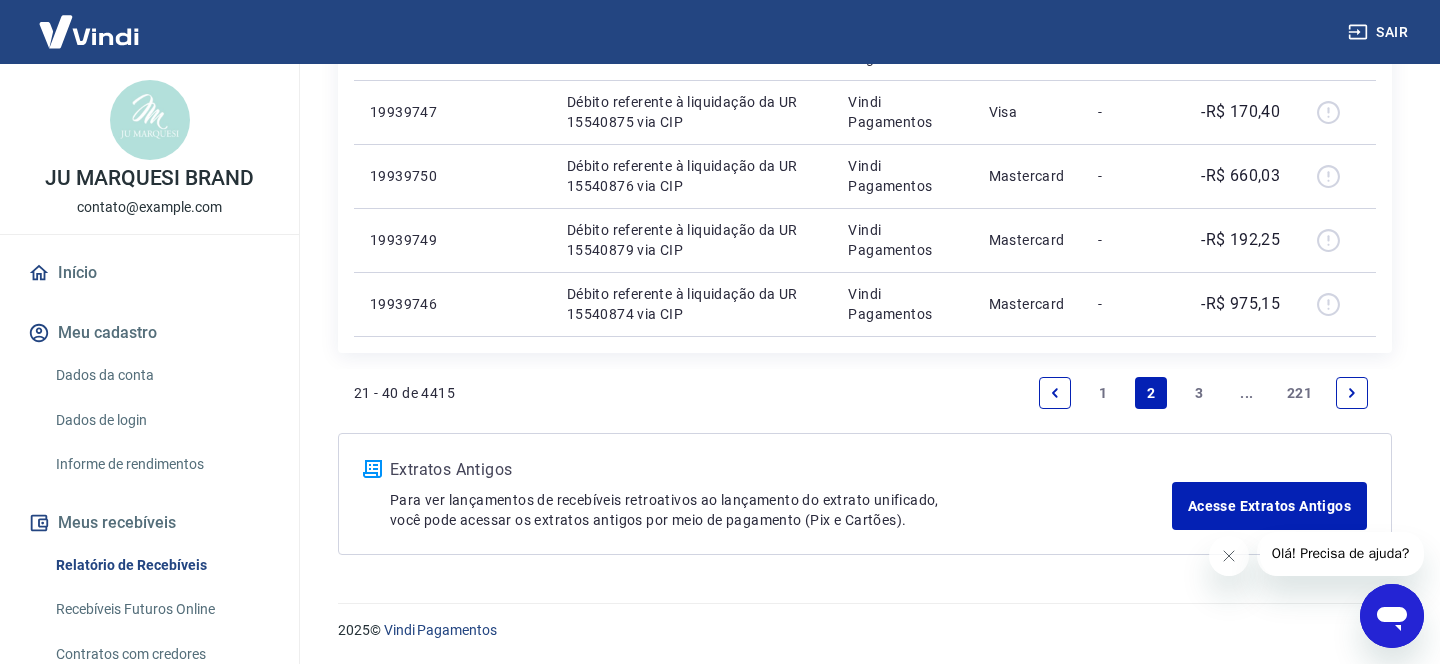 click on "3" at bounding box center (1199, 393) 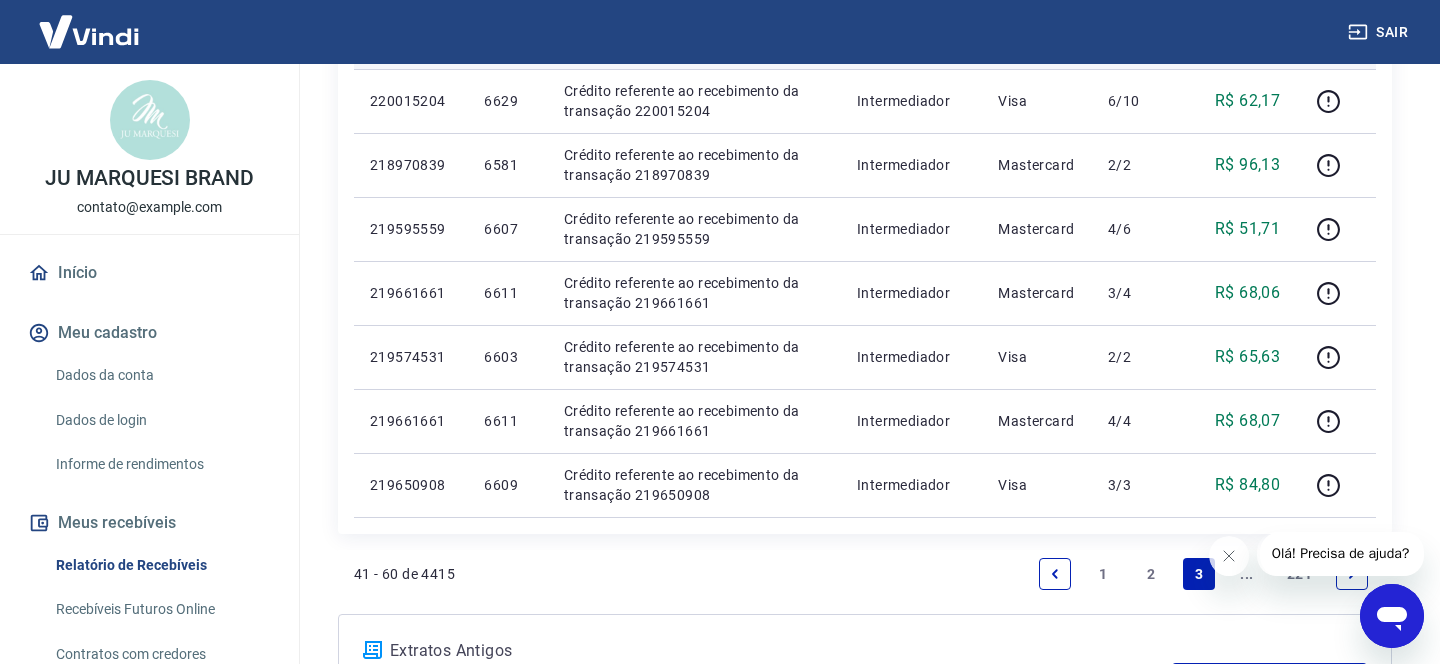 scroll, scrollTop: 1410, scrollLeft: 0, axis: vertical 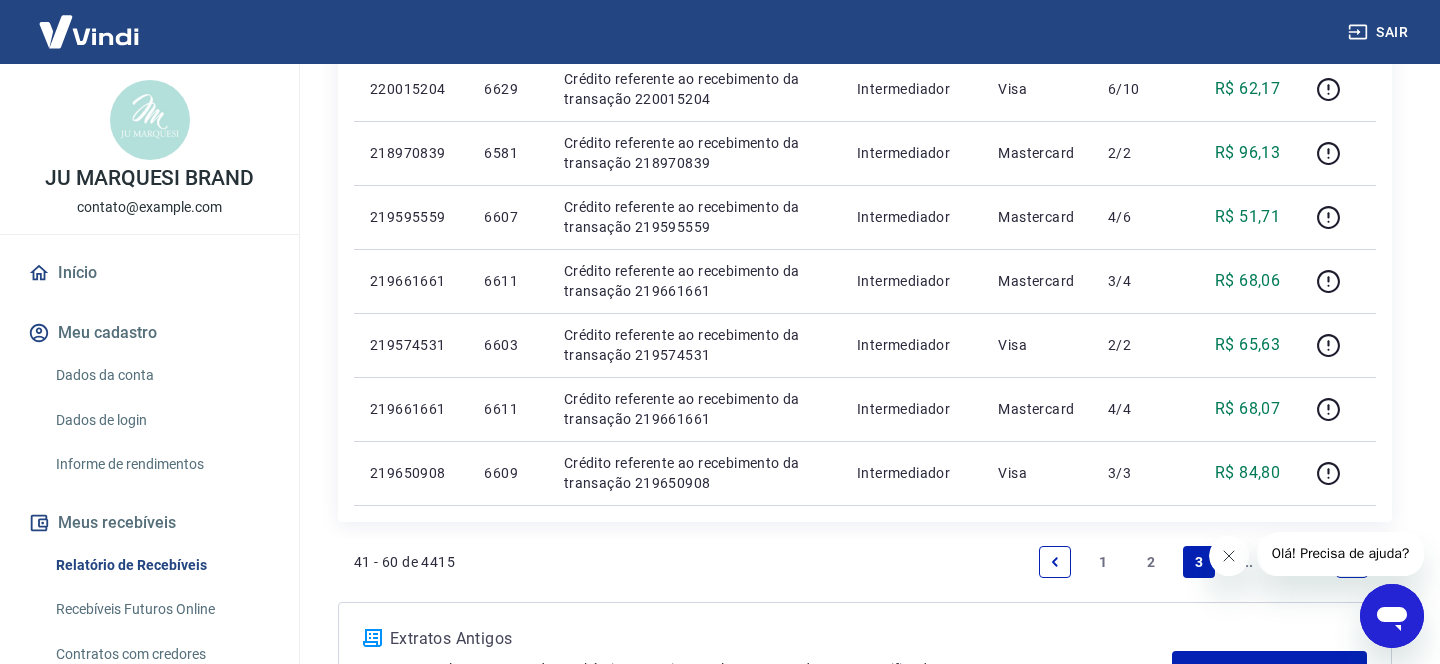 click 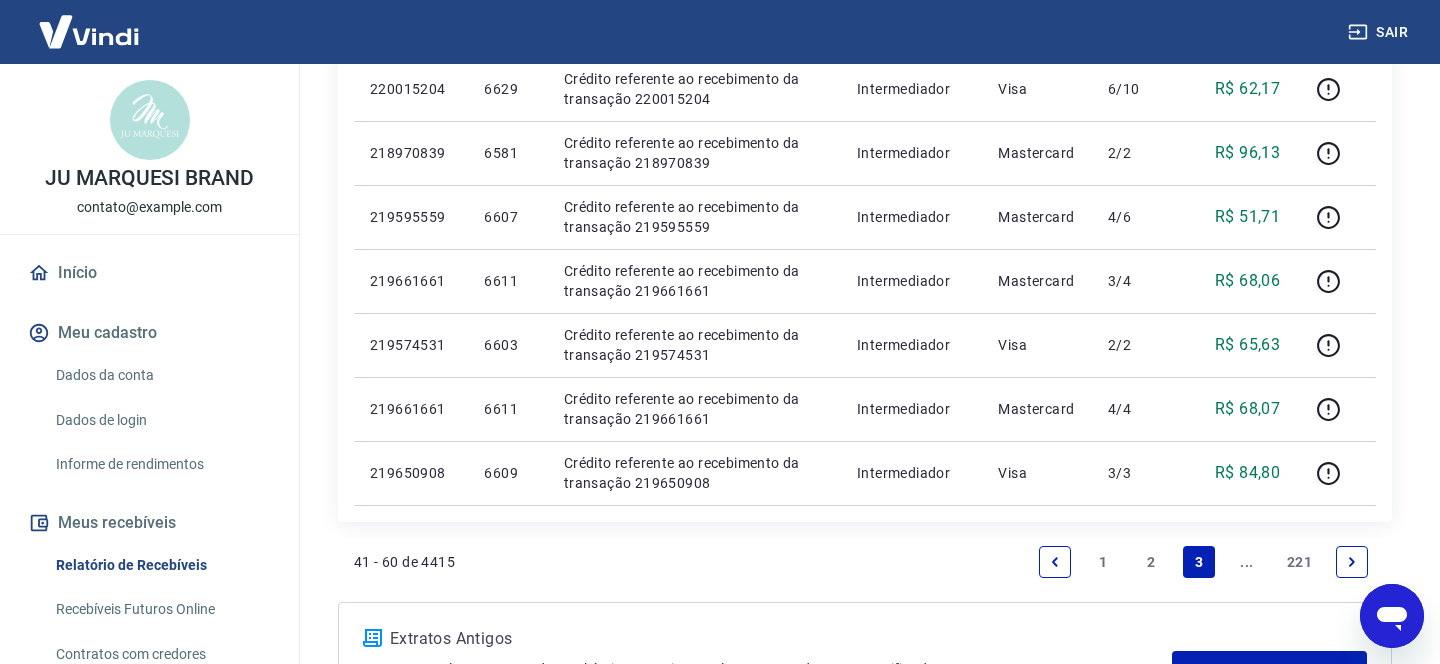 click 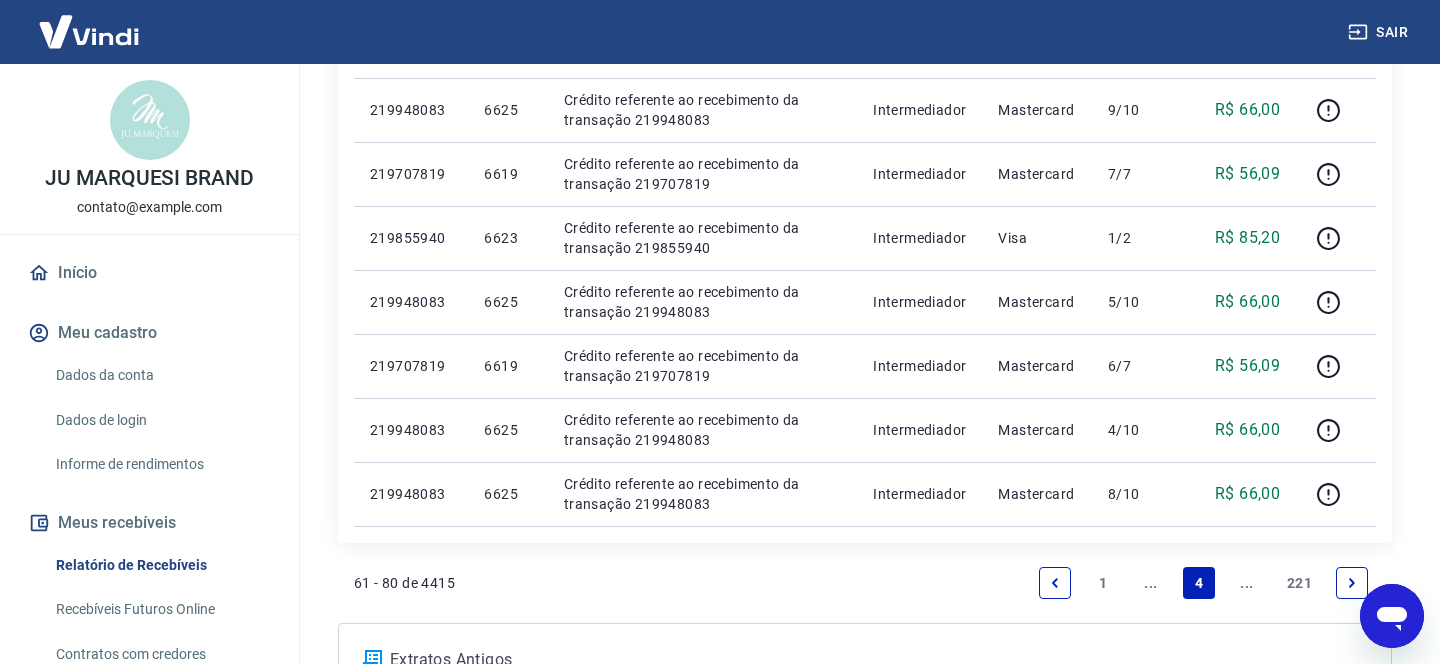 scroll, scrollTop: 1354, scrollLeft: 0, axis: vertical 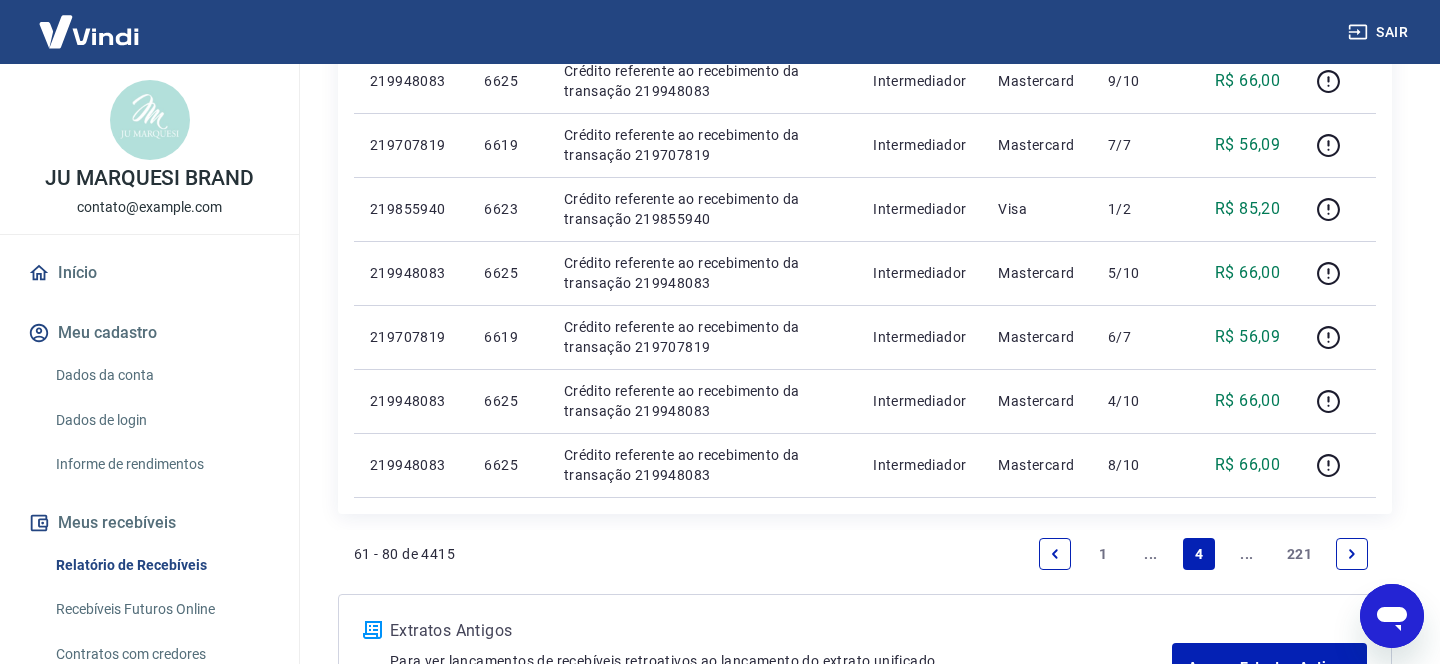 click 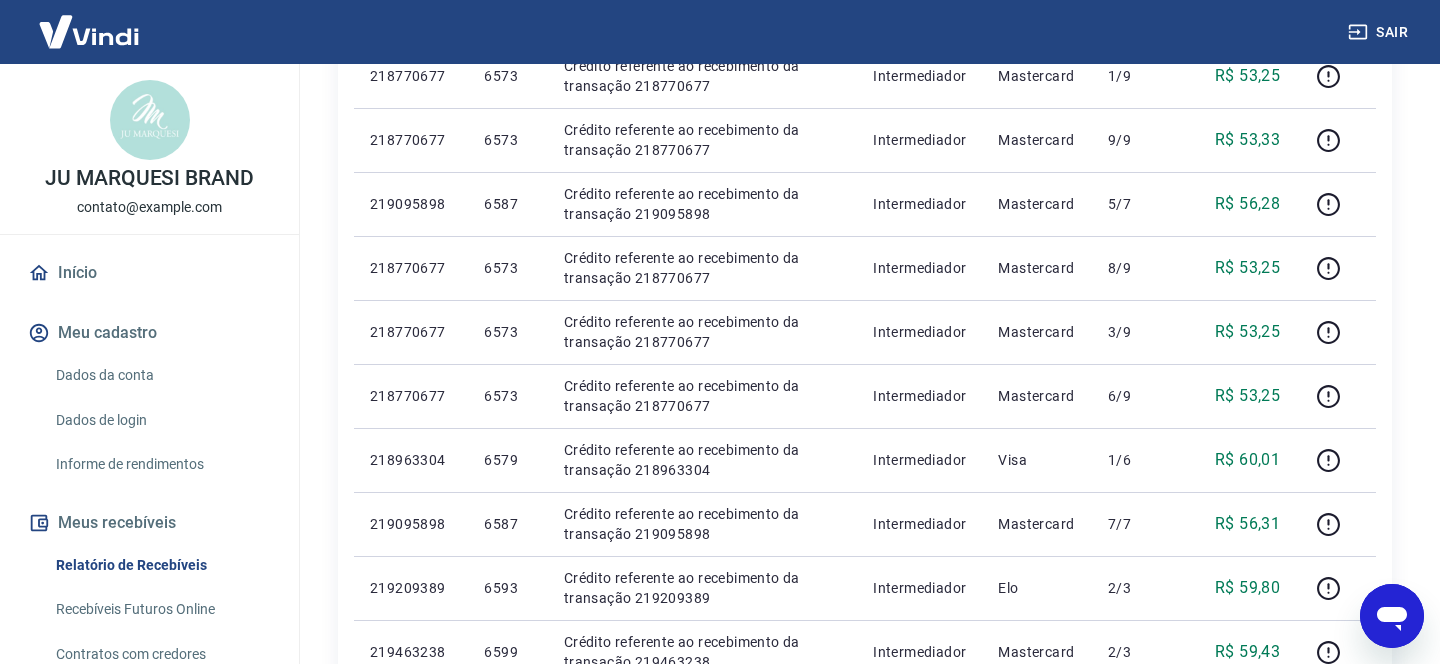 scroll, scrollTop: 1515, scrollLeft: 0, axis: vertical 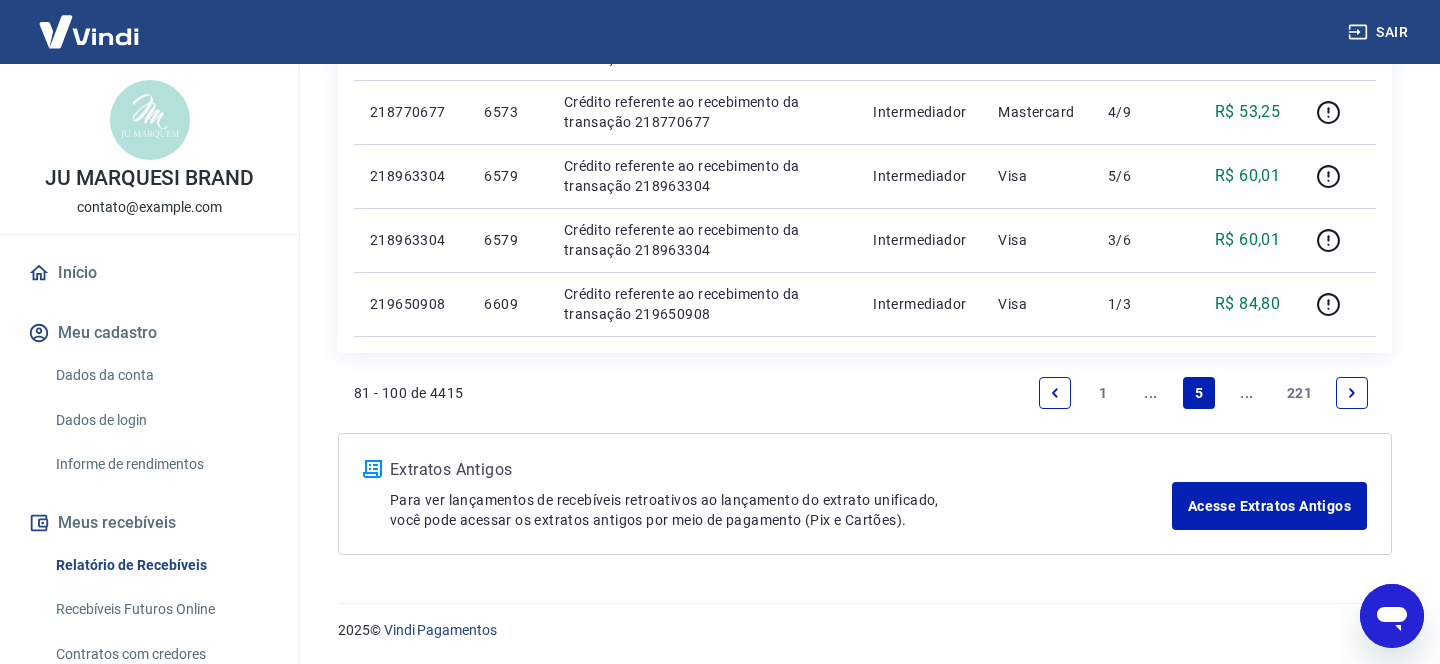 click on "1" at bounding box center [1103, 393] 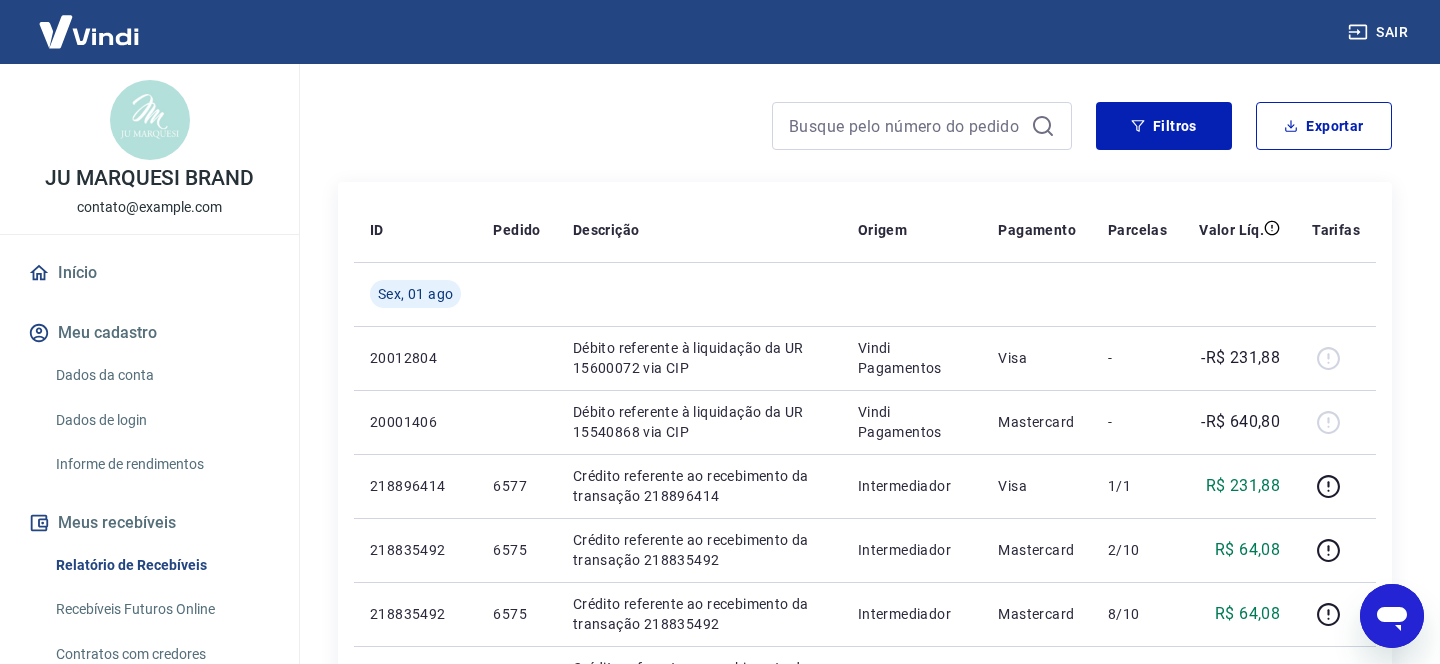 scroll, scrollTop: 237, scrollLeft: 0, axis: vertical 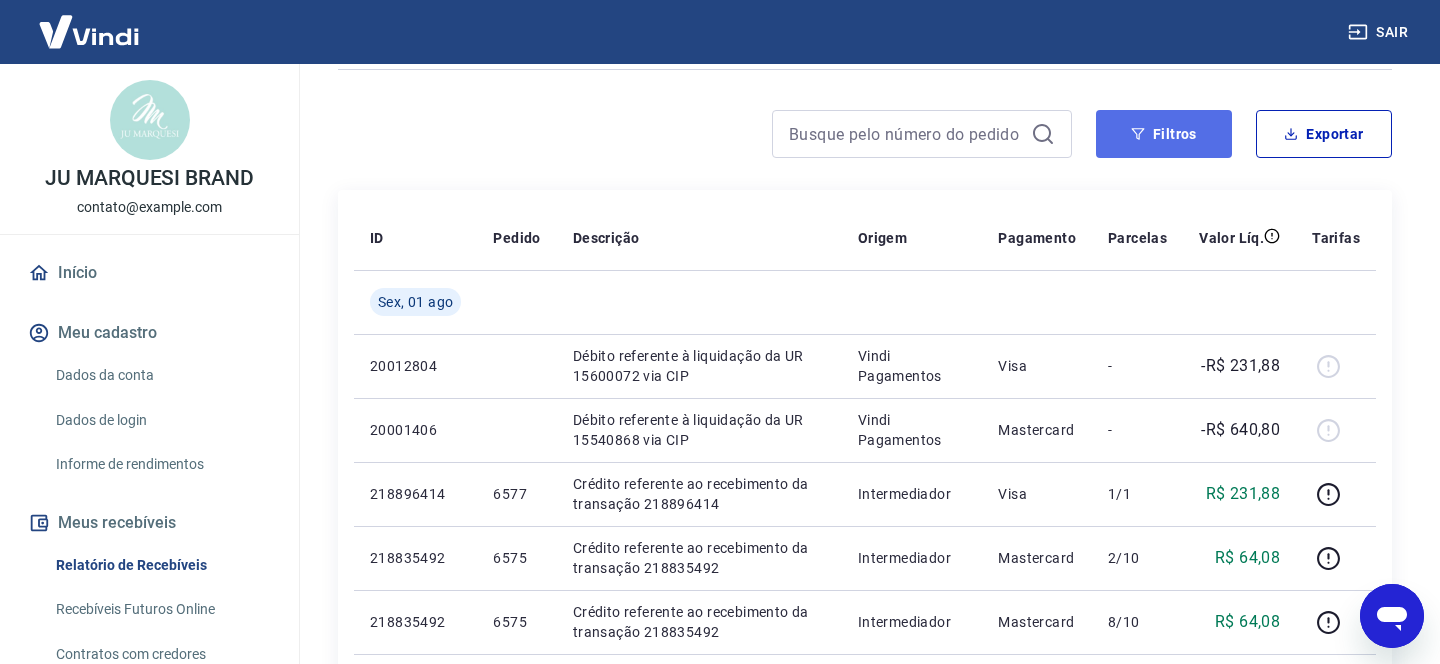 click on "Filtros" at bounding box center (1164, 134) 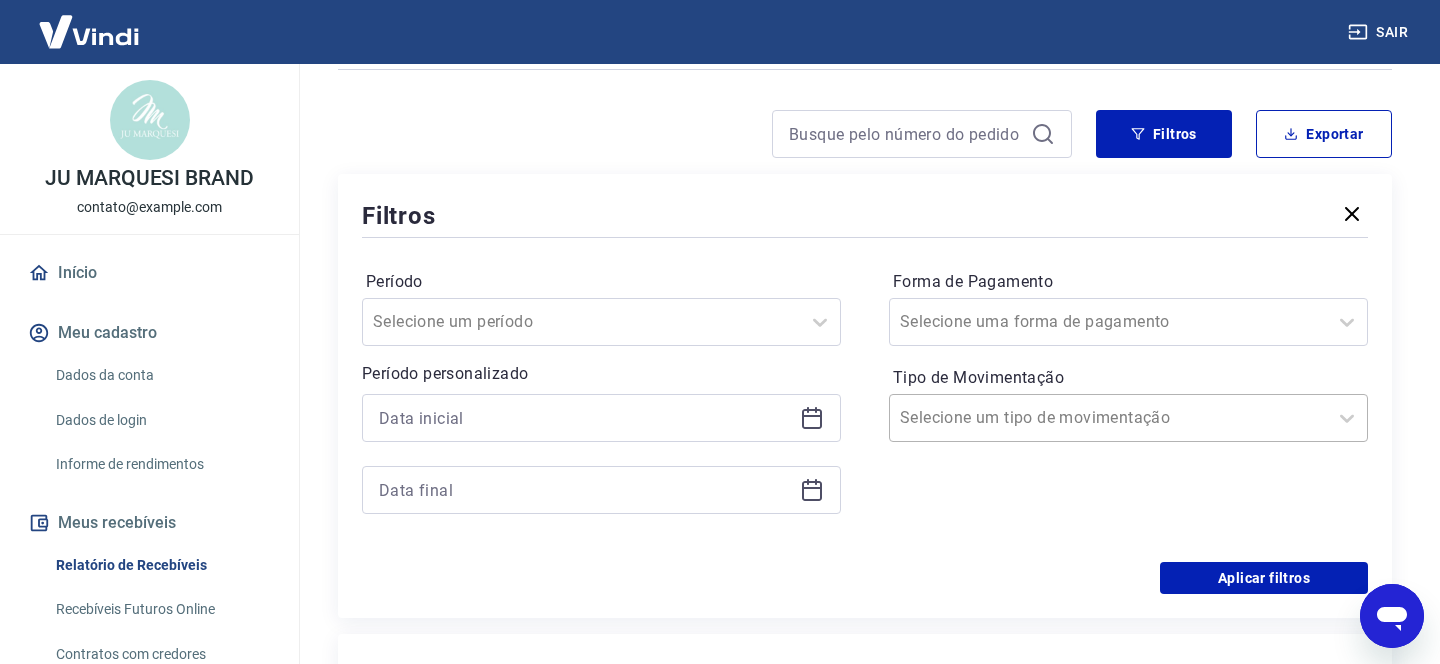 click at bounding box center [1108, 418] 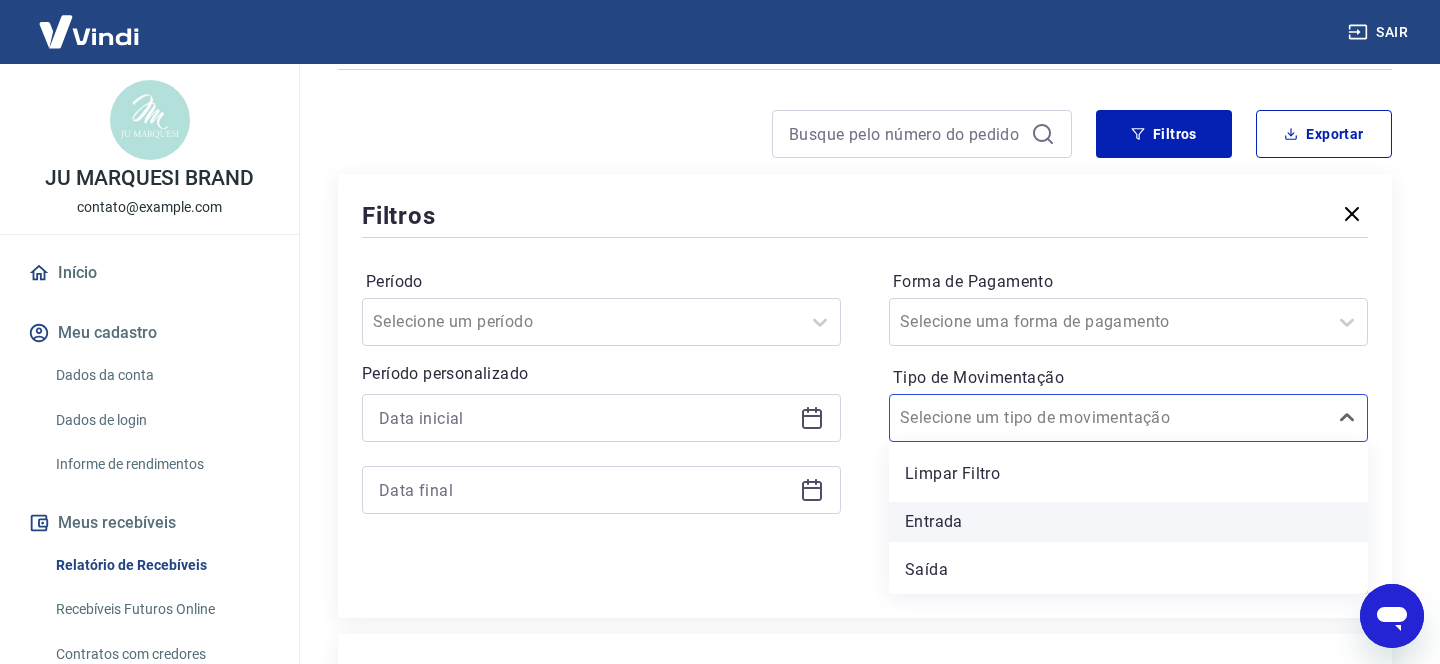 click on "Entrada" at bounding box center [1128, 522] 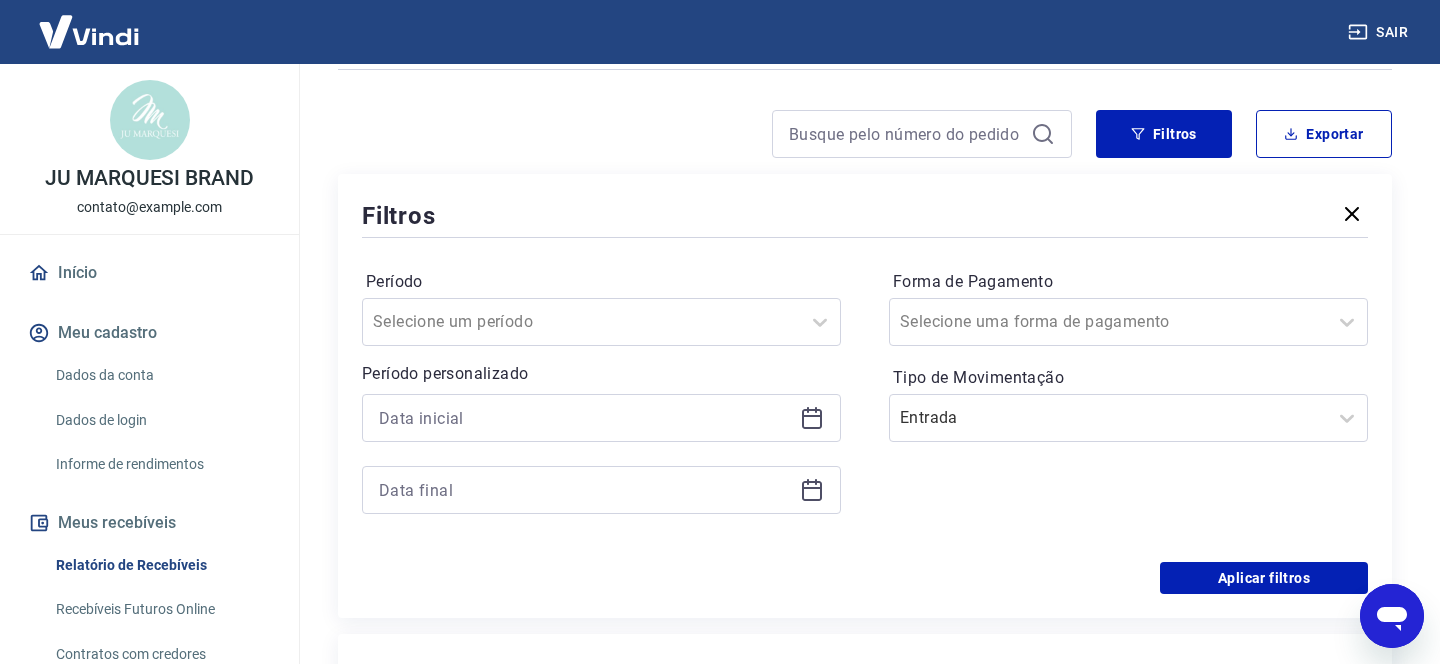 click 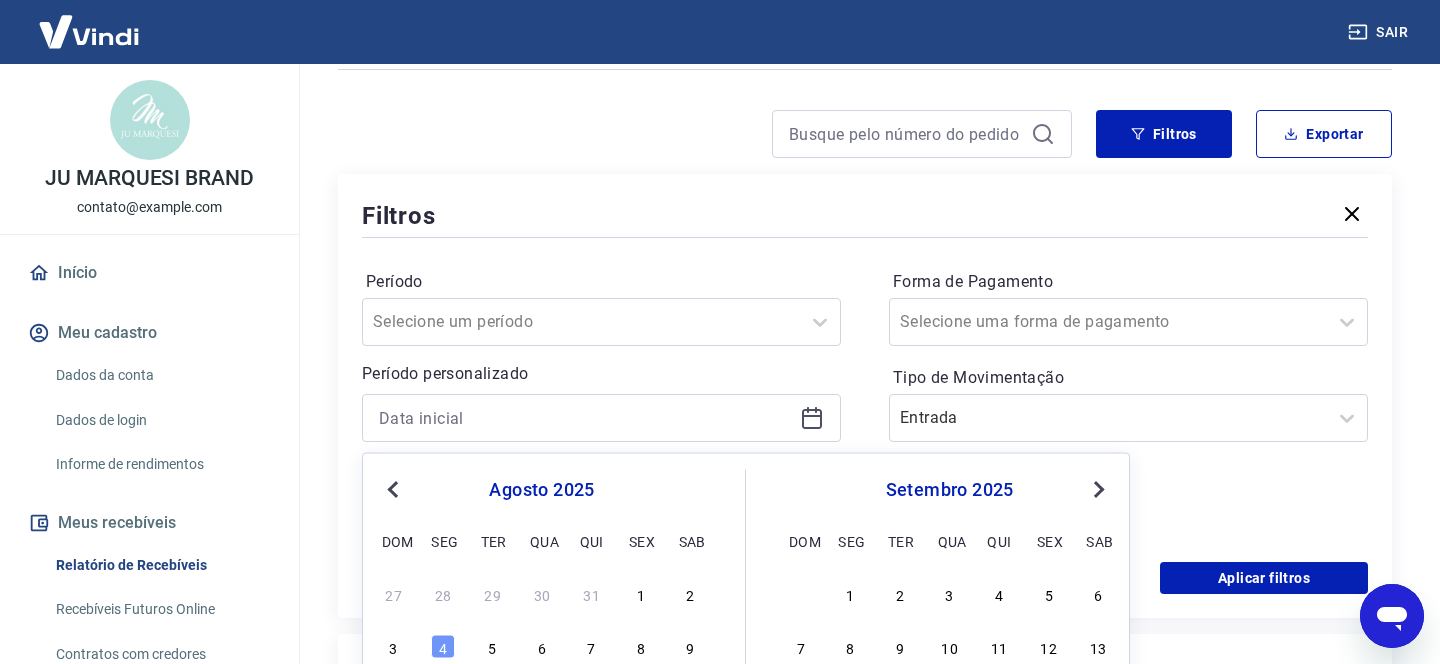 click on "Previous Month" at bounding box center (393, 490) 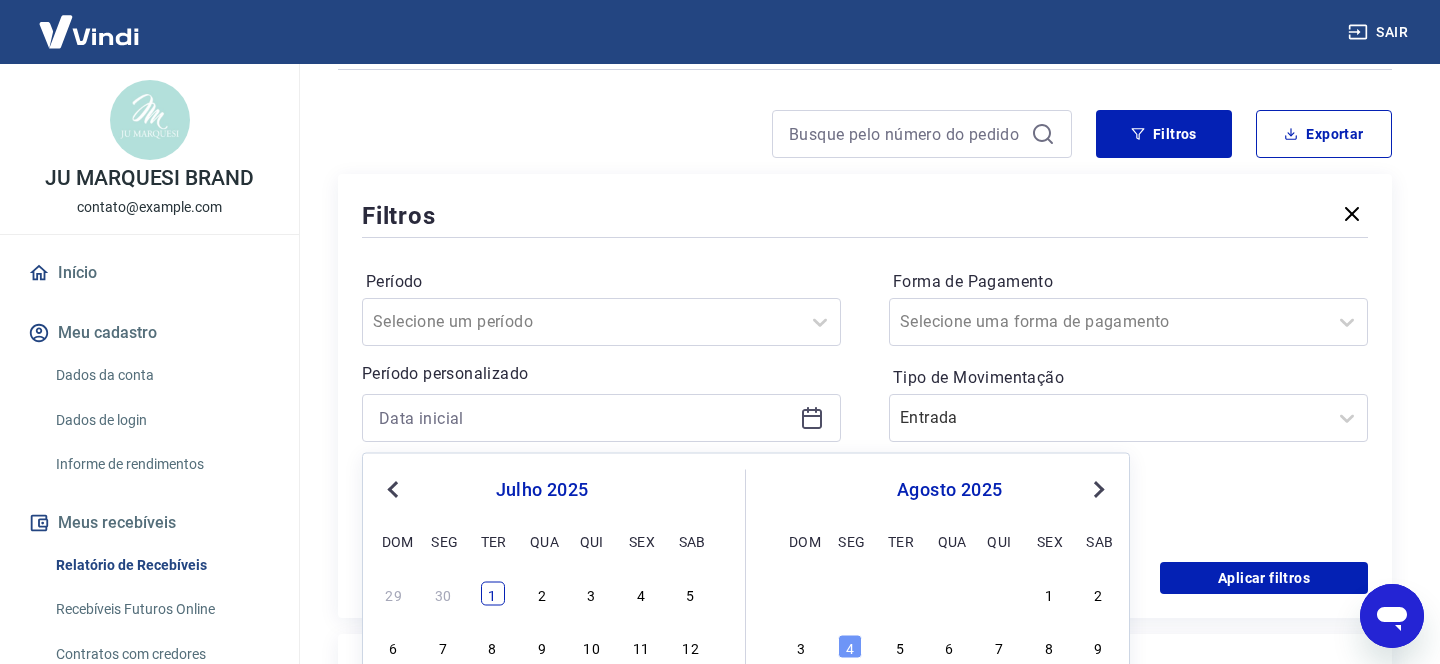 click on "1" at bounding box center [493, 593] 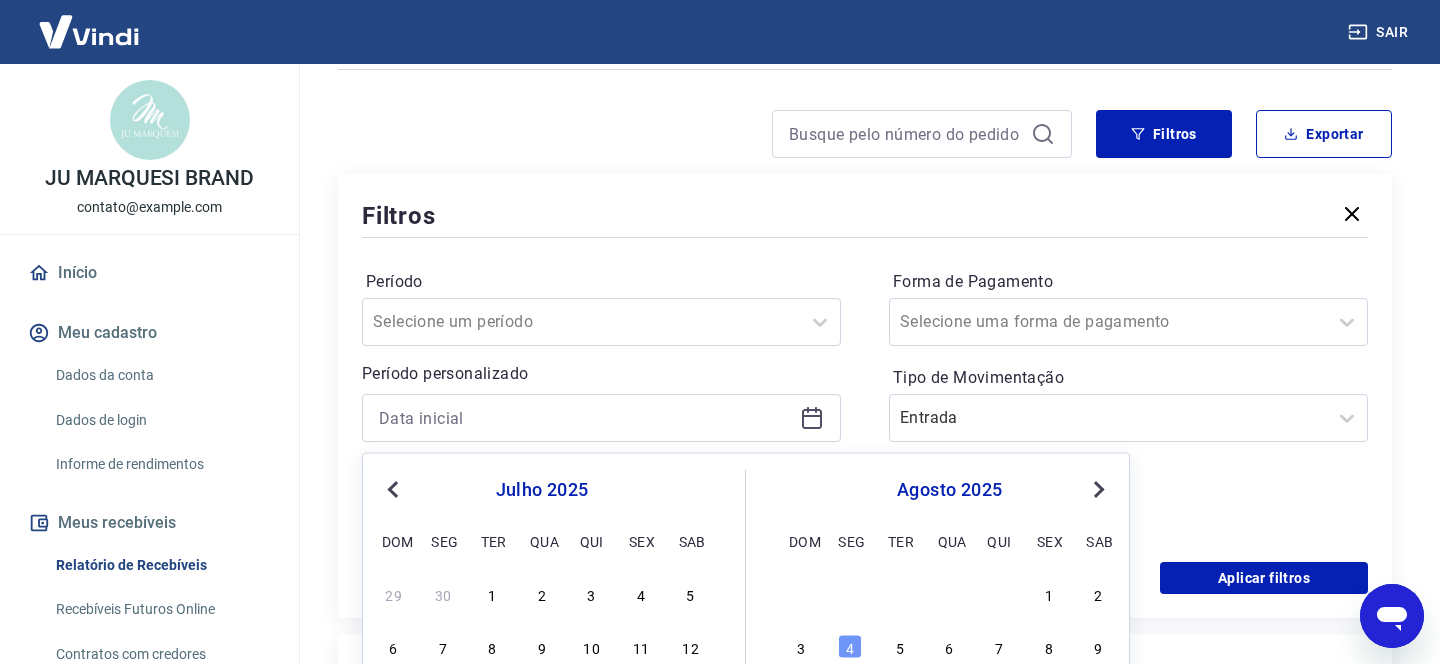 type on "01/07/2025" 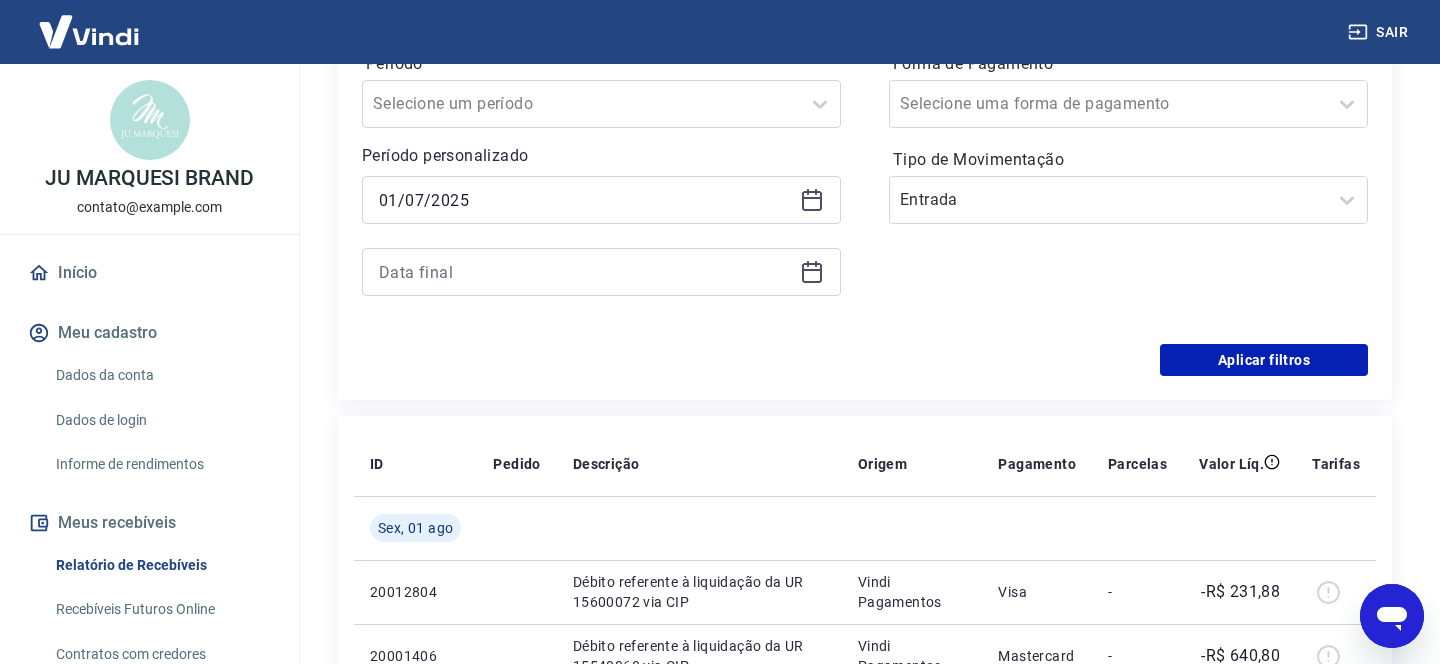 scroll, scrollTop: 456, scrollLeft: 0, axis: vertical 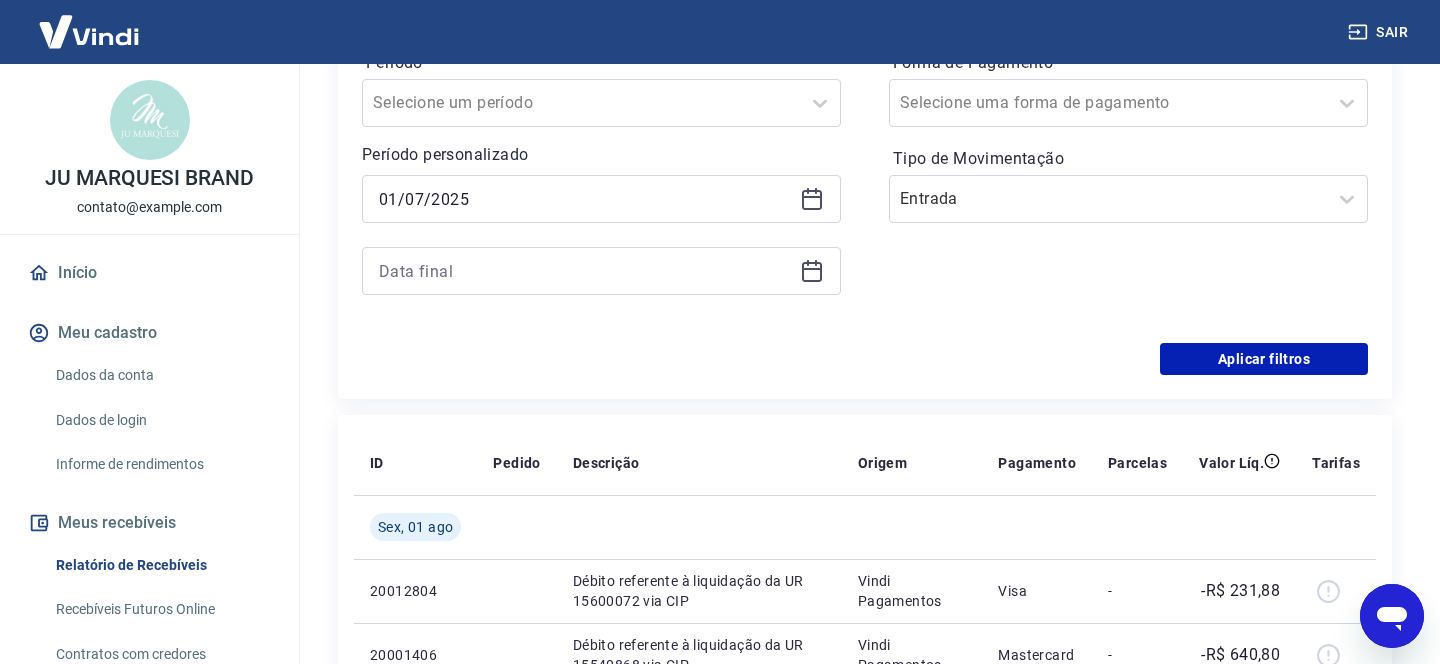 click 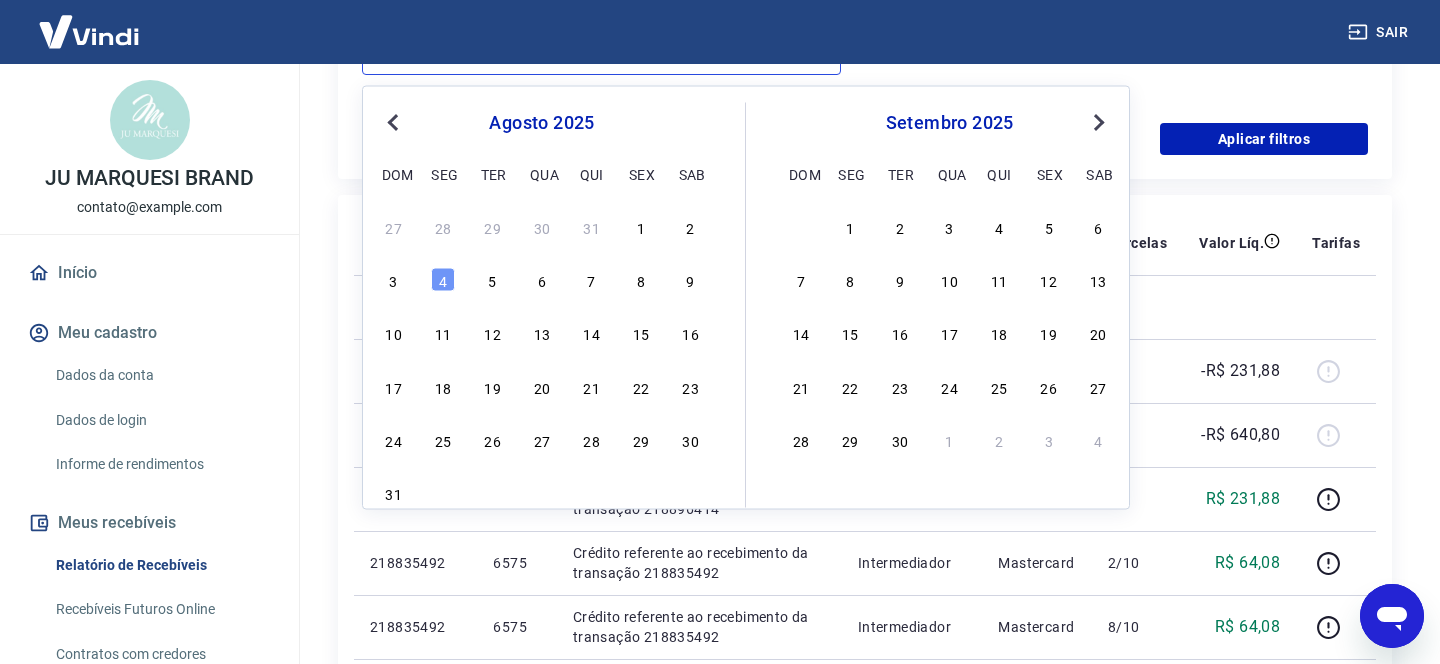 scroll, scrollTop: 681, scrollLeft: 0, axis: vertical 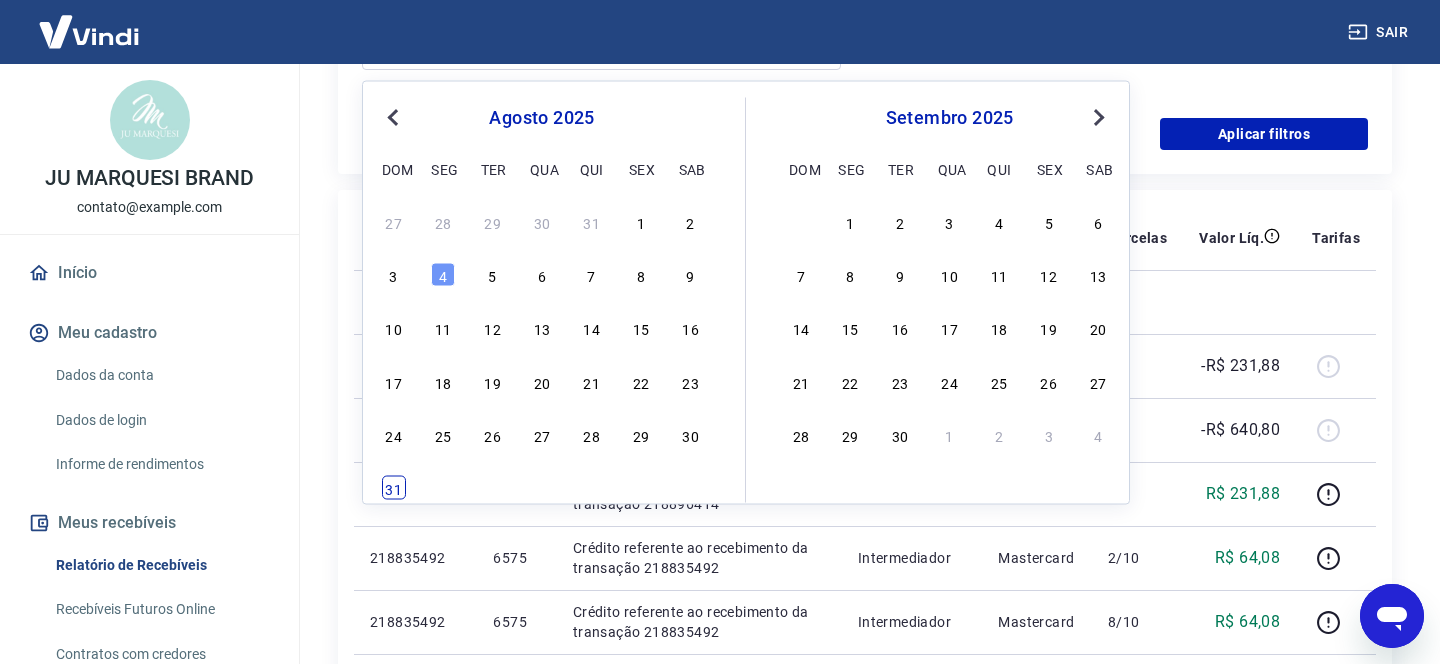 click on "31" at bounding box center [394, 488] 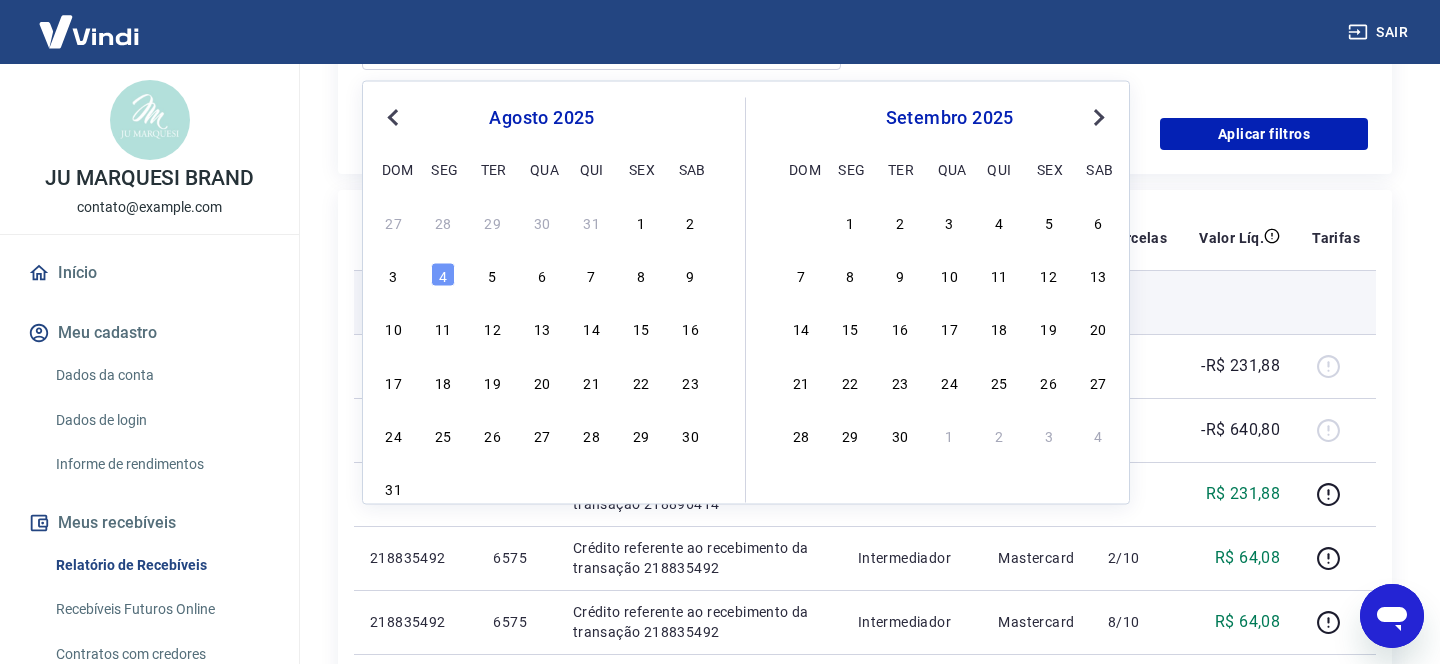type on "31/08/2025" 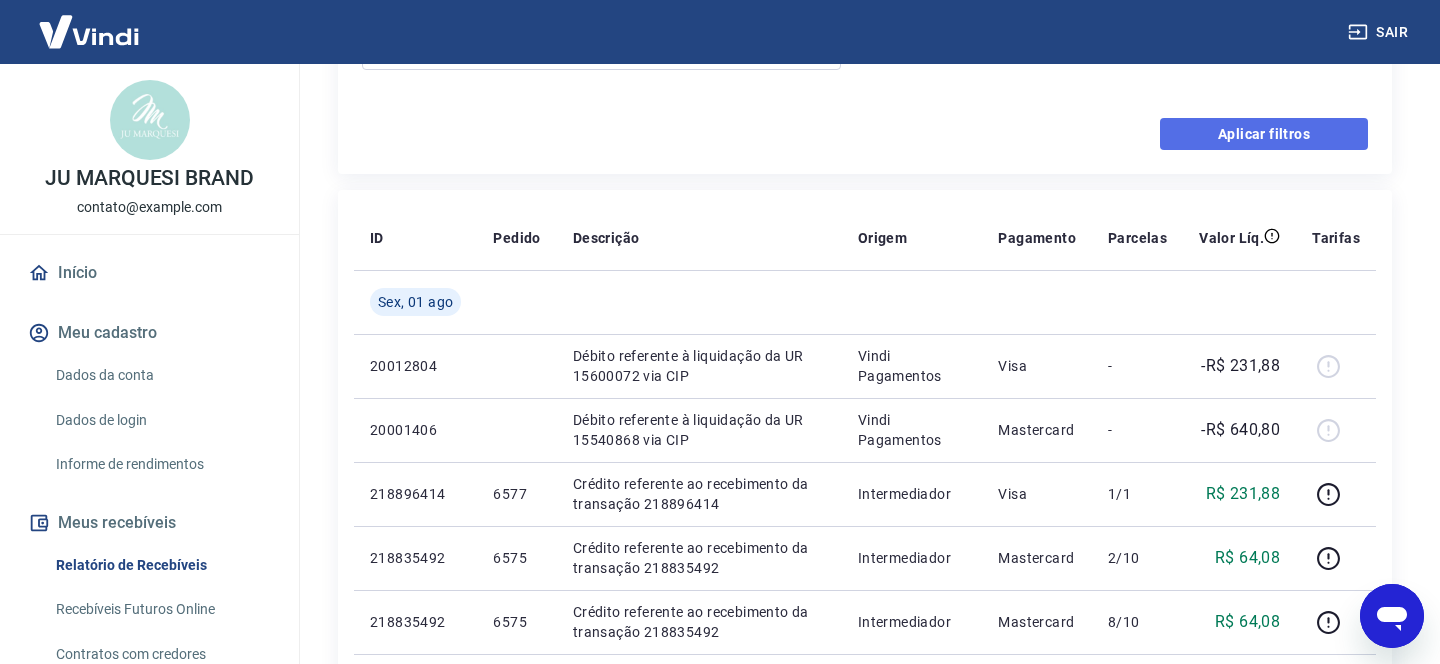 click on "Aplicar filtros" at bounding box center [1264, 134] 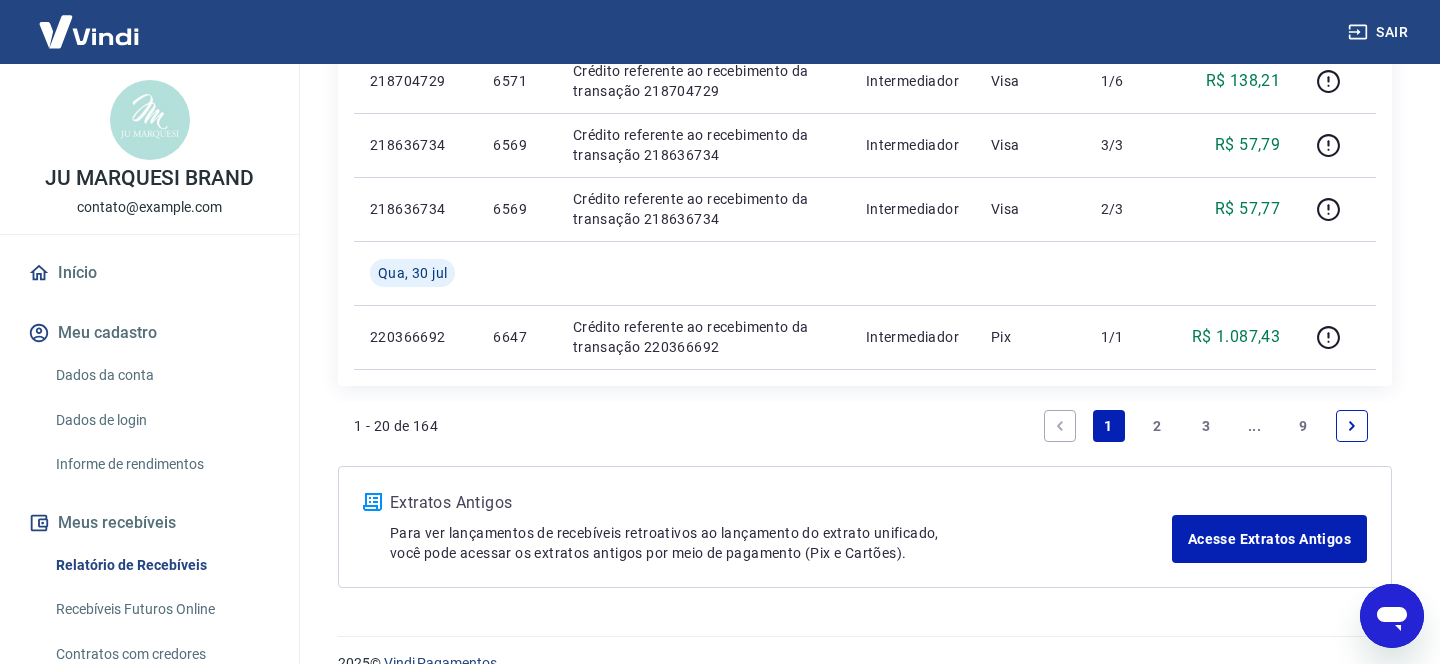 scroll, scrollTop: 1643, scrollLeft: 0, axis: vertical 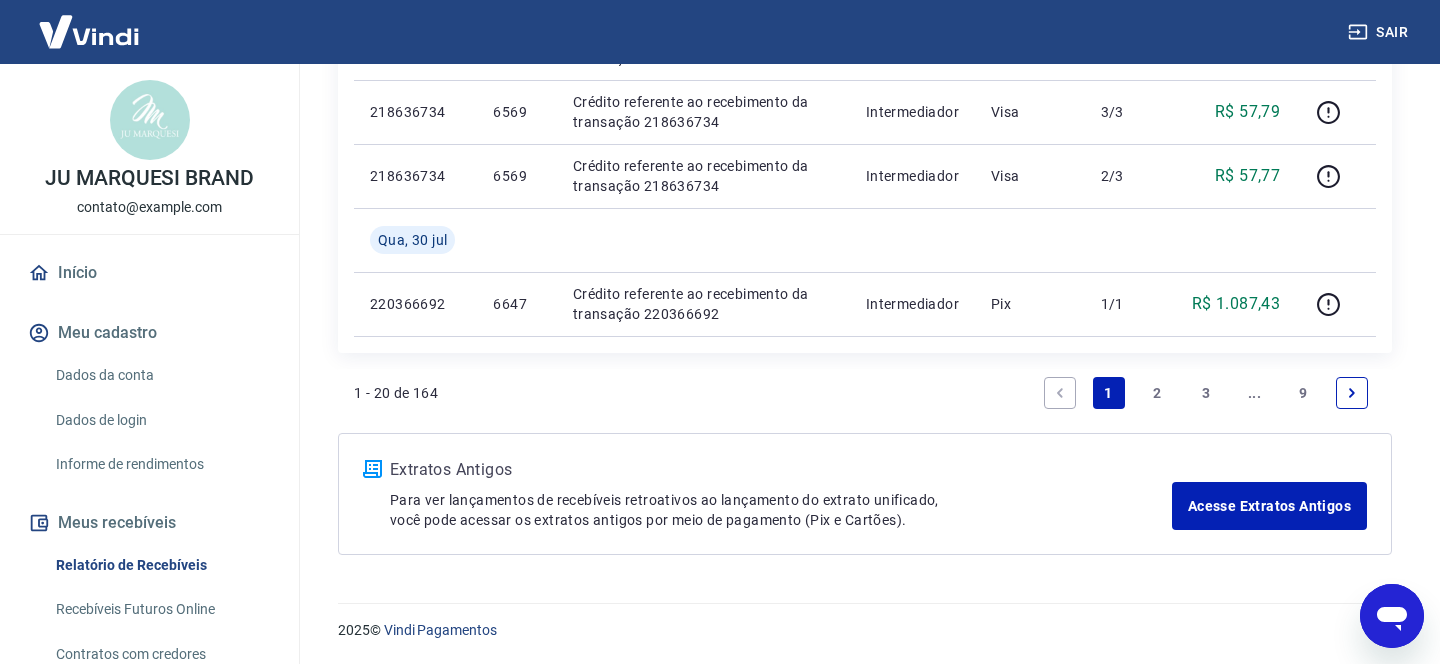 click on "2" at bounding box center (1157, 393) 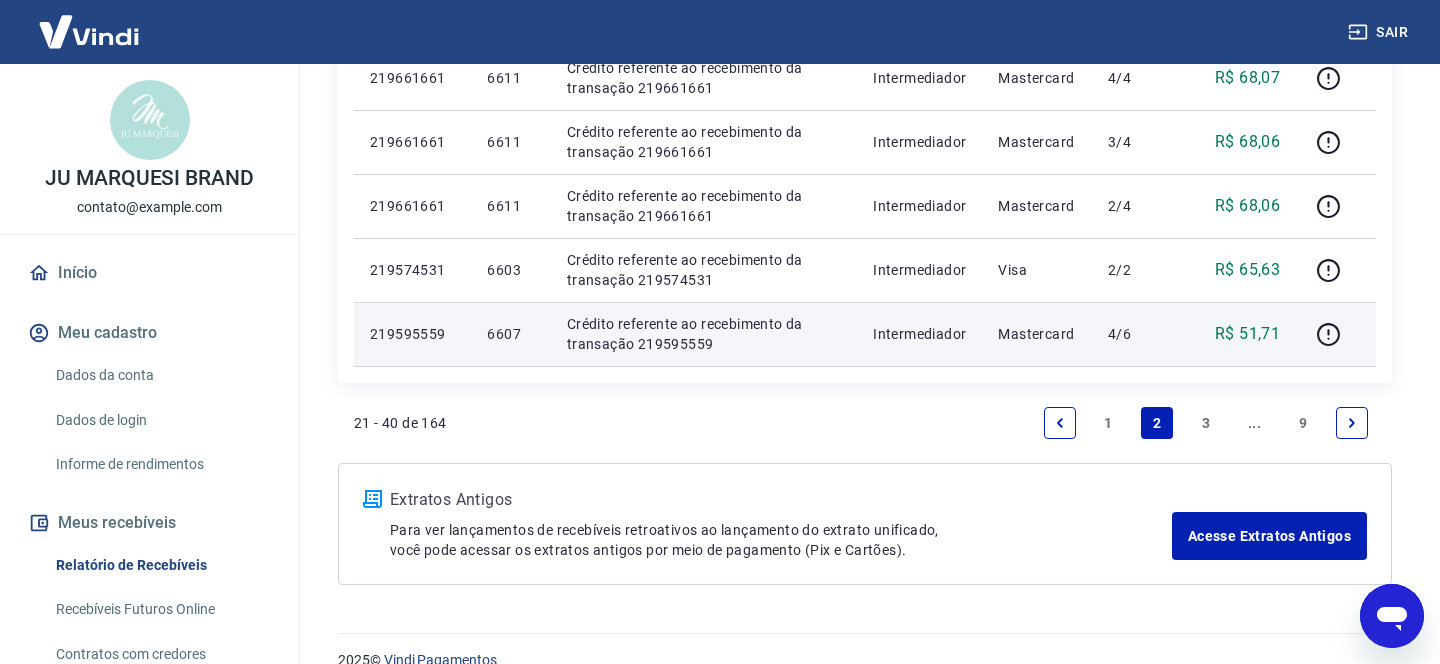 scroll, scrollTop: 1643, scrollLeft: 0, axis: vertical 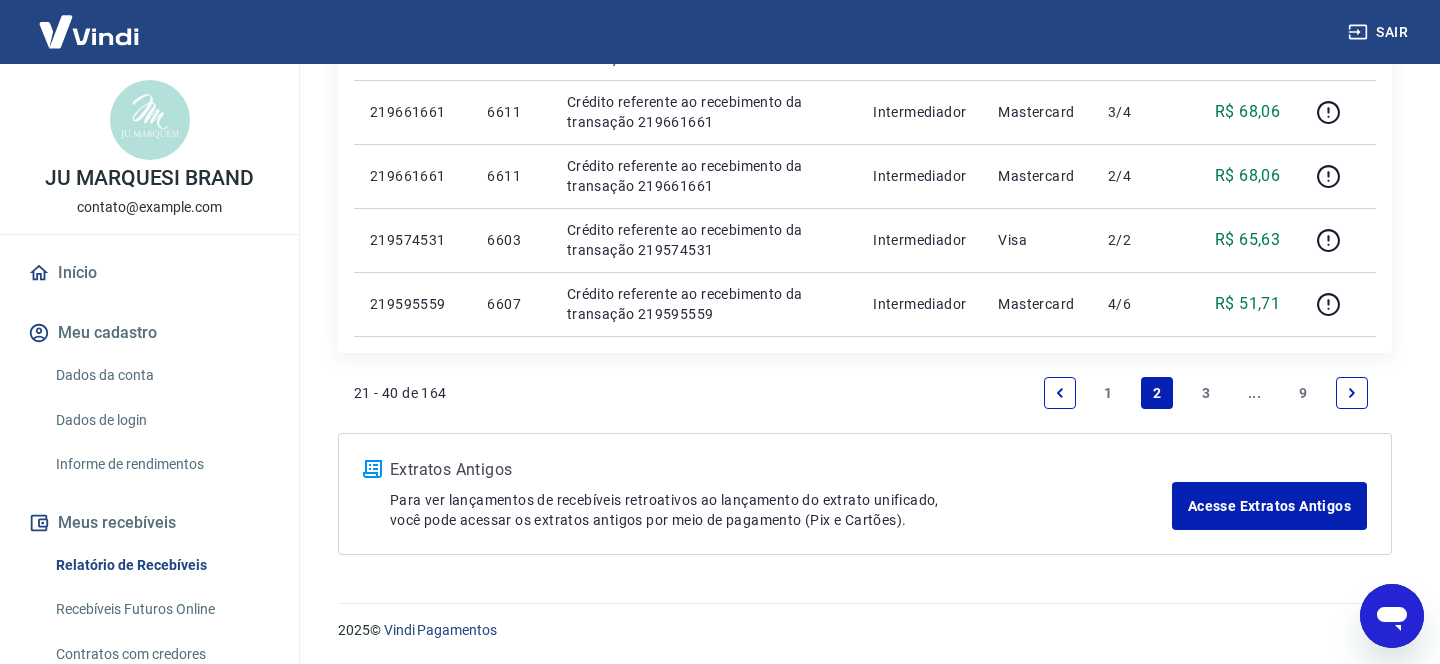 click on "3" at bounding box center (1206, 393) 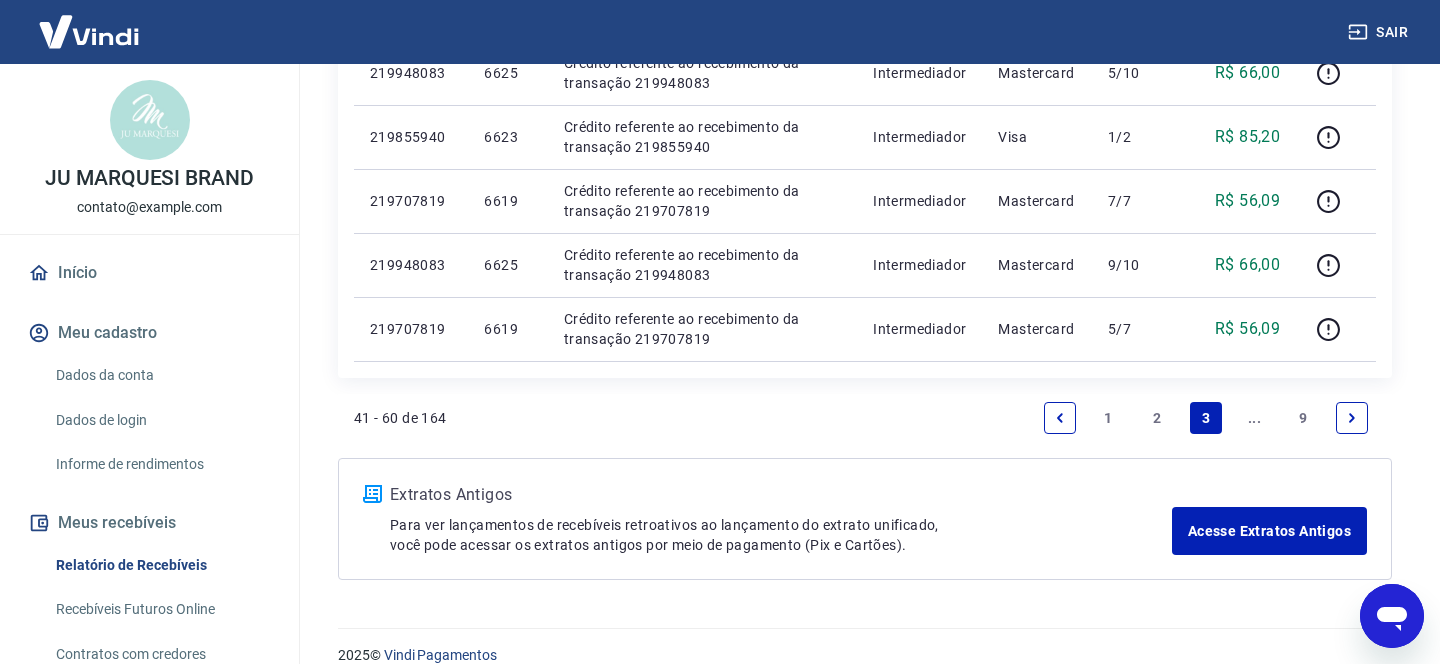 scroll, scrollTop: 1515, scrollLeft: 0, axis: vertical 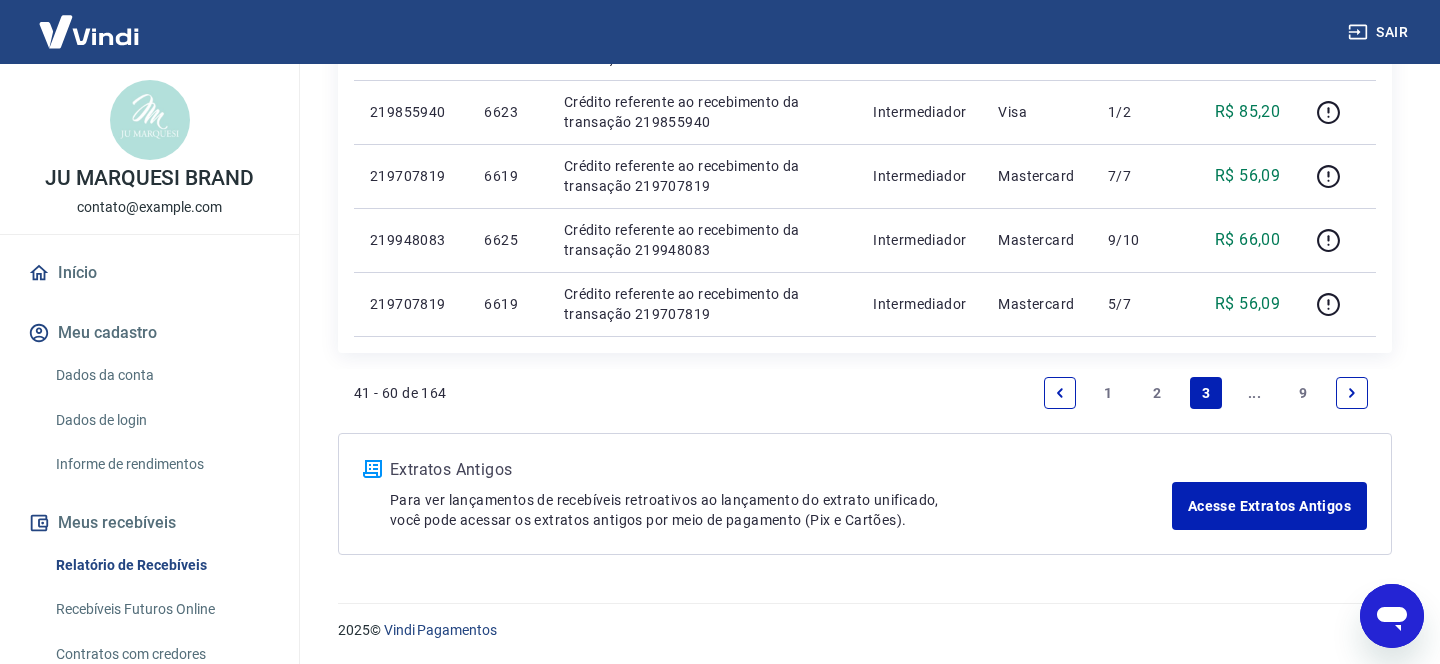 click at bounding box center (1352, 393) 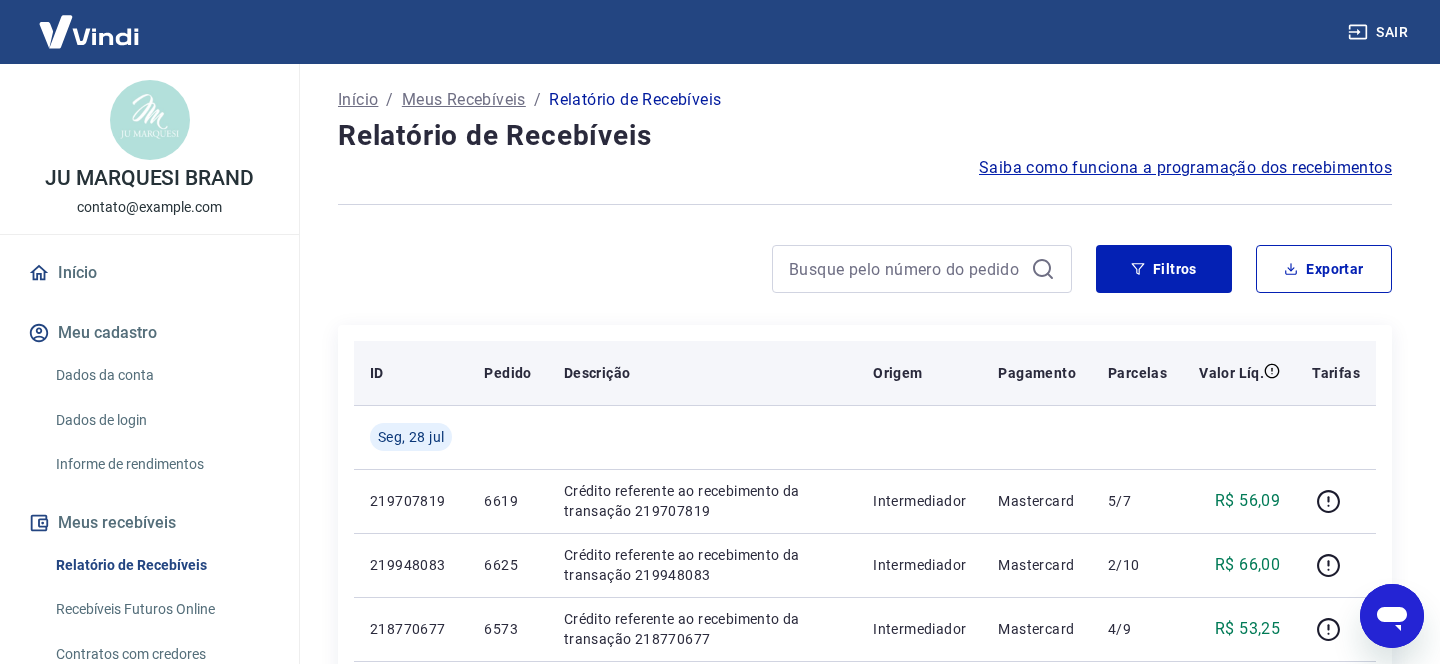 scroll, scrollTop: 86, scrollLeft: 0, axis: vertical 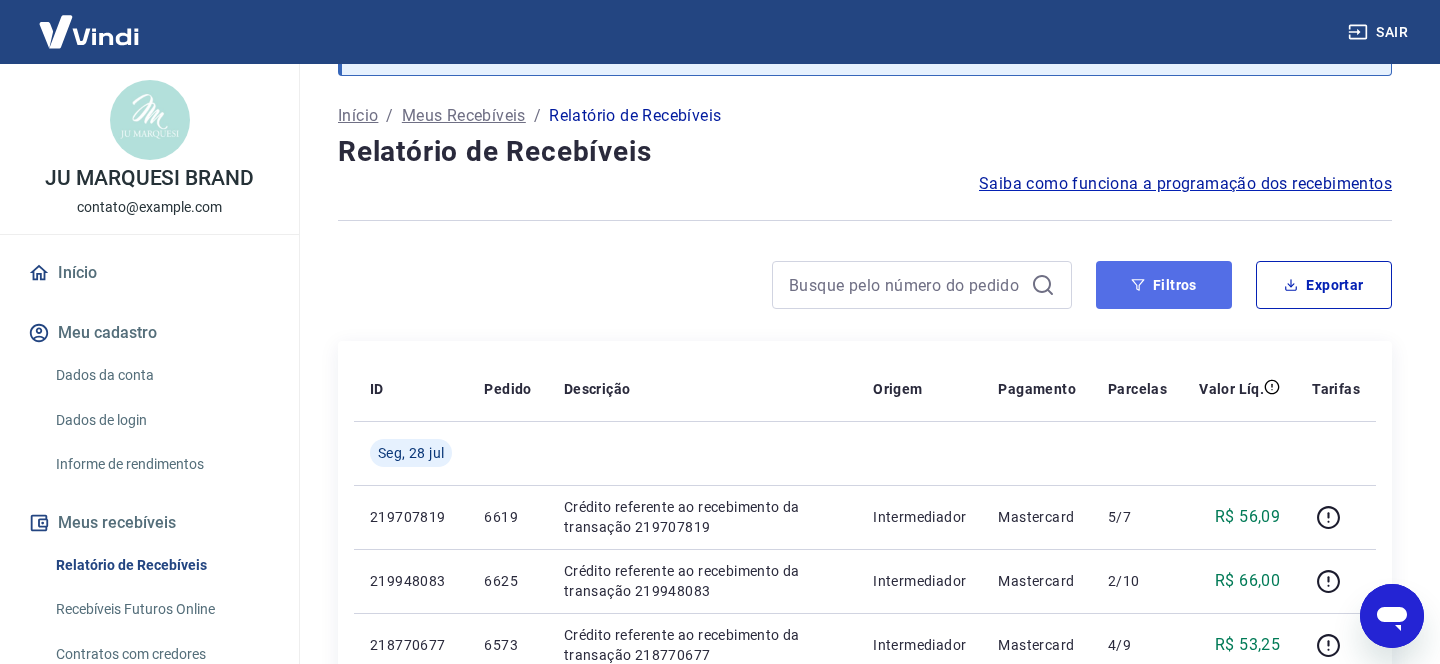 click on "Filtros" at bounding box center [1164, 285] 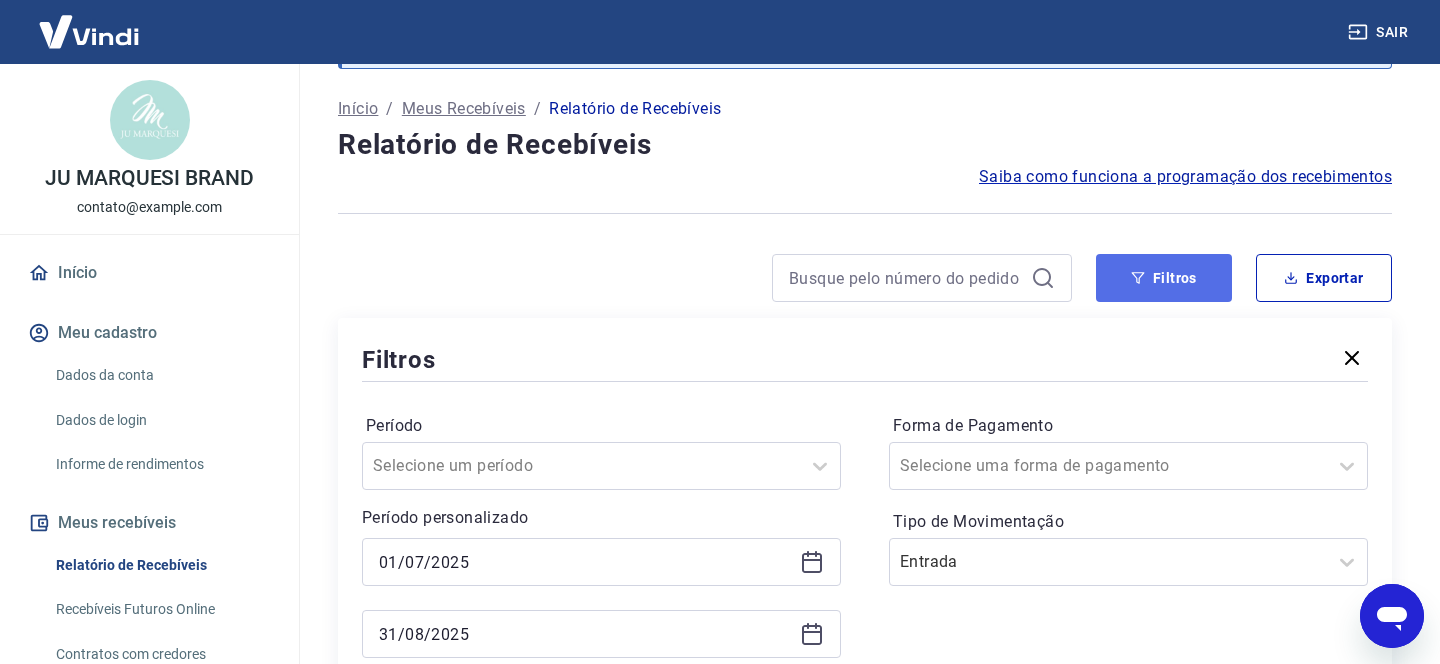 scroll, scrollTop: 99, scrollLeft: 0, axis: vertical 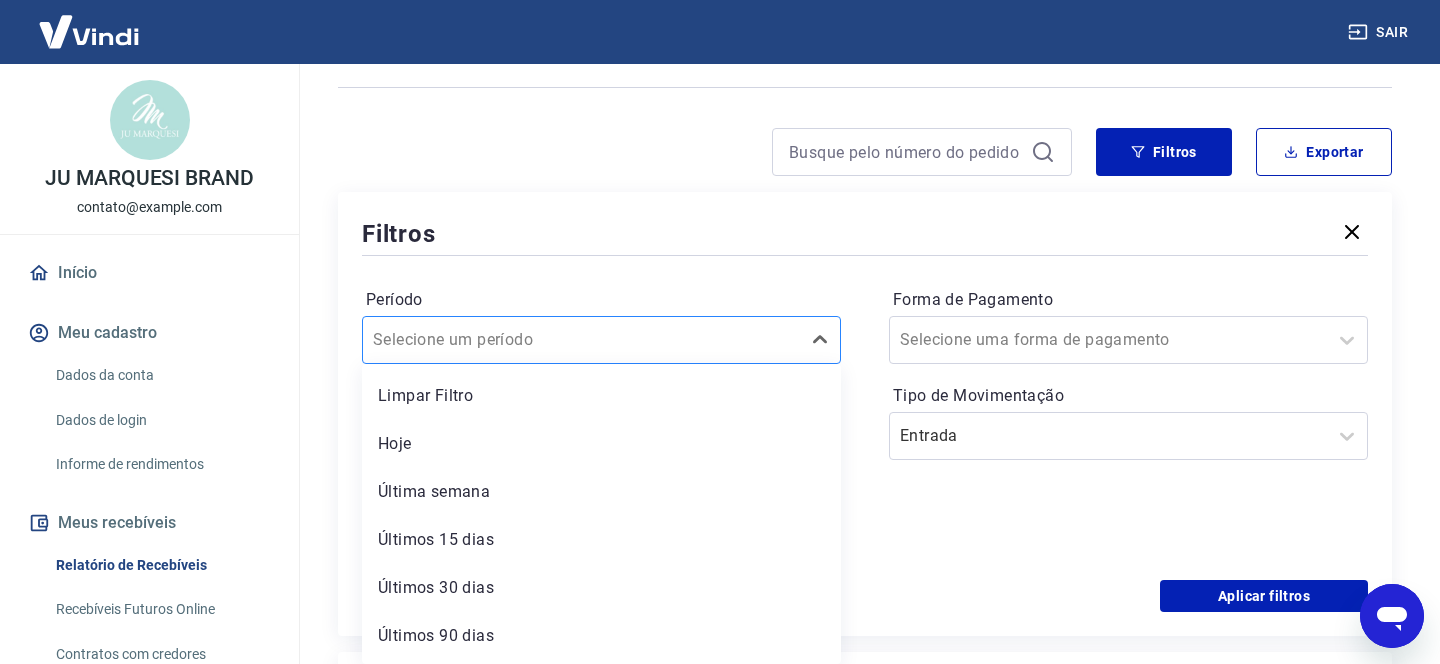 click on "option Hoje focused, 2 of 7. 7 results available. Use Up and Down to choose options, press Enter to select the currently focused option, press Escape to exit the menu, press Tab to select the option and exit the menu. Selecione um período Limpar Filtro Hoje Última semana Últimos 15 dias Últimos 30 dias Últimos 90 dias Últimos 6 meses" at bounding box center (601, 340) 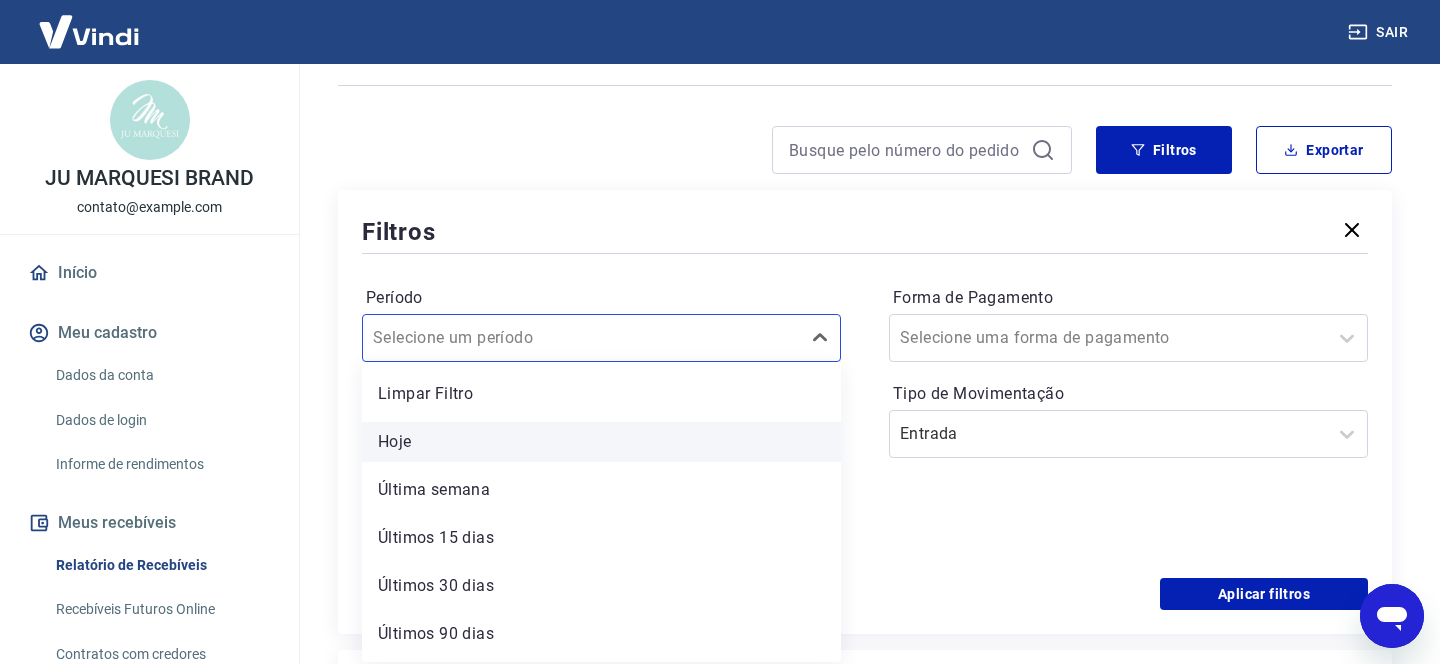 scroll, scrollTop: 44, scrollLeft: 0, axis: vertical 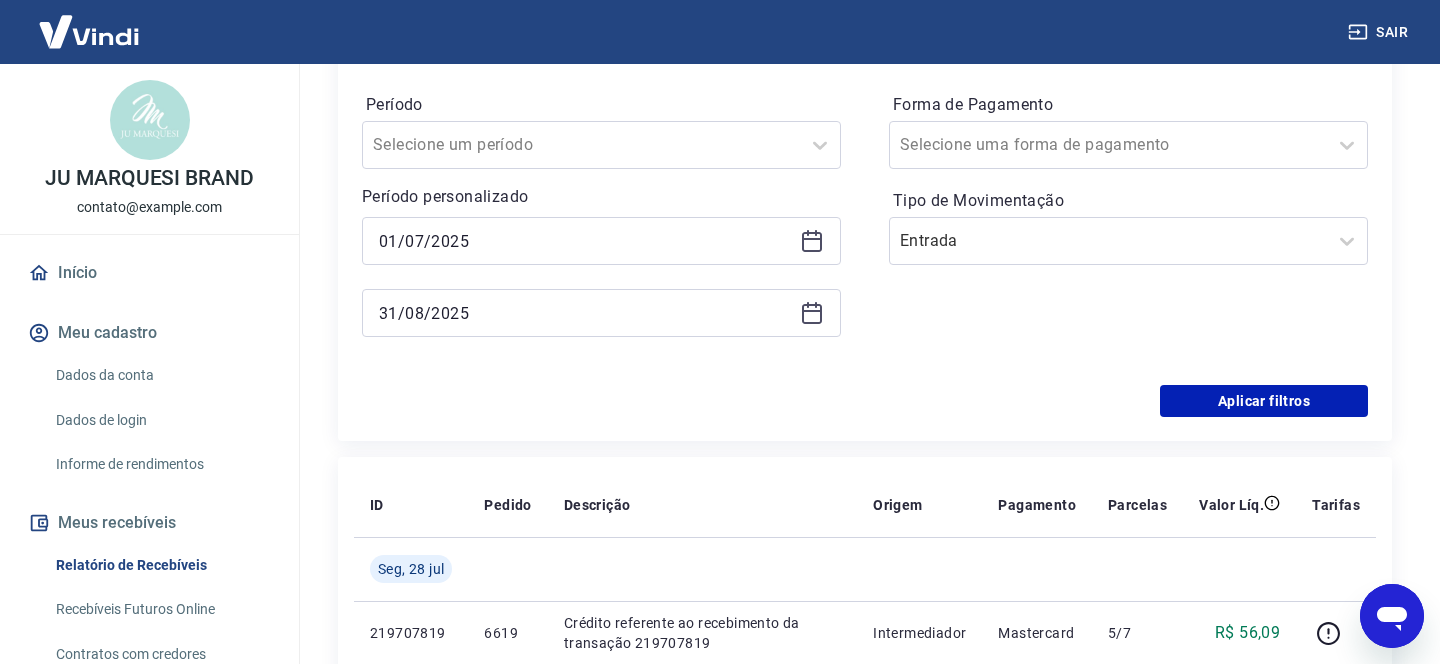 drag, startPoint x: 998, startPoint y: 317, endPoint x: 713, endPoint y: 260, distance: 290.6441 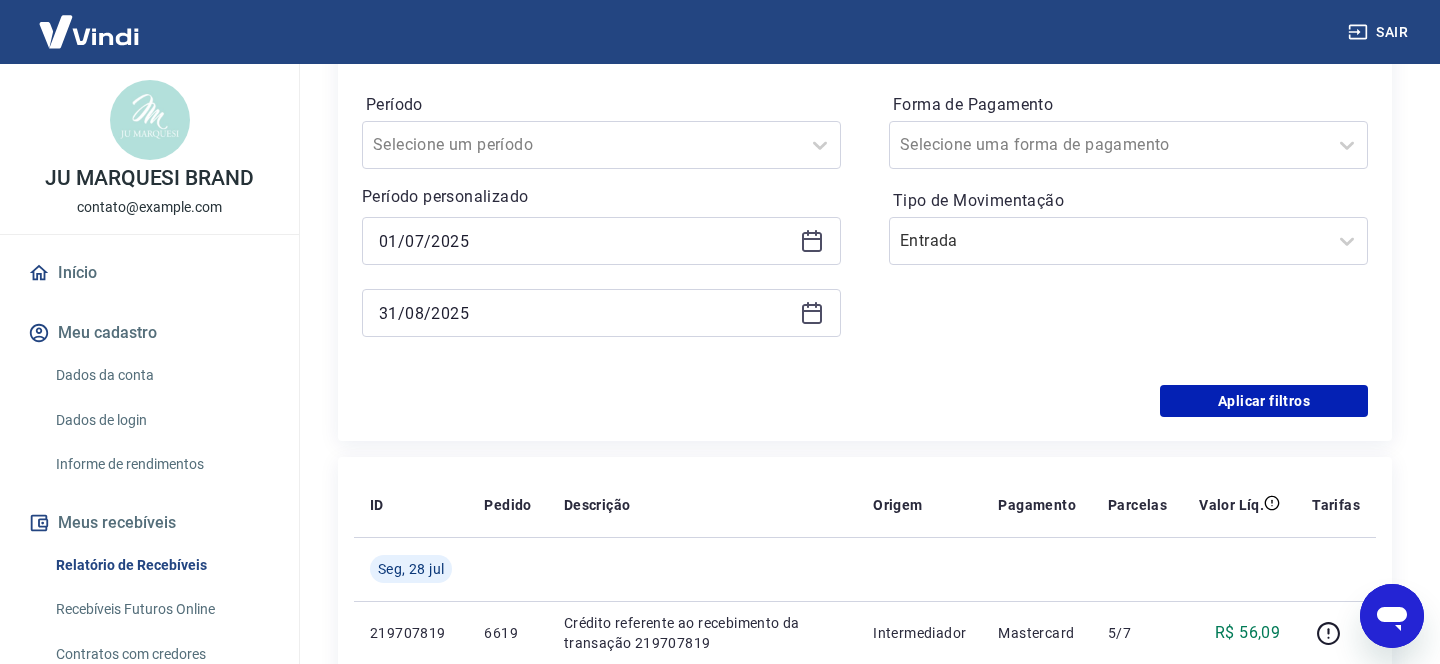 click 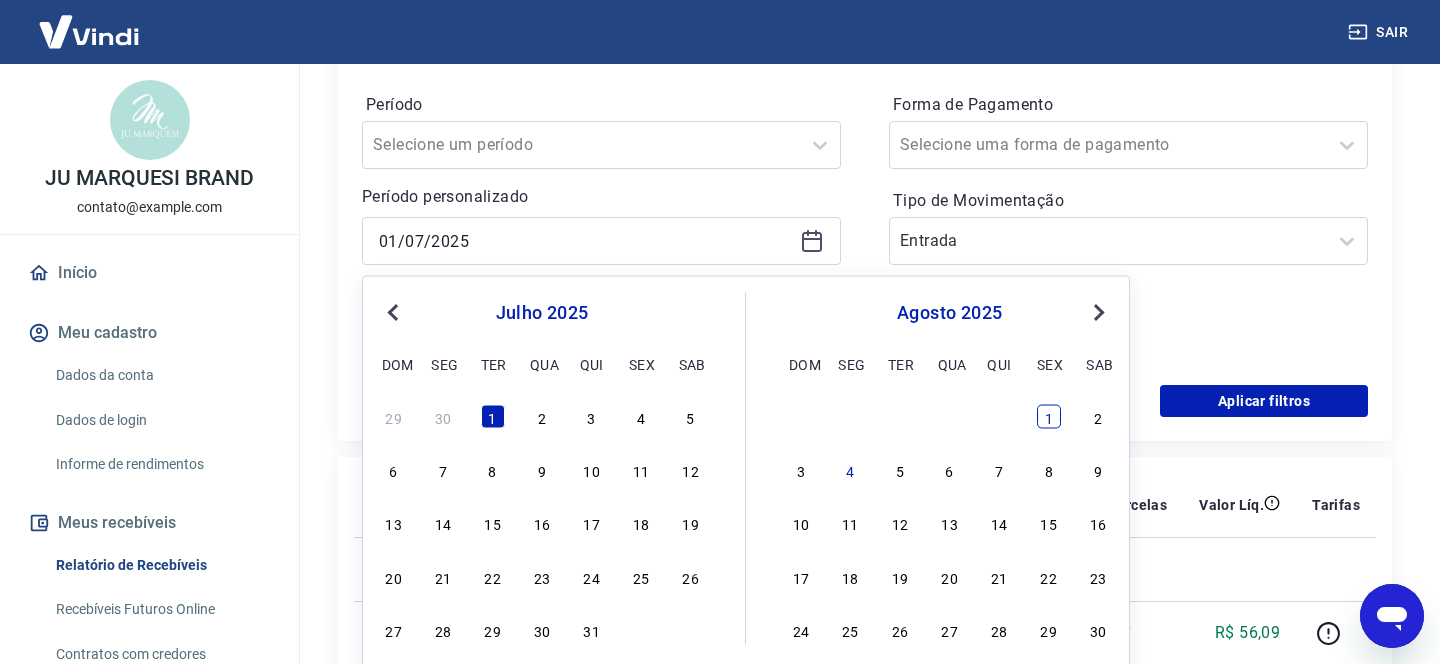 click on "1" at bounding box center (1049, 416) 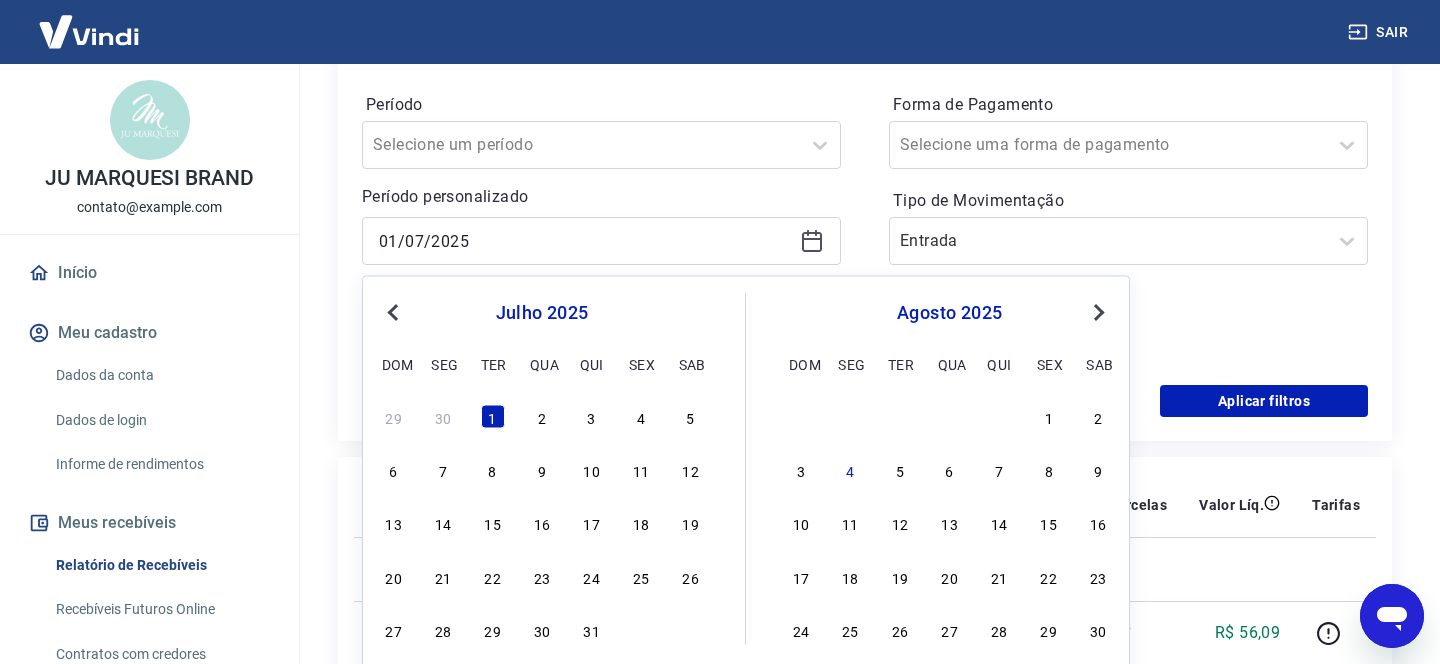 type on "01/08/2025" 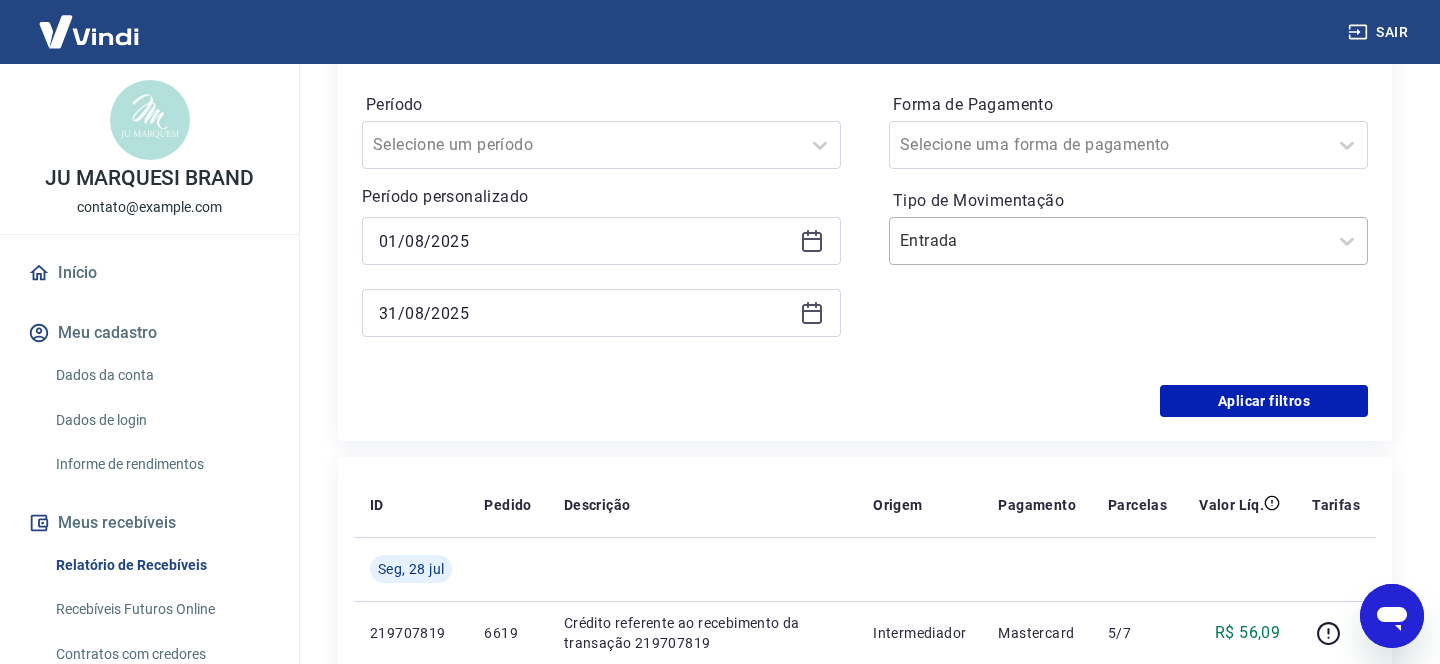 click on "Tipo de Movimentação" at bounding box center [1001, 241] 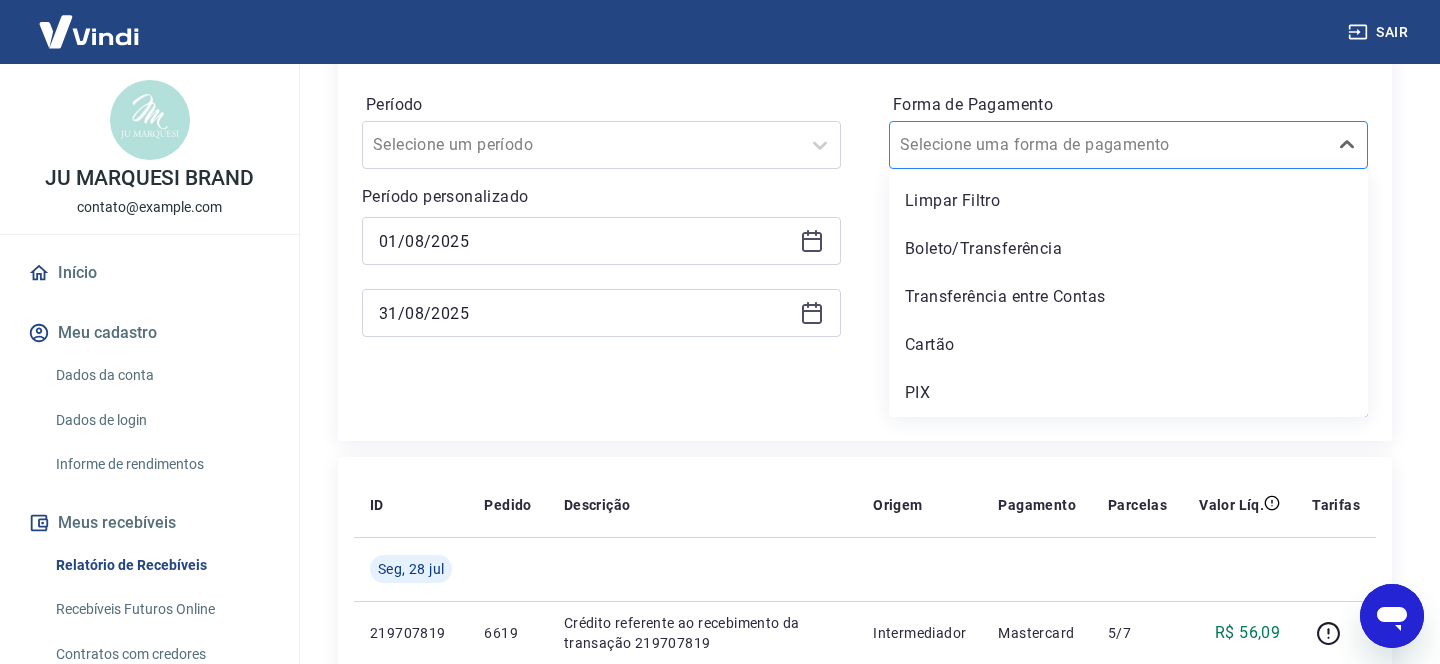 click on "Forma de Pagamento" at bounding box center (1001, 145) 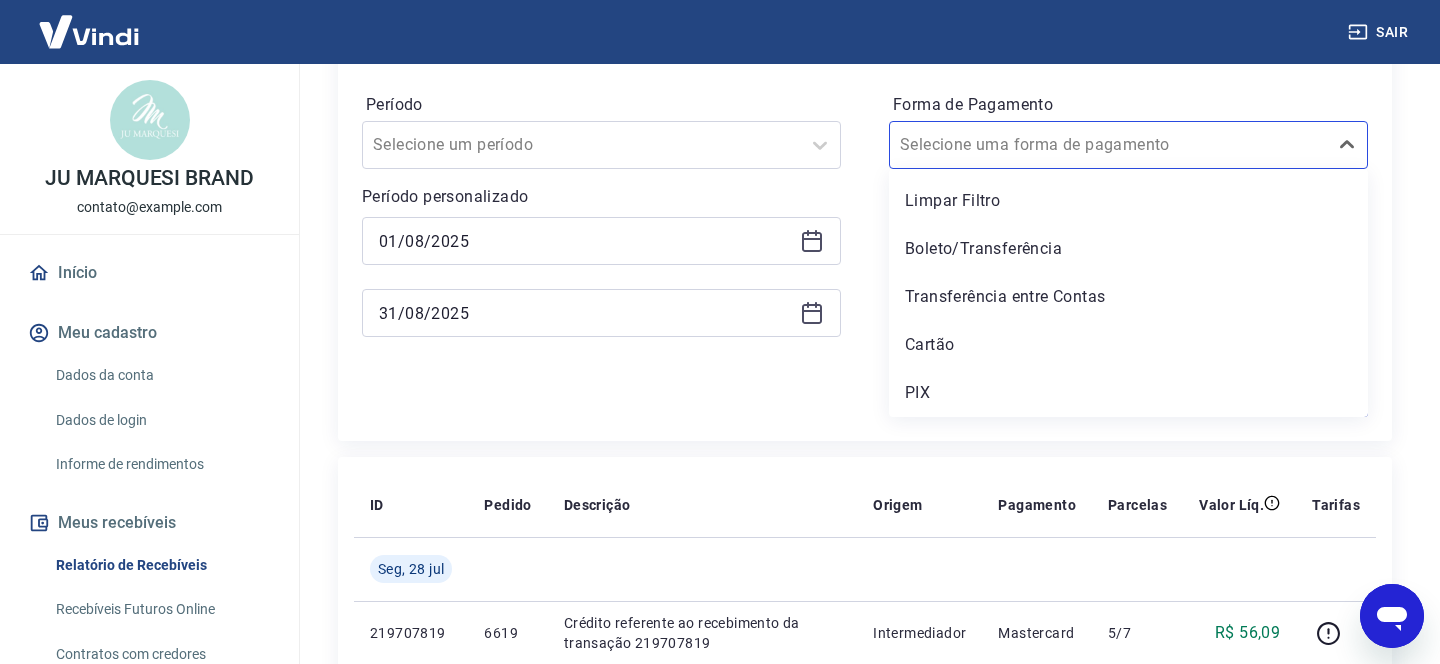 click on "Aplicar filtros" at bounding box center [865, 401] 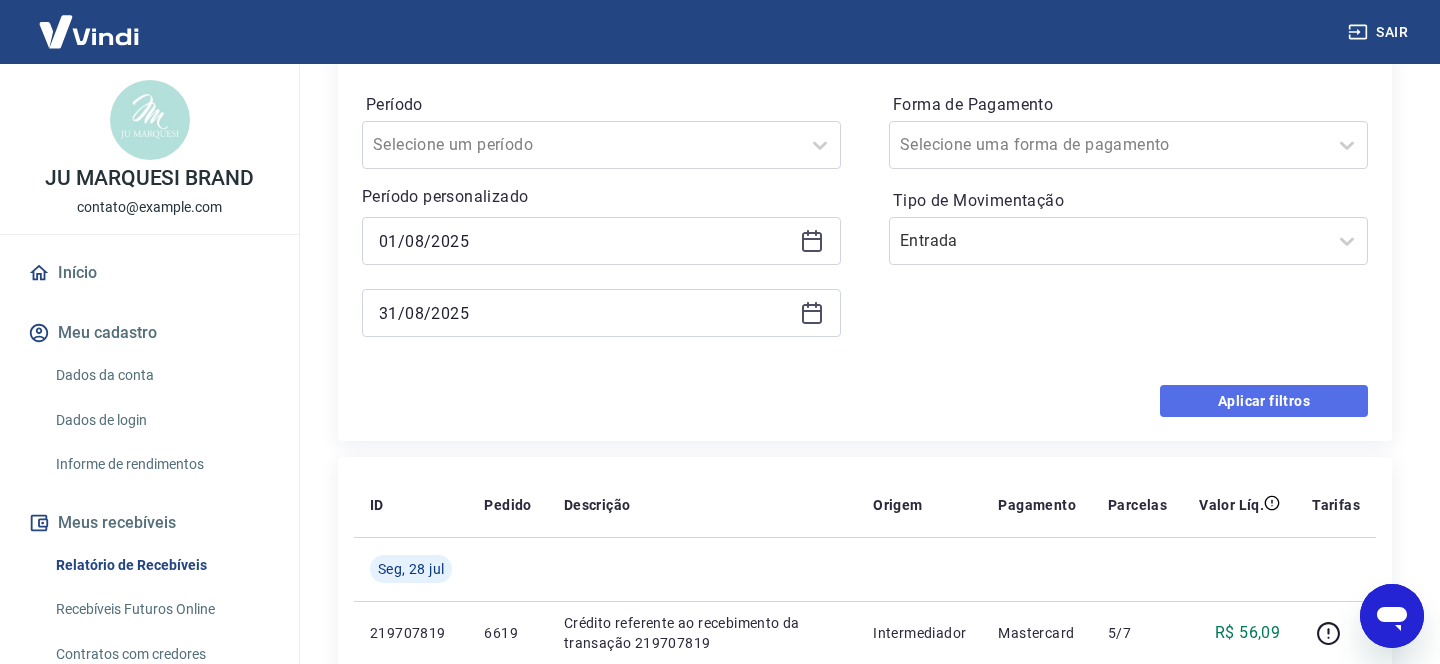 click on "Aplicar filtros" at bounding box center (1264, 401) 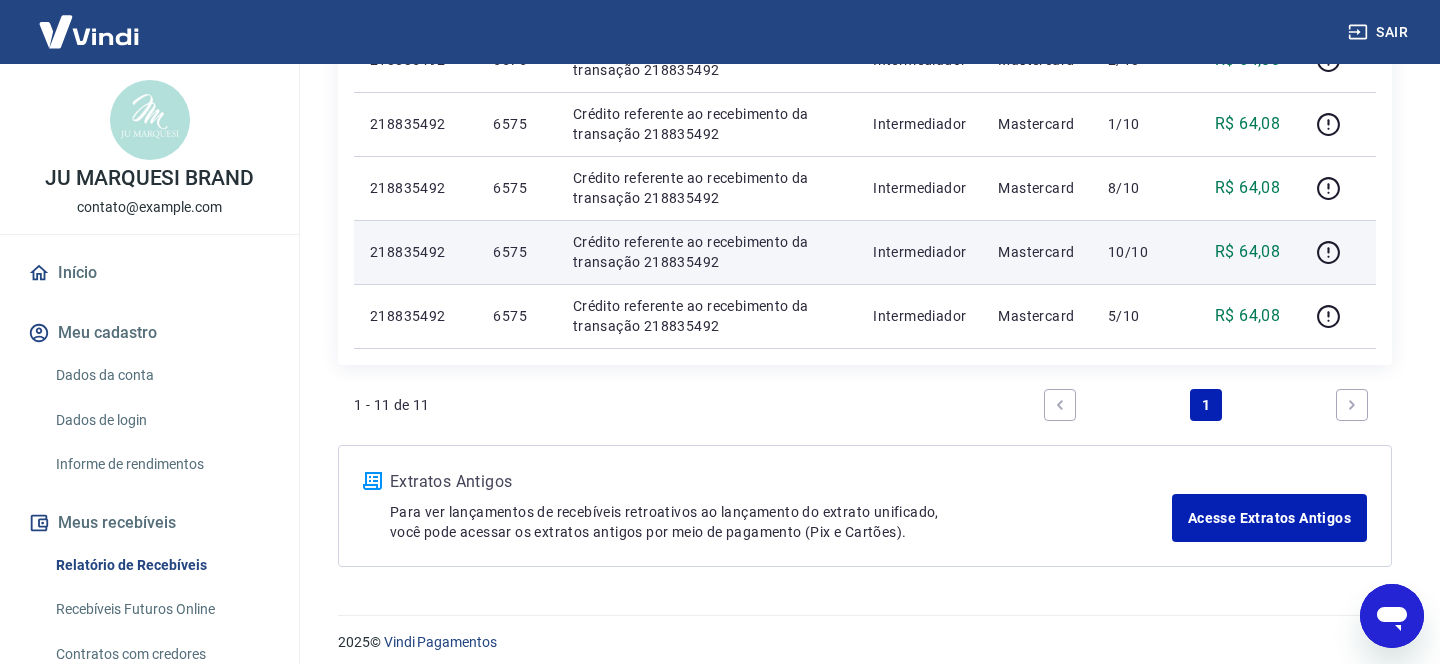 scroll, scrollTop: 939, scrollLeft: 0, axis: vertical 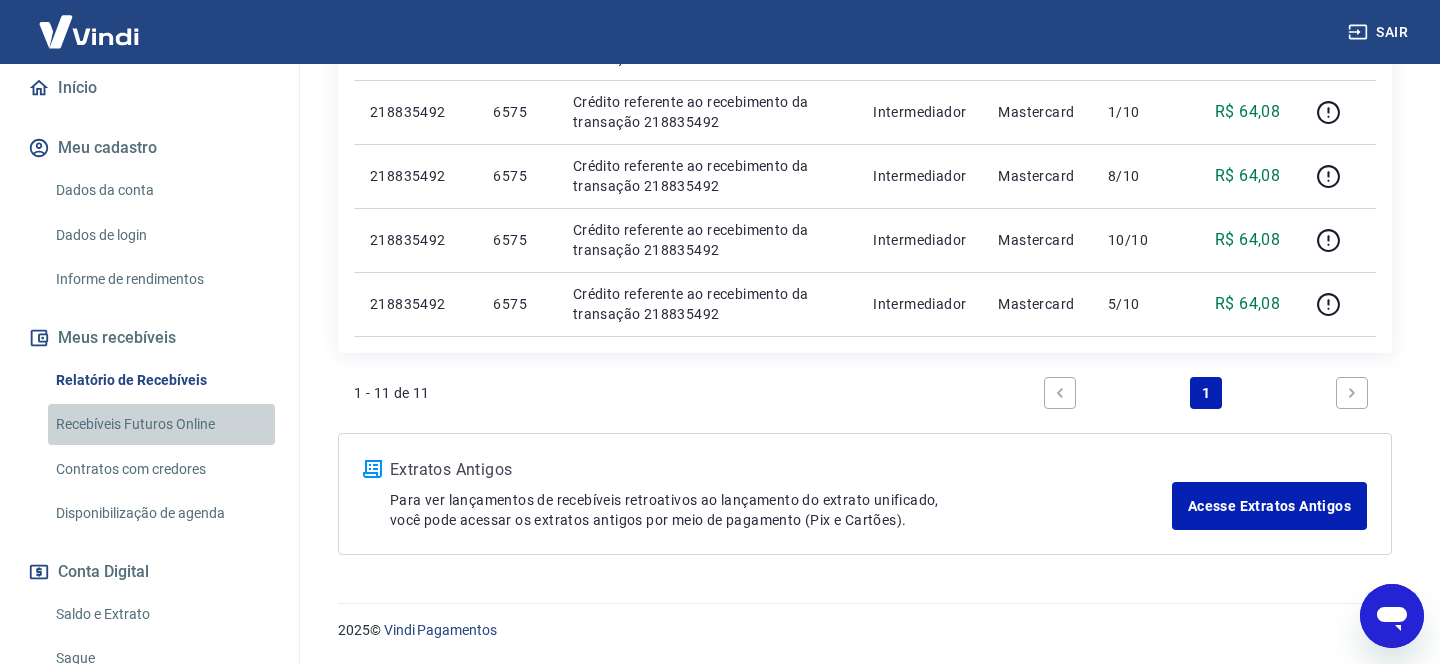 click on "Recebíveis Futuros Online" at bounding box center [161, 424] 